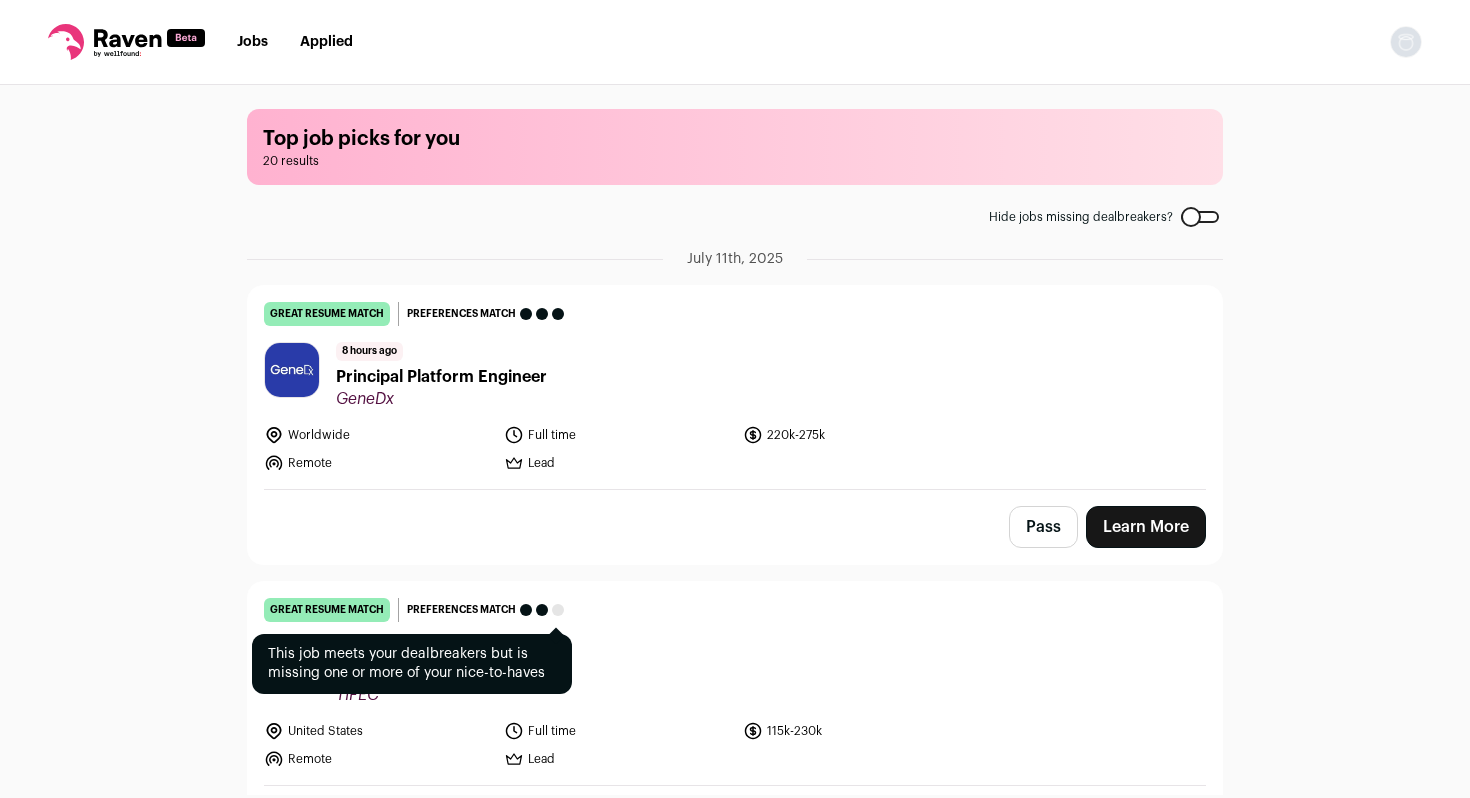 scroll, scrollTop: 0, scrollLeft: 0, axis: both 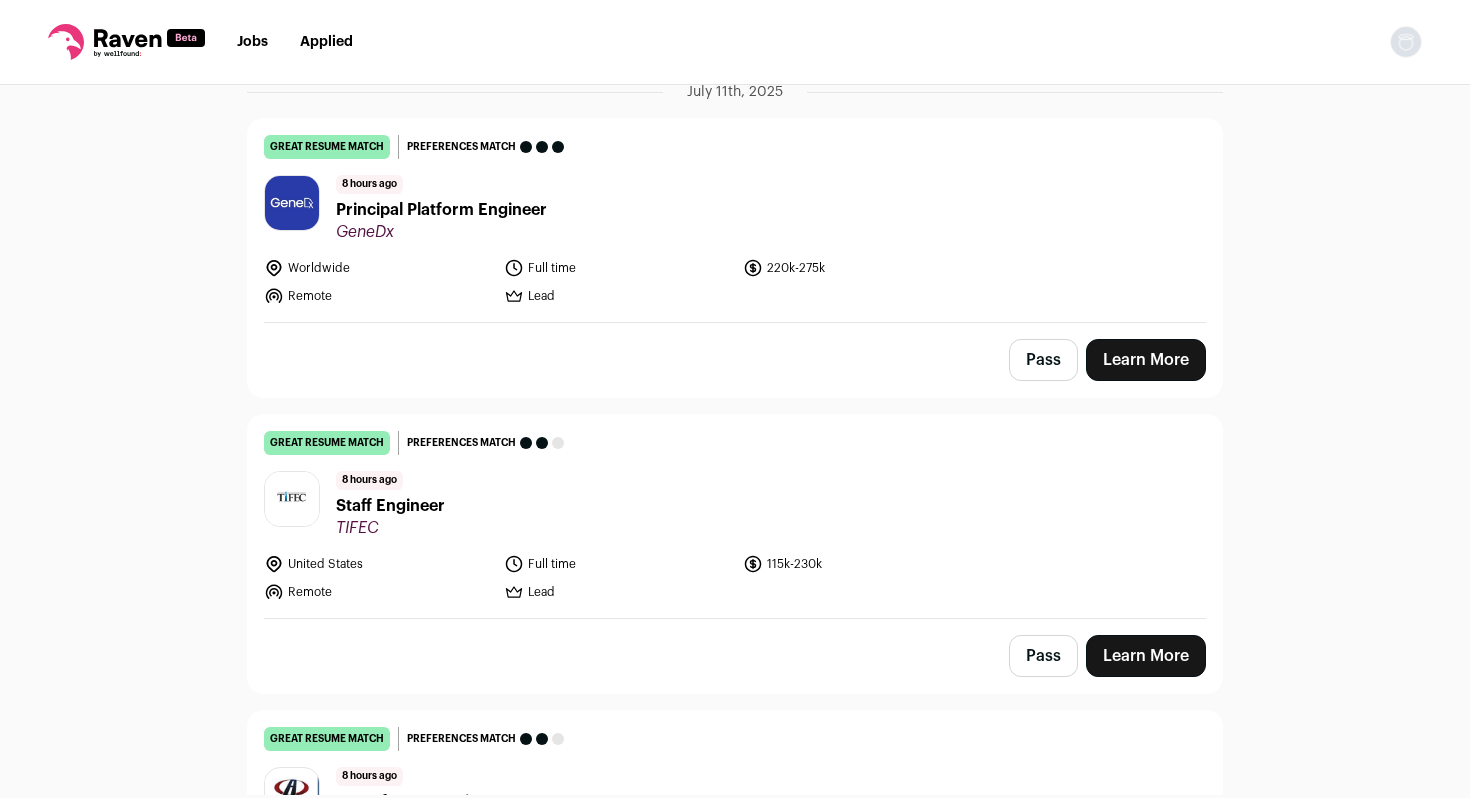 click on "Learn More" at bounding box center (1146, 360) 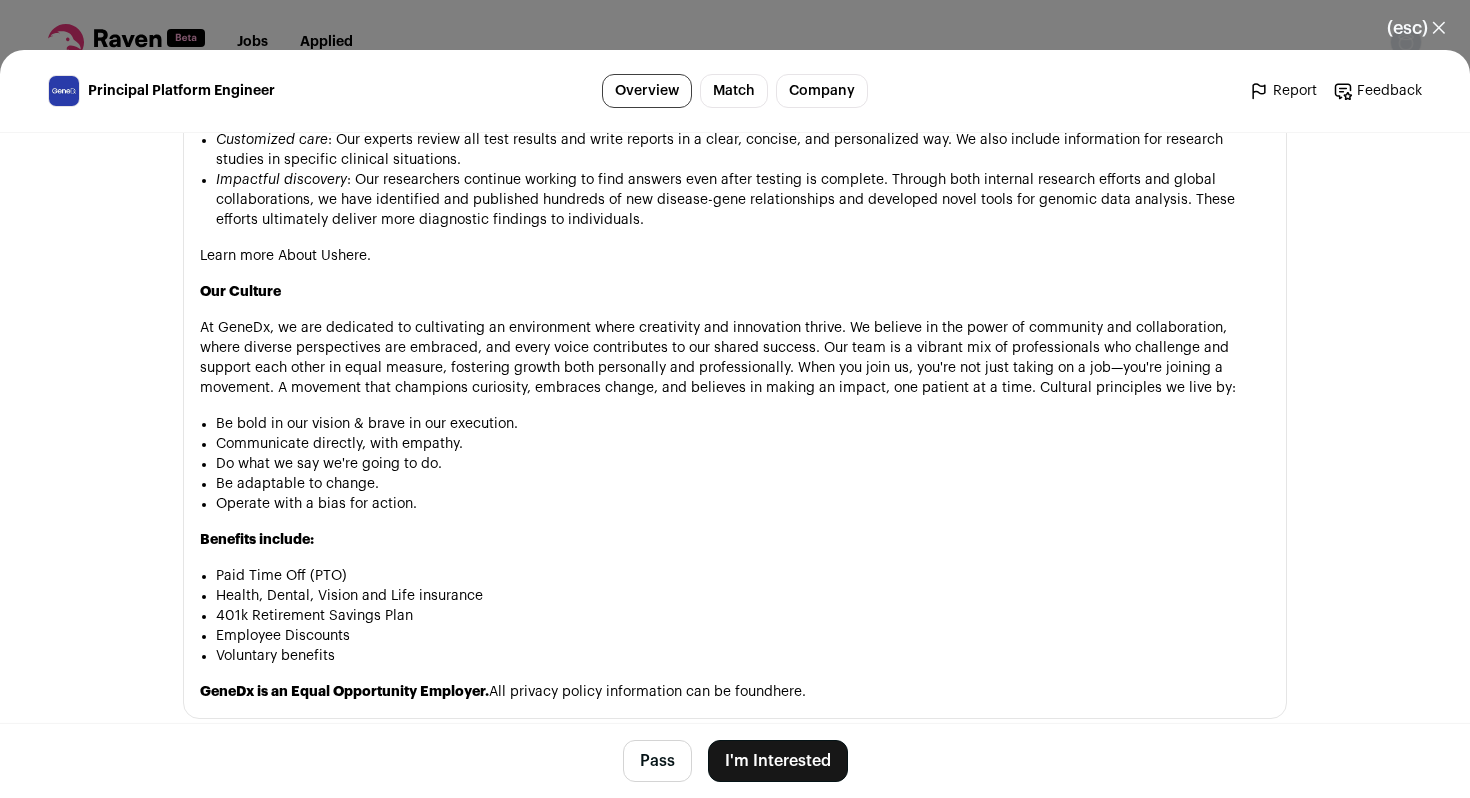 scroll, scrollTop: 3162, scrollLeft: 0, axis: vertical 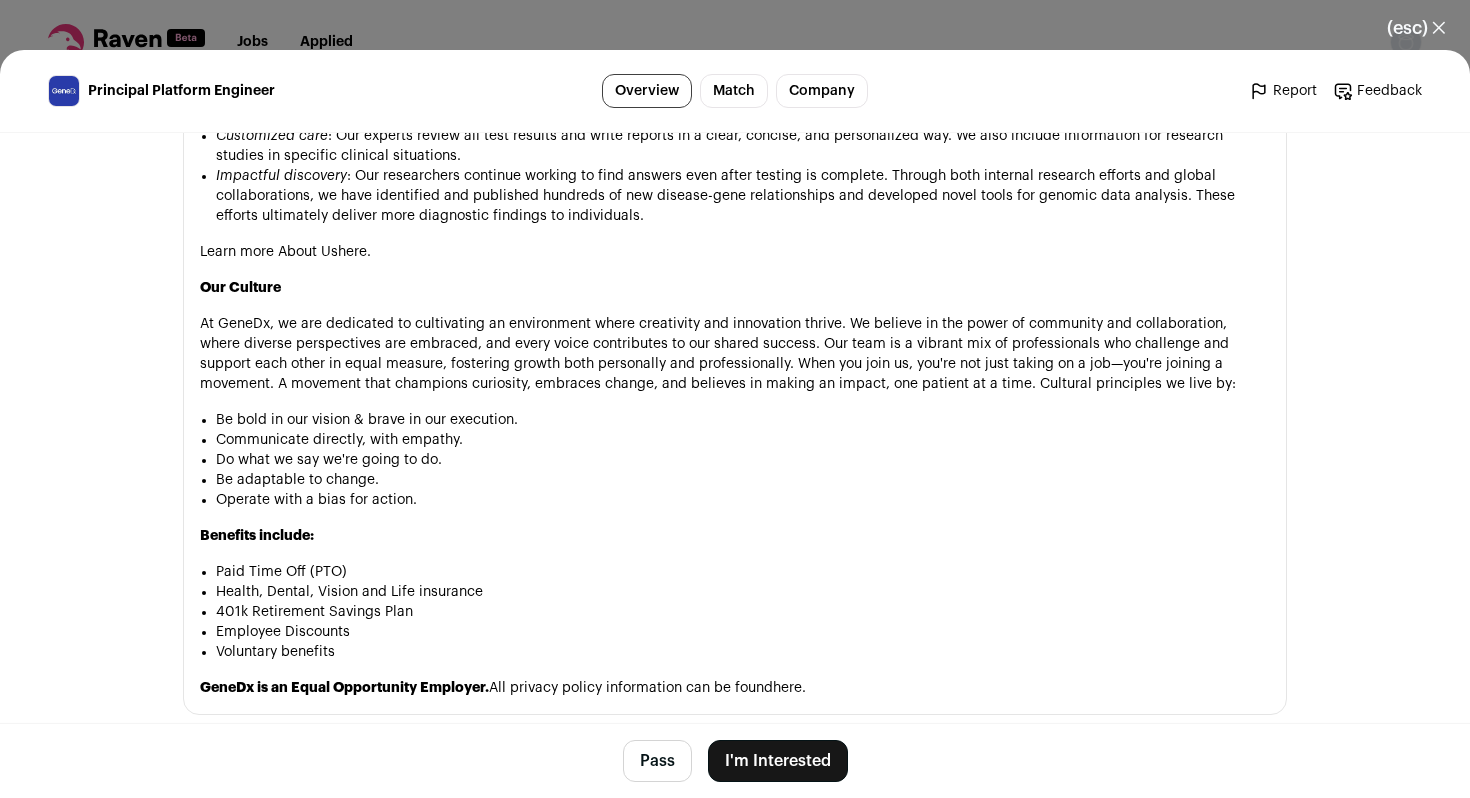 click on "I'm Interested" at bounding box center [778, 761] 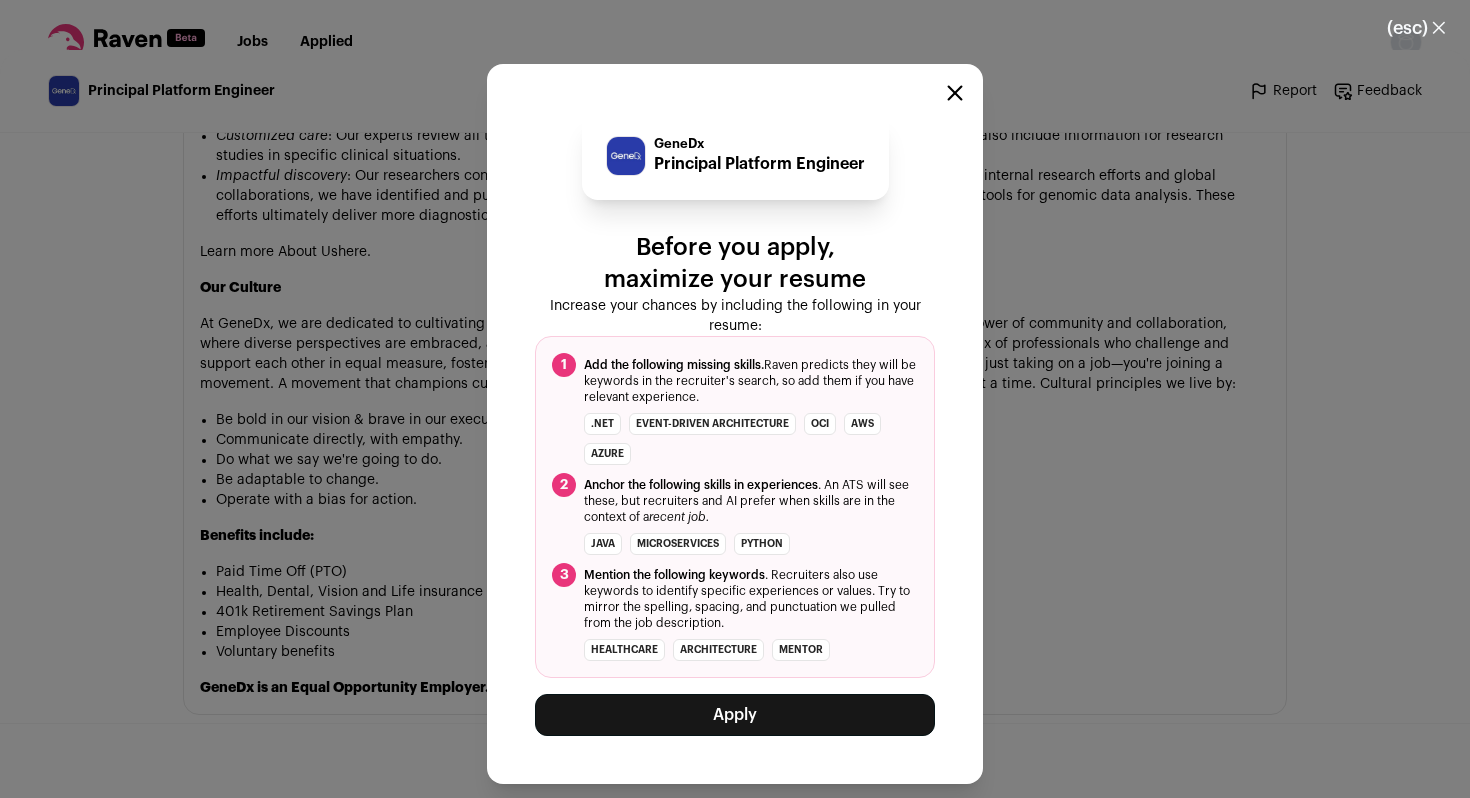 click on "Apply" at bounding box center [735, 715] 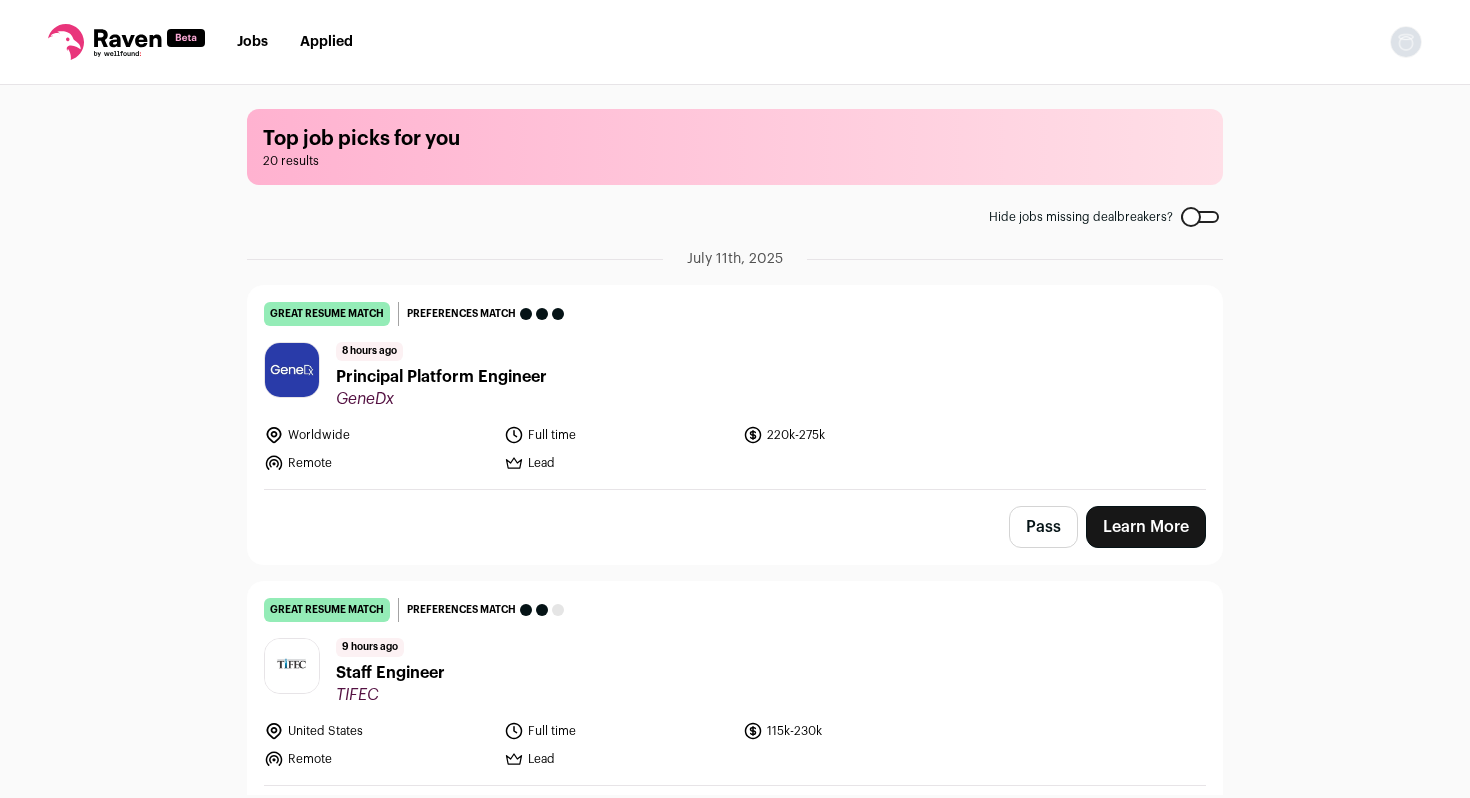 scroll, scrollTop: 0, scrollLeft: 0, axis: both 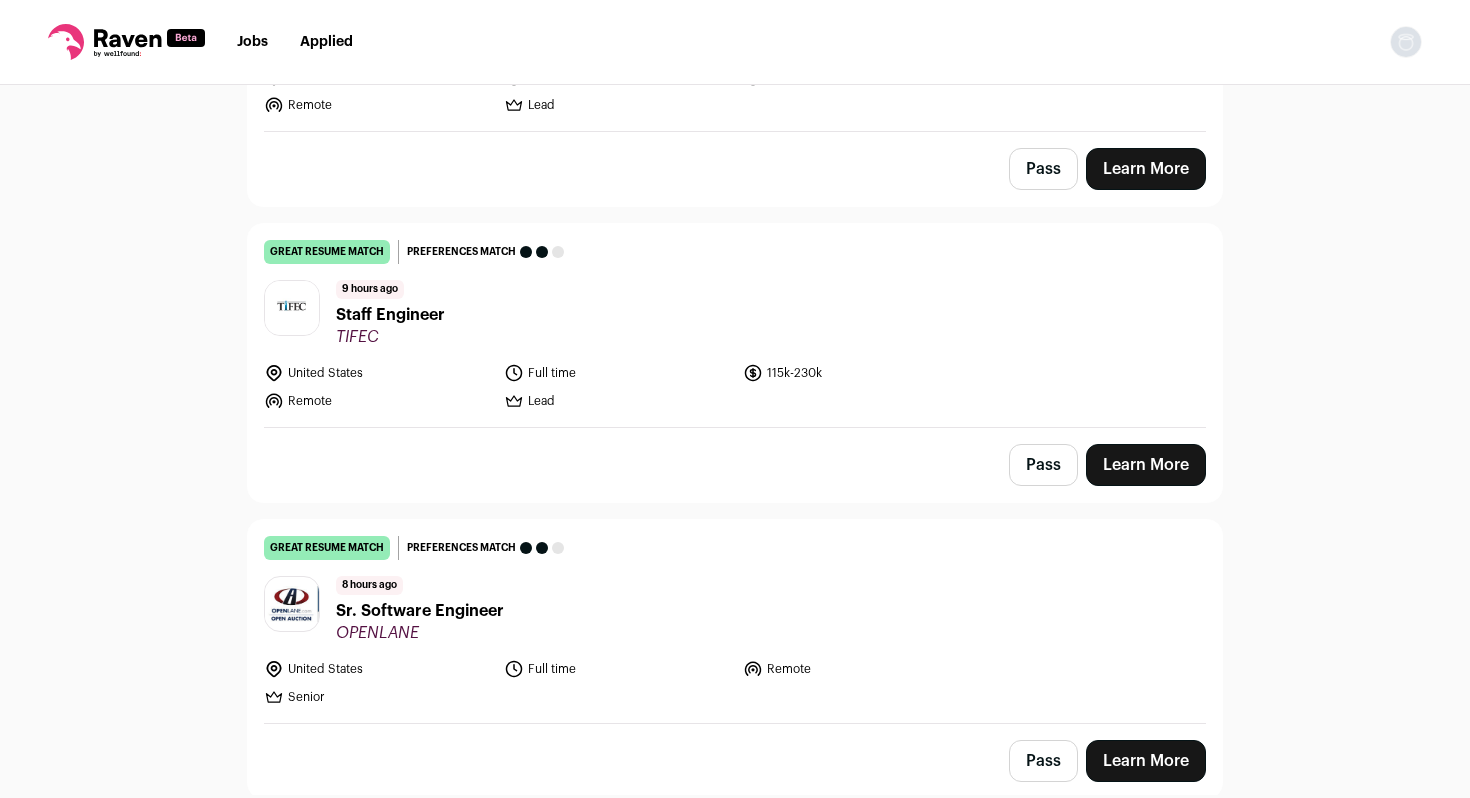 click on "great resume match
You meet the must-have requirements, the nice-to-have requirements, and are a strong fit for the job responsibilities. You may still want some resume edits to stand out, but your resume is a strong match as-is.
Preferences match
This job meets your dealbreakers but is missing one or more of your nice-to-haves
9 hours ago
Staff Engineer
TIFEC
United States
Full time" at bounding box center (735, 325) 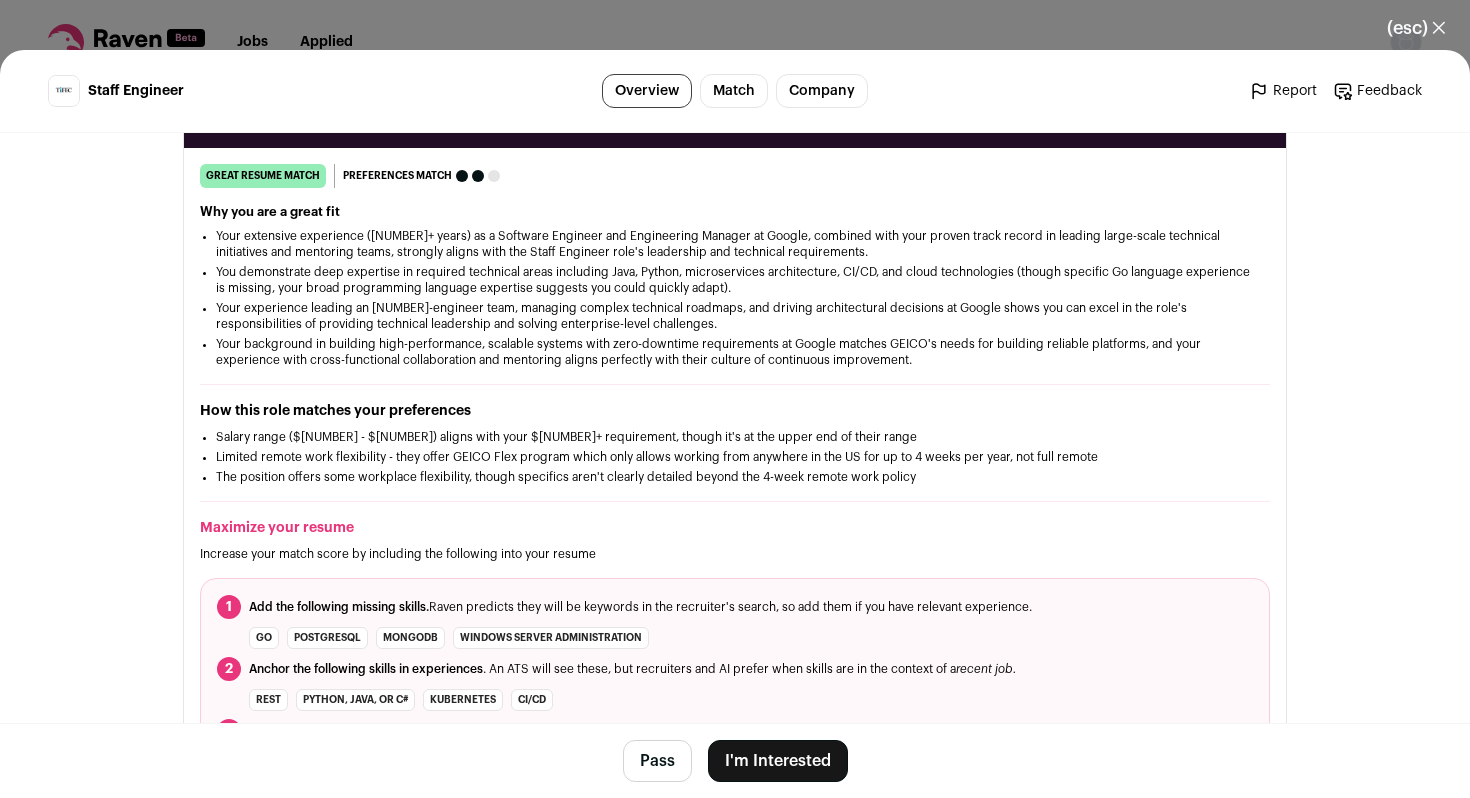 scroll, scrollTop: 313, scrollLeft: 0, axis: vertical 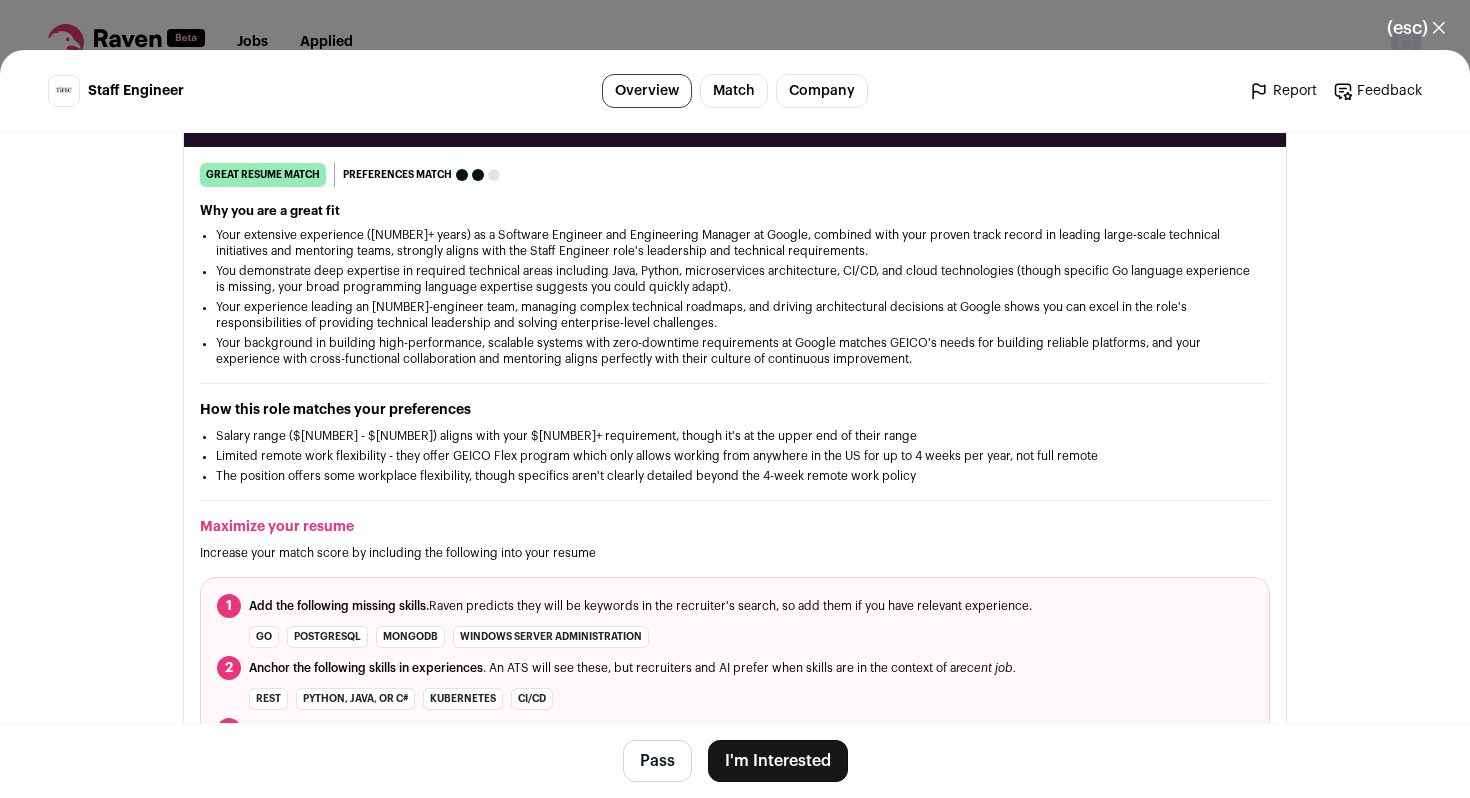 click on "Pass" at bounding box center (657, 761) 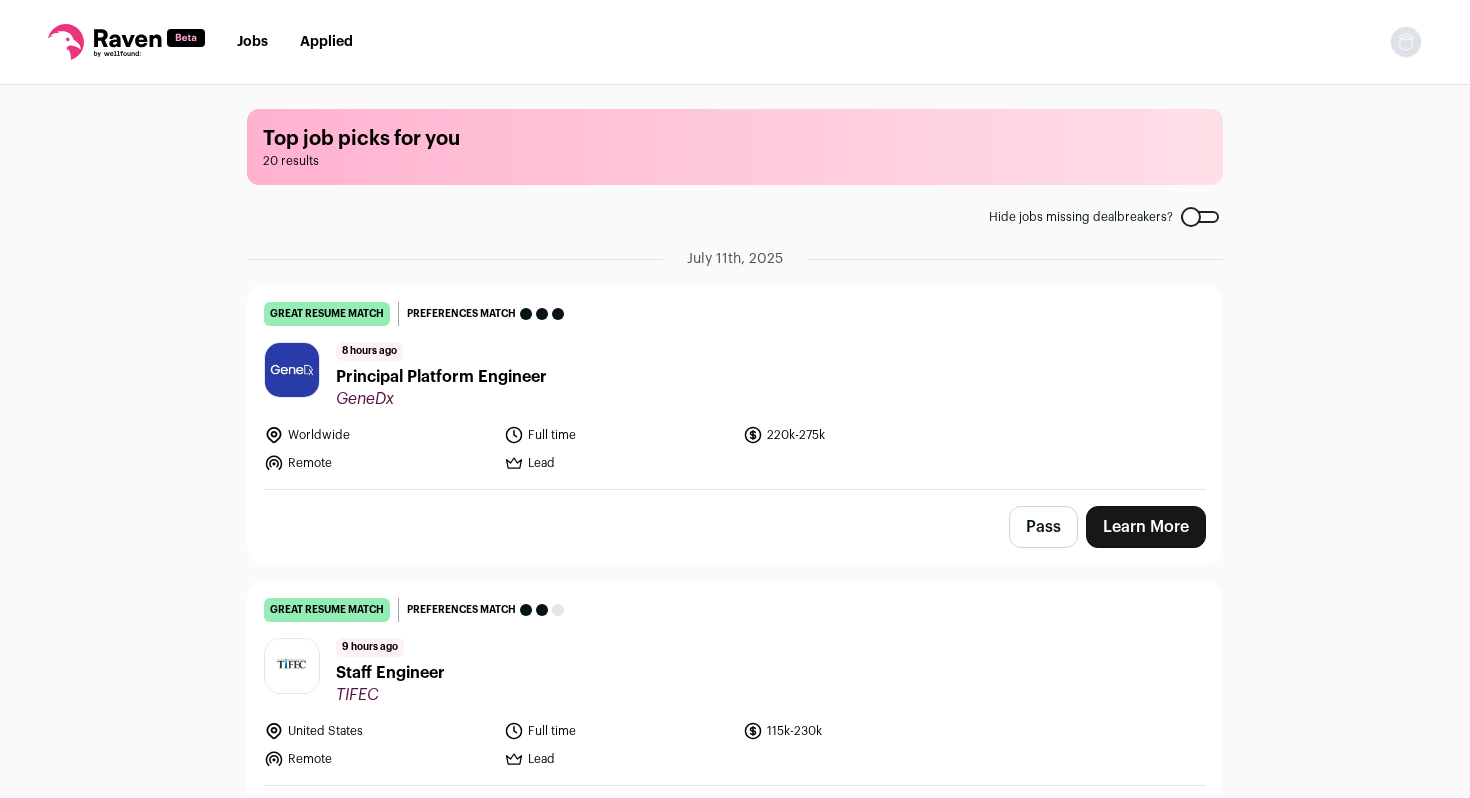 scroll, scrollTop: 0, scrollLeft: 0, axis: both 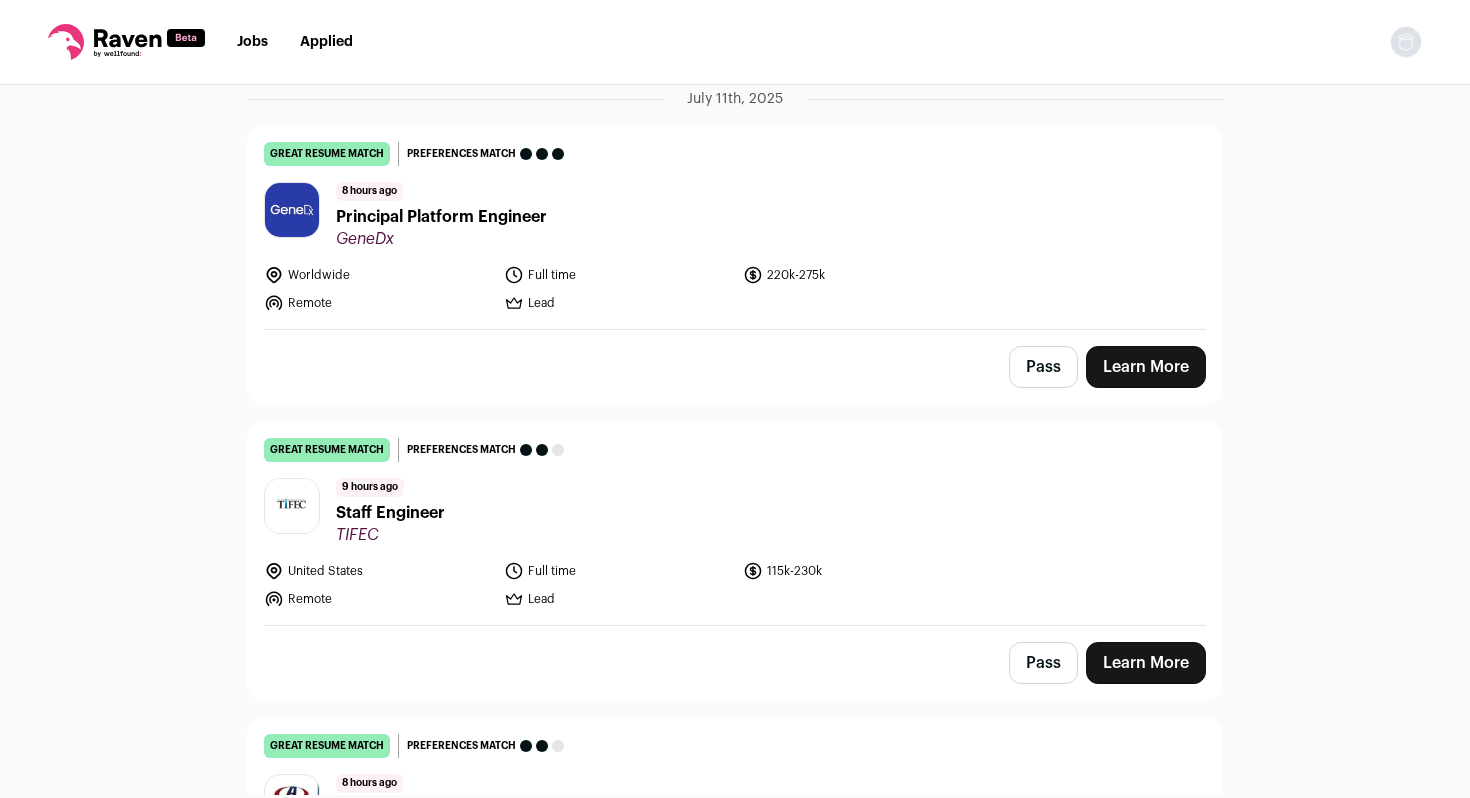 click on "Learn More" at bounding box center [1146, 367] 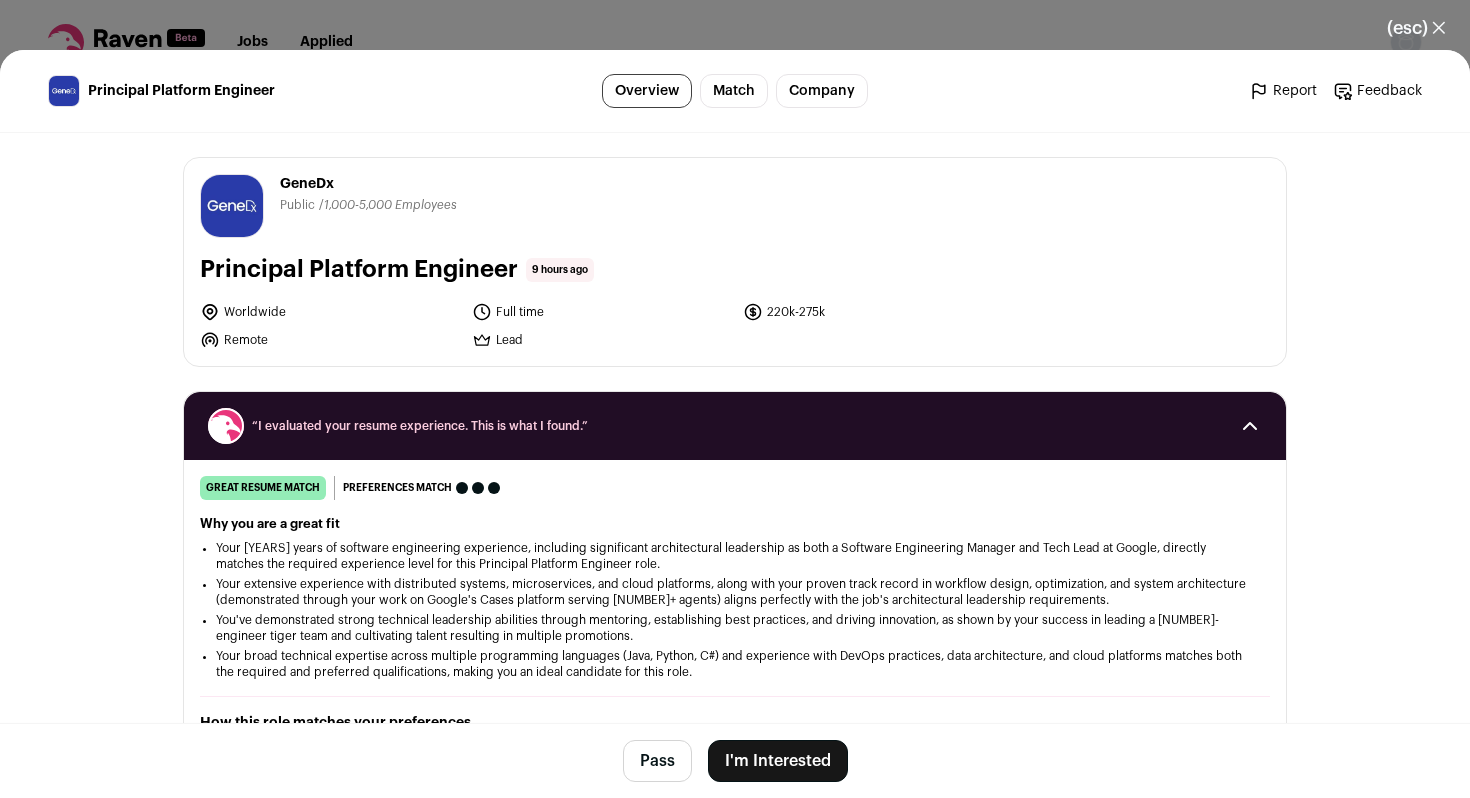 click on "I'm Interested" at bounding box center (778, 761) 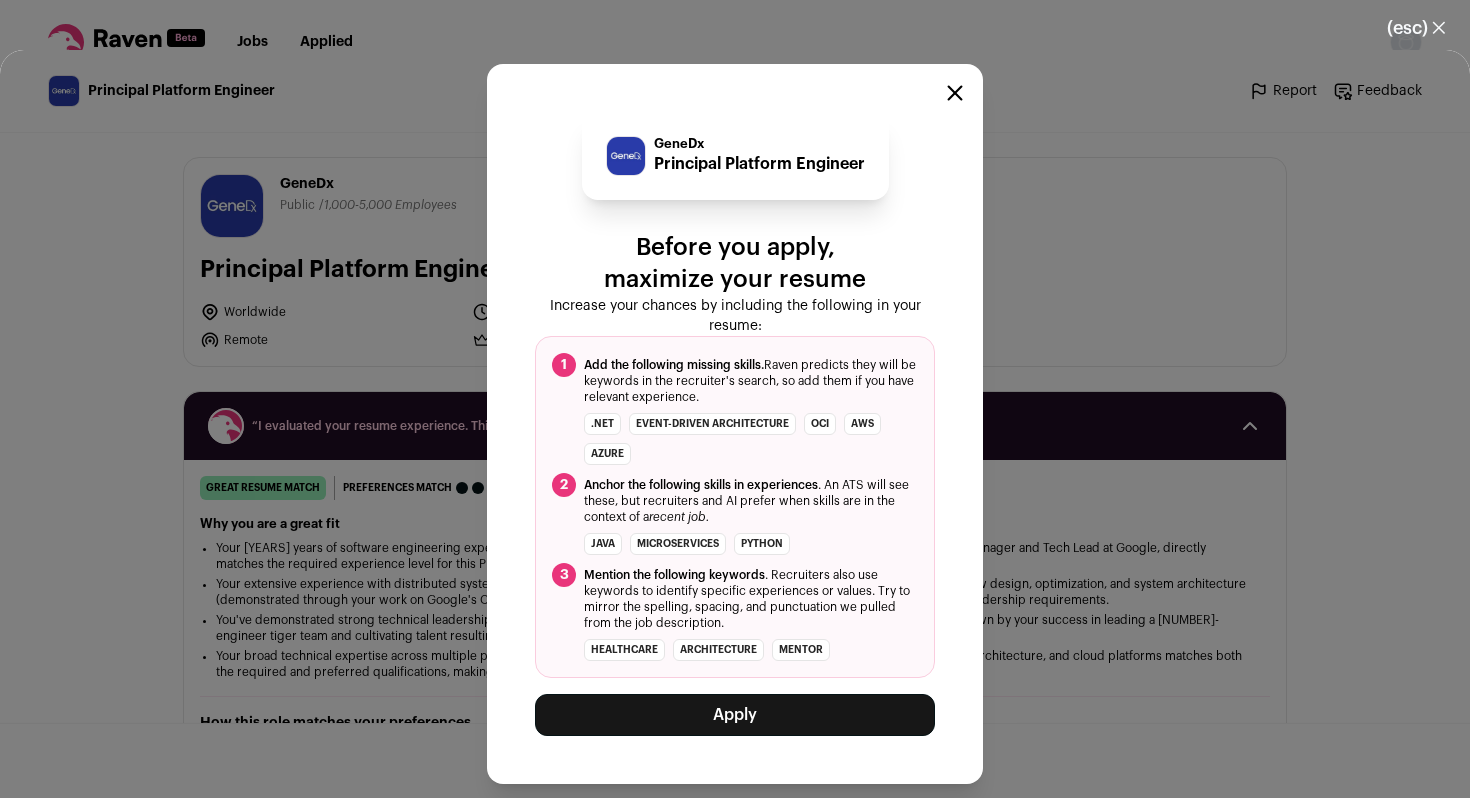 click on "Apply" at bounding box center (735, 715) 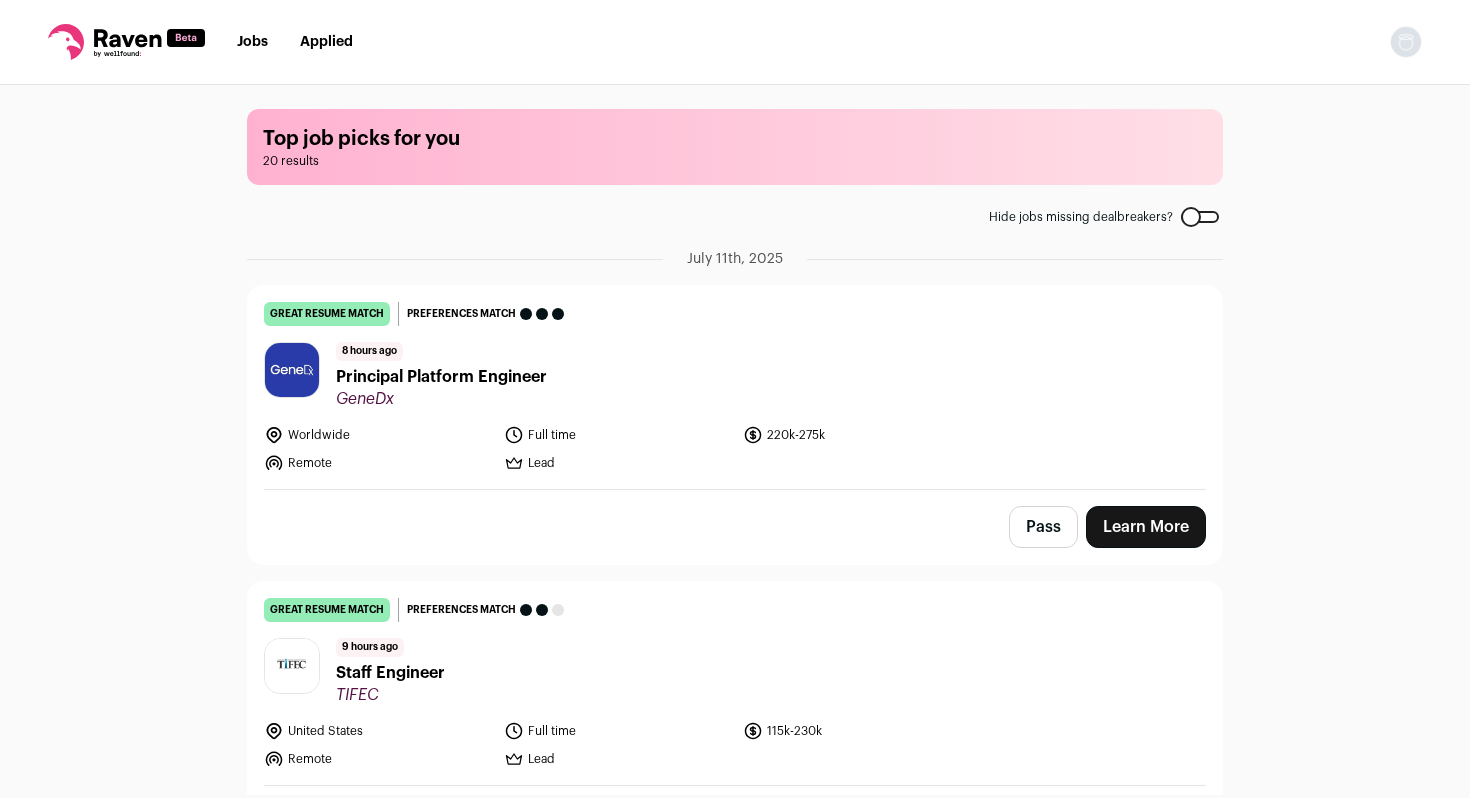 scroll, scrollTop: 0, scrollLeft: 0, axis: both 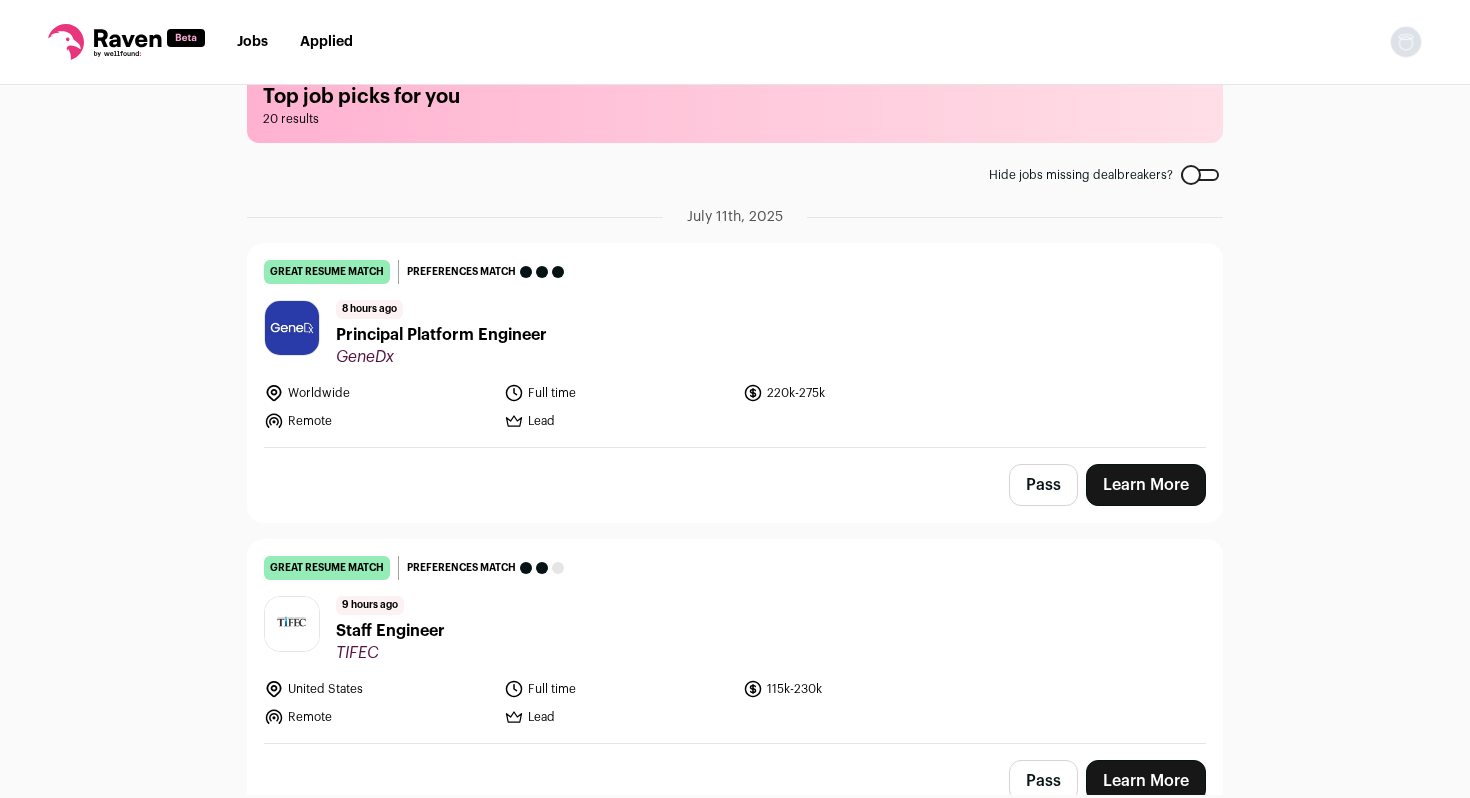 click on "Jobs
Applied
Settings
Notifications
Preferences
Resume
FAQs
Logout" at bounding box center (735, 42) 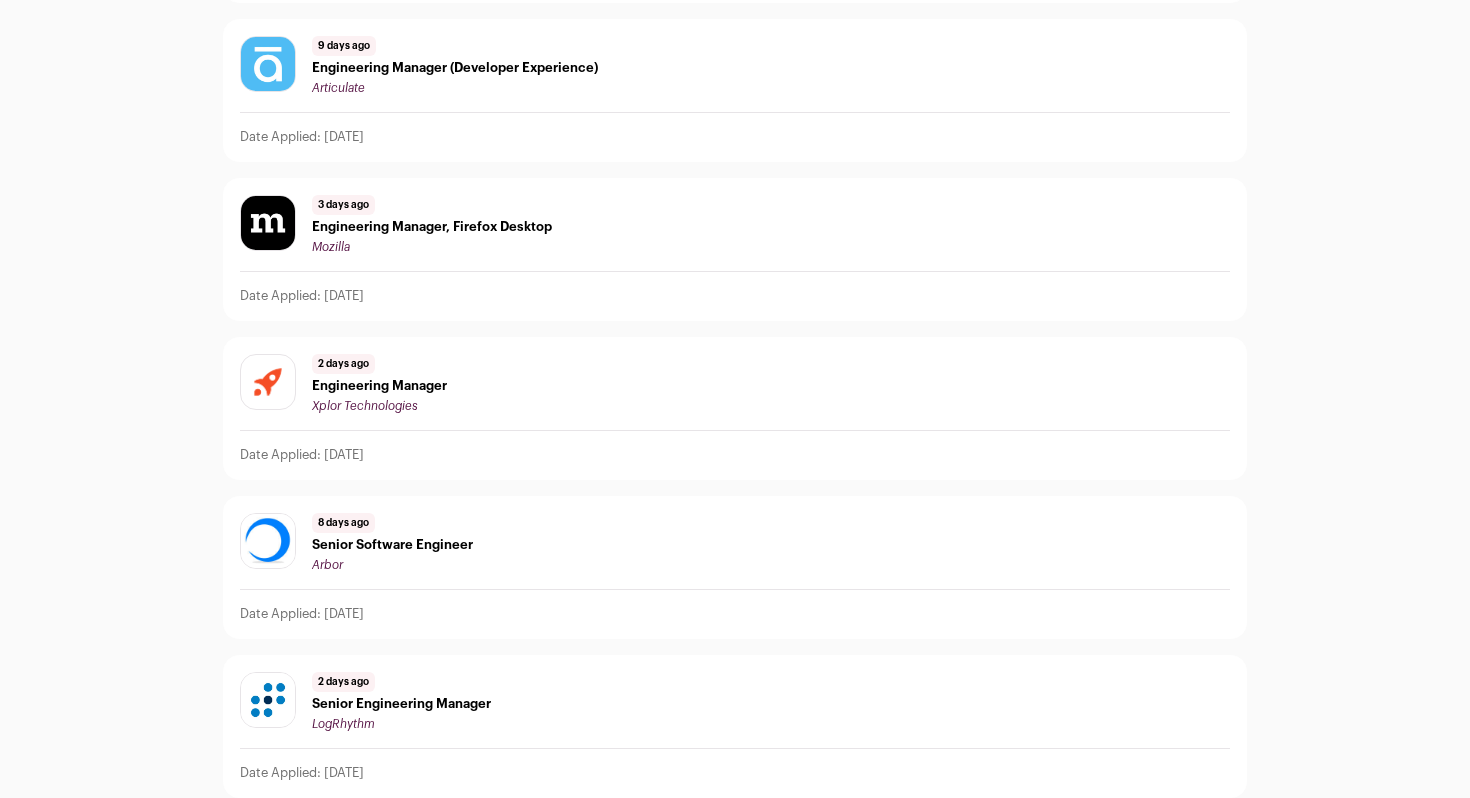 scroll, scrollTop: 0, scrollLeft: 0, axis: both 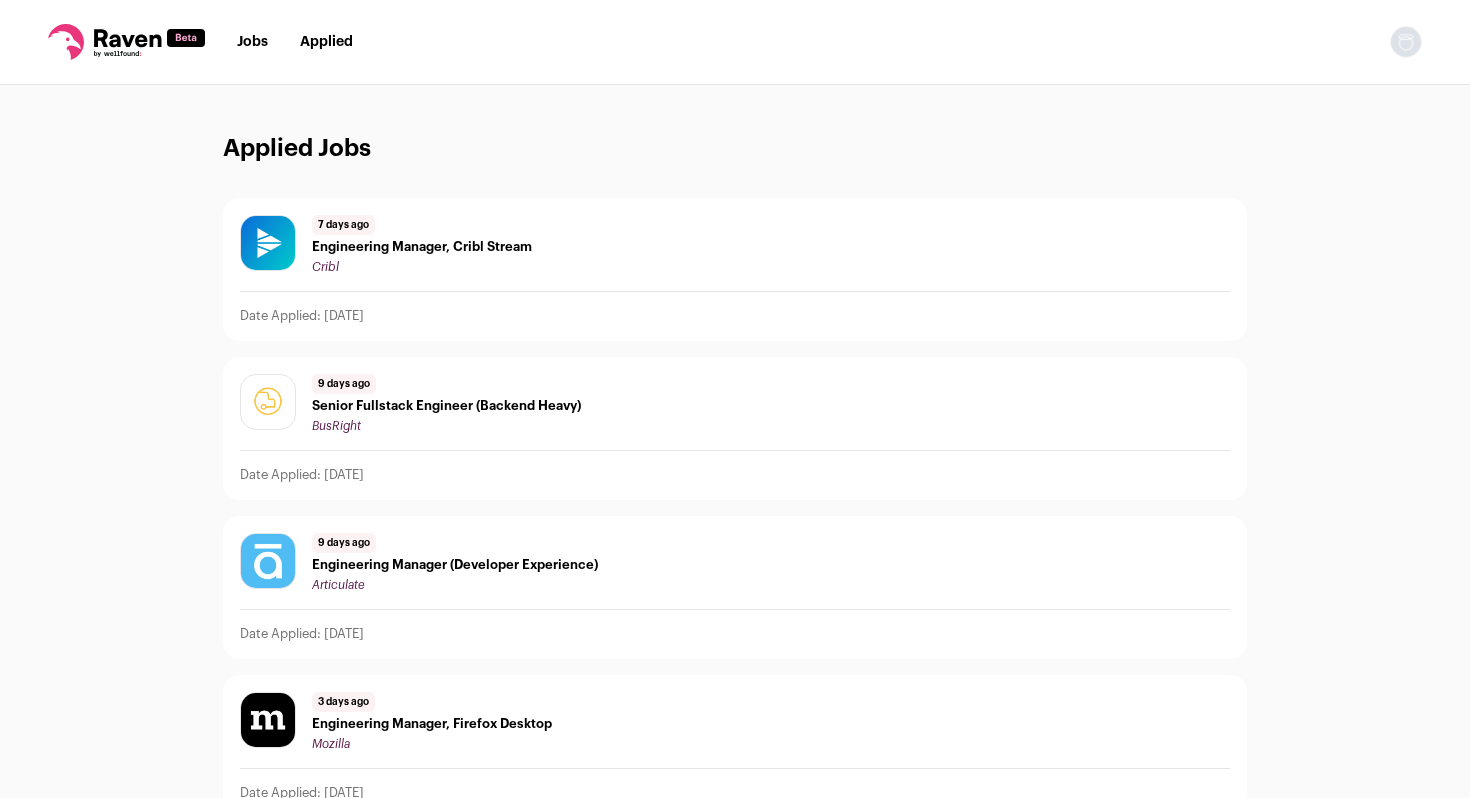 click on "Jobs" at bounding box center [252, 42] 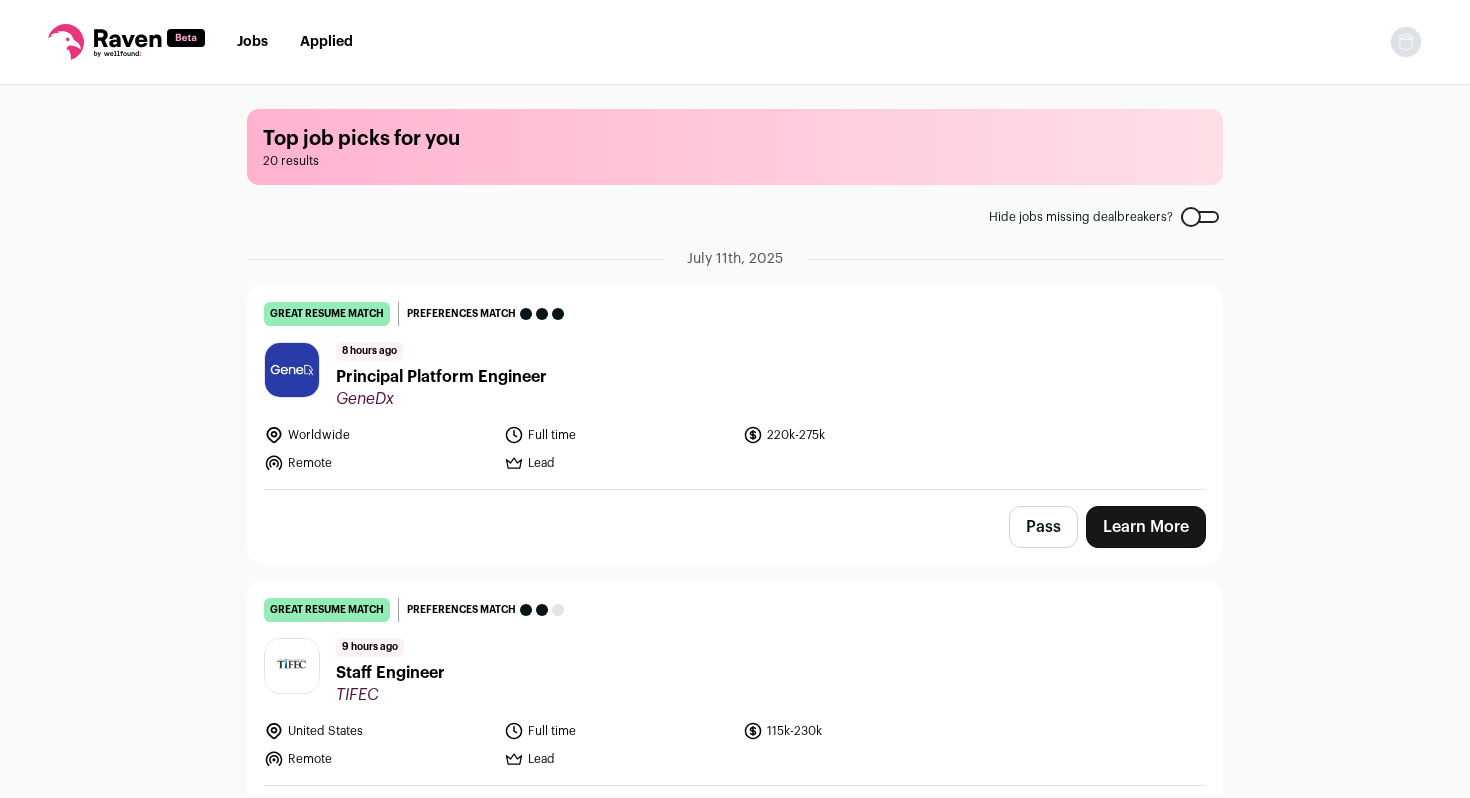 click on "great resume match
You meet the must-have requirements, the nice-to-have requirements, and are a strong fit for the job responsibilities. You may still want some resume edits to stand out, but your resume is a strong match as-is.
Preferences match
This job meets all of your dealbreakers and nice-to-haves
8 hours ago
Principal Platform Engineer
GeneDx
Worldwide
Full time
220k-275k" at bounding box center (735, 387) 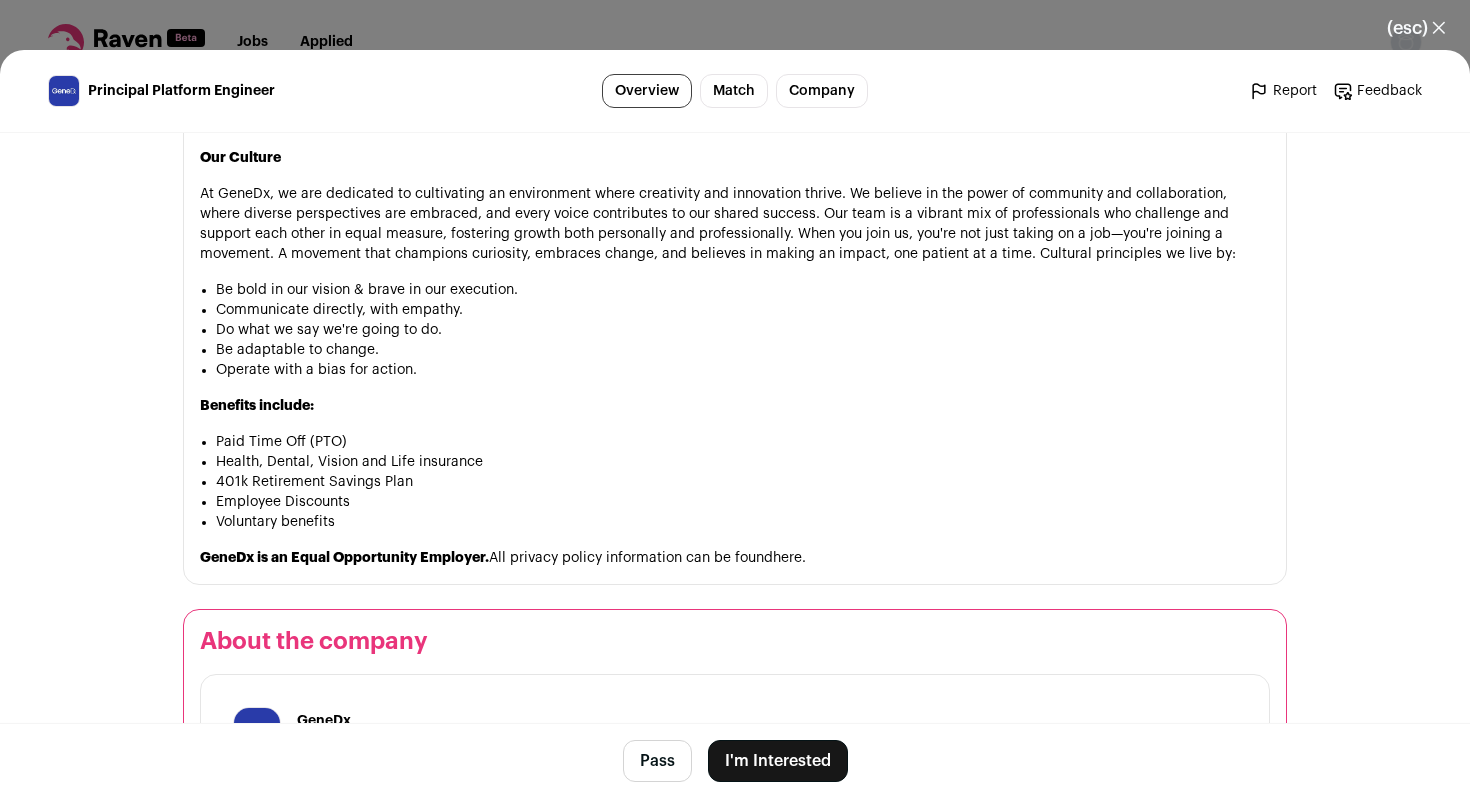 scroll, scrollTop: 3605, scrollLeft: 0, axis: vertical 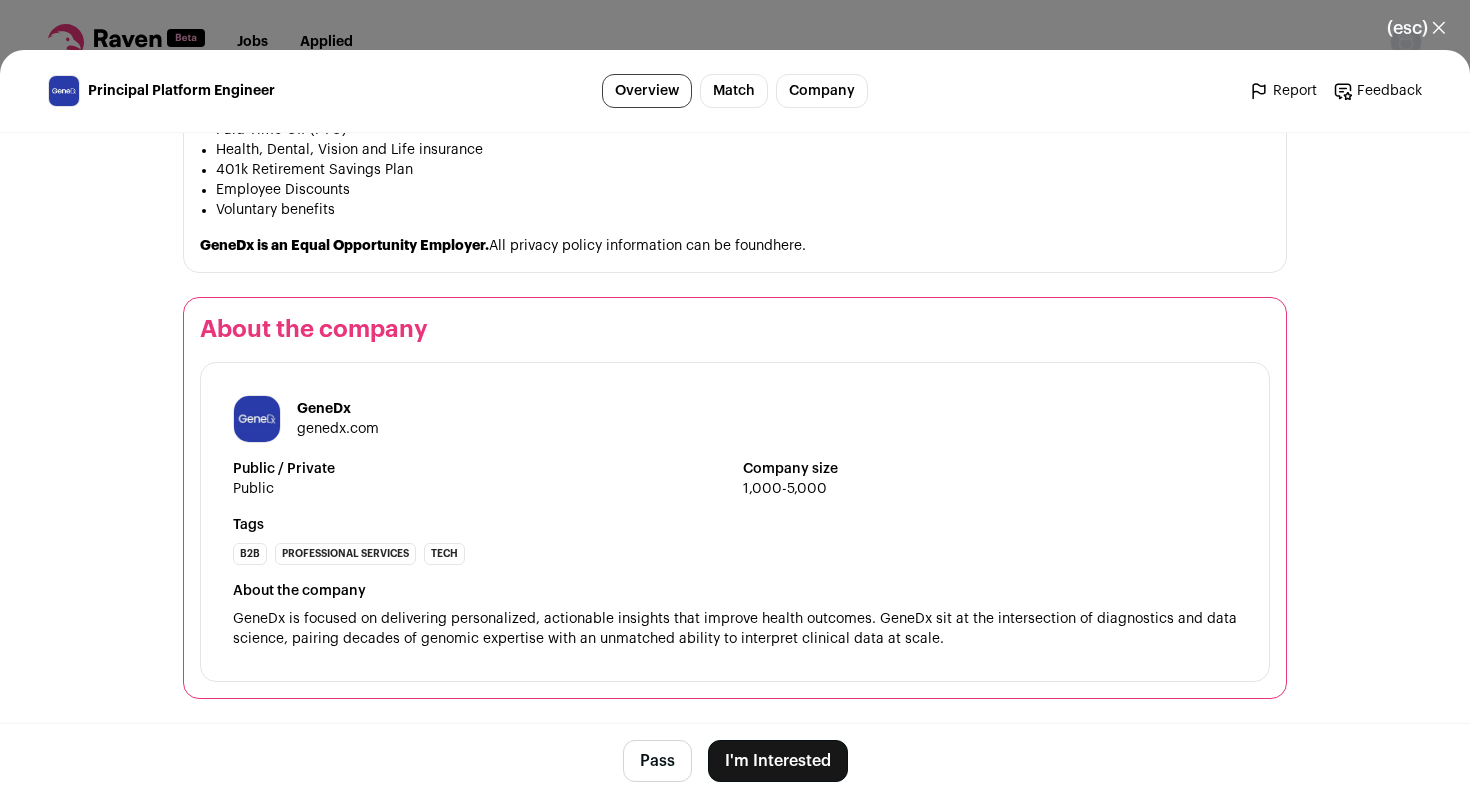 click on "I'm Interested" at bounding box center [778, 761] 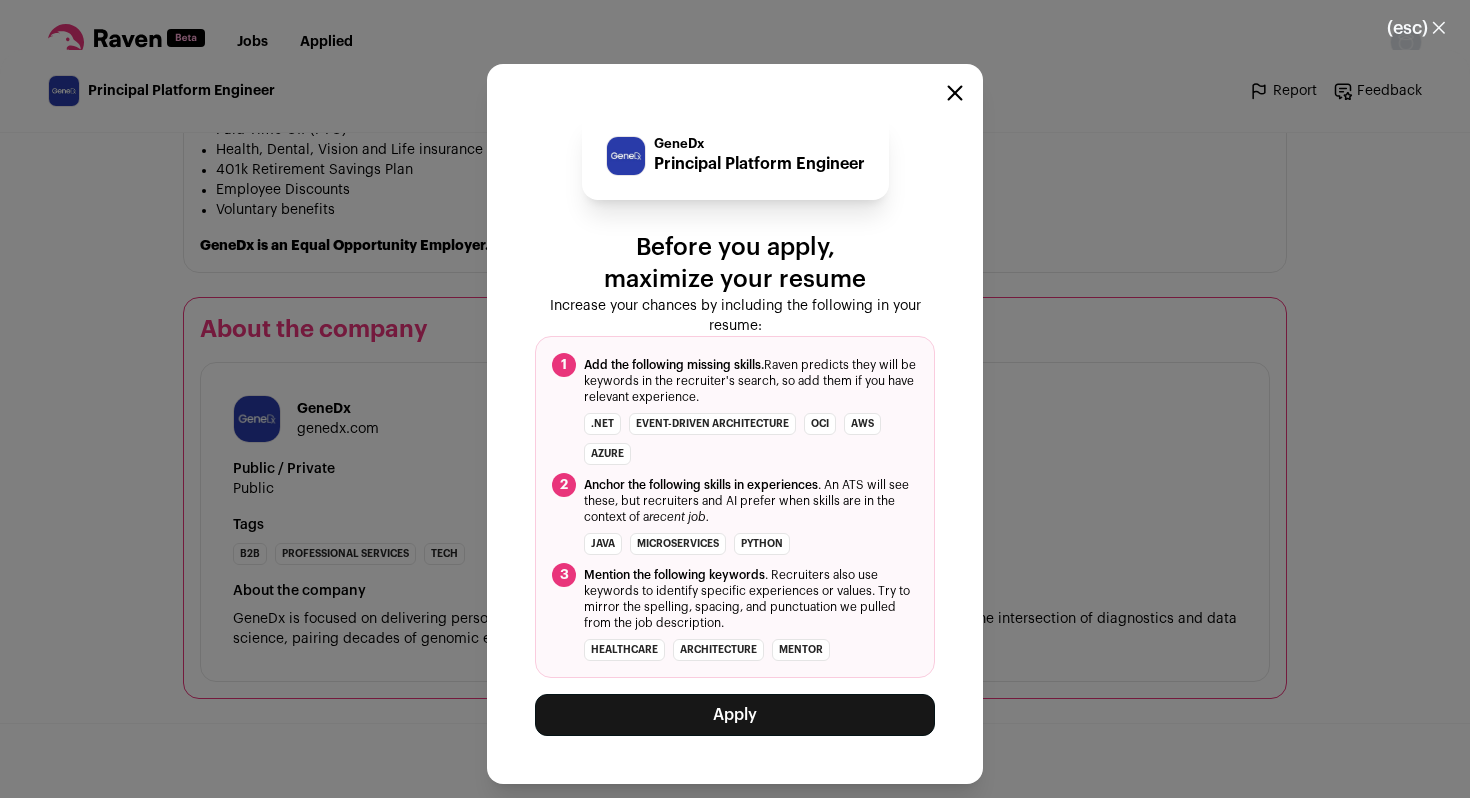 click on "Apply" at bounding box center [735, 715] 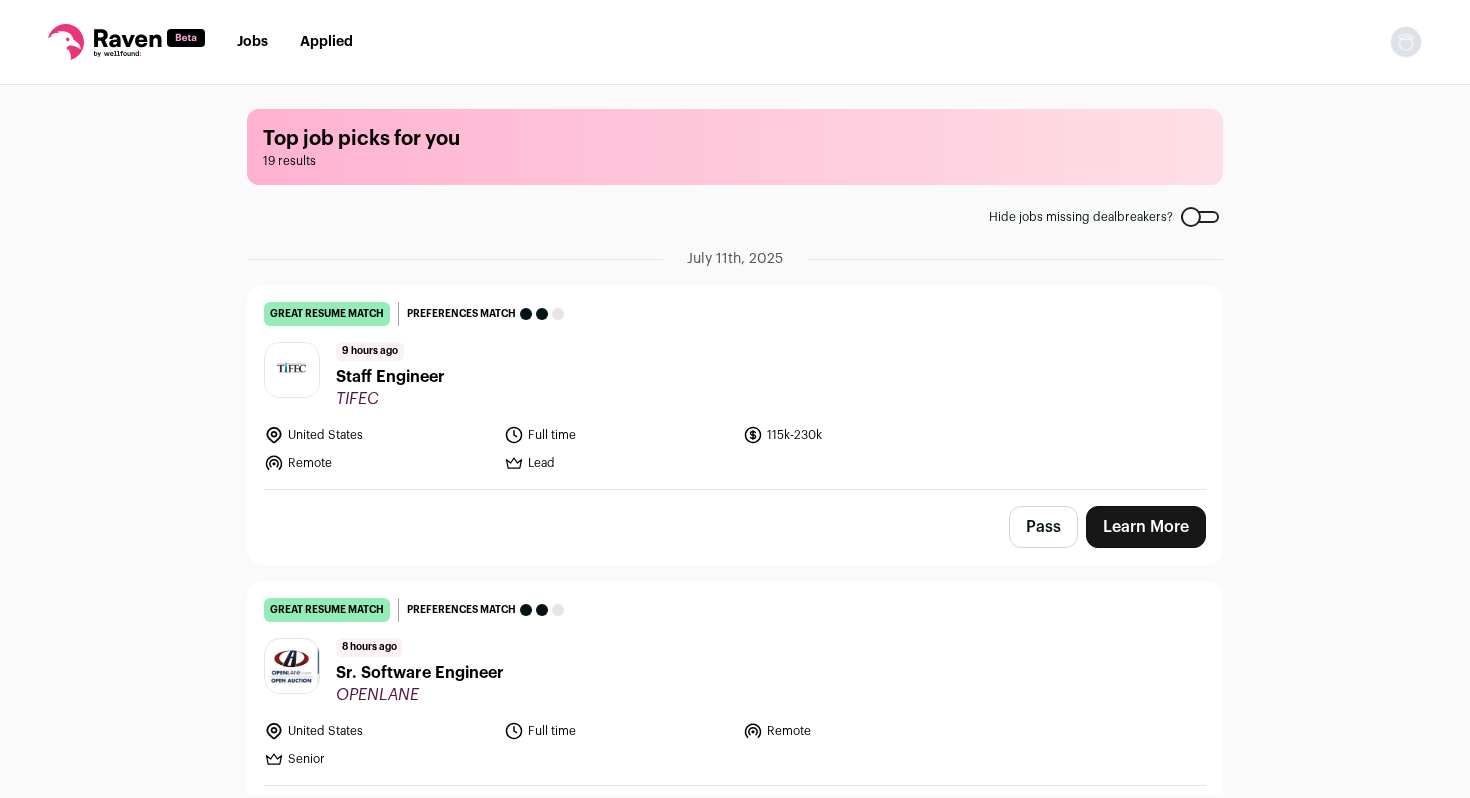 scroll, scrollTop: 0, scrollLeft: 0, axis: both 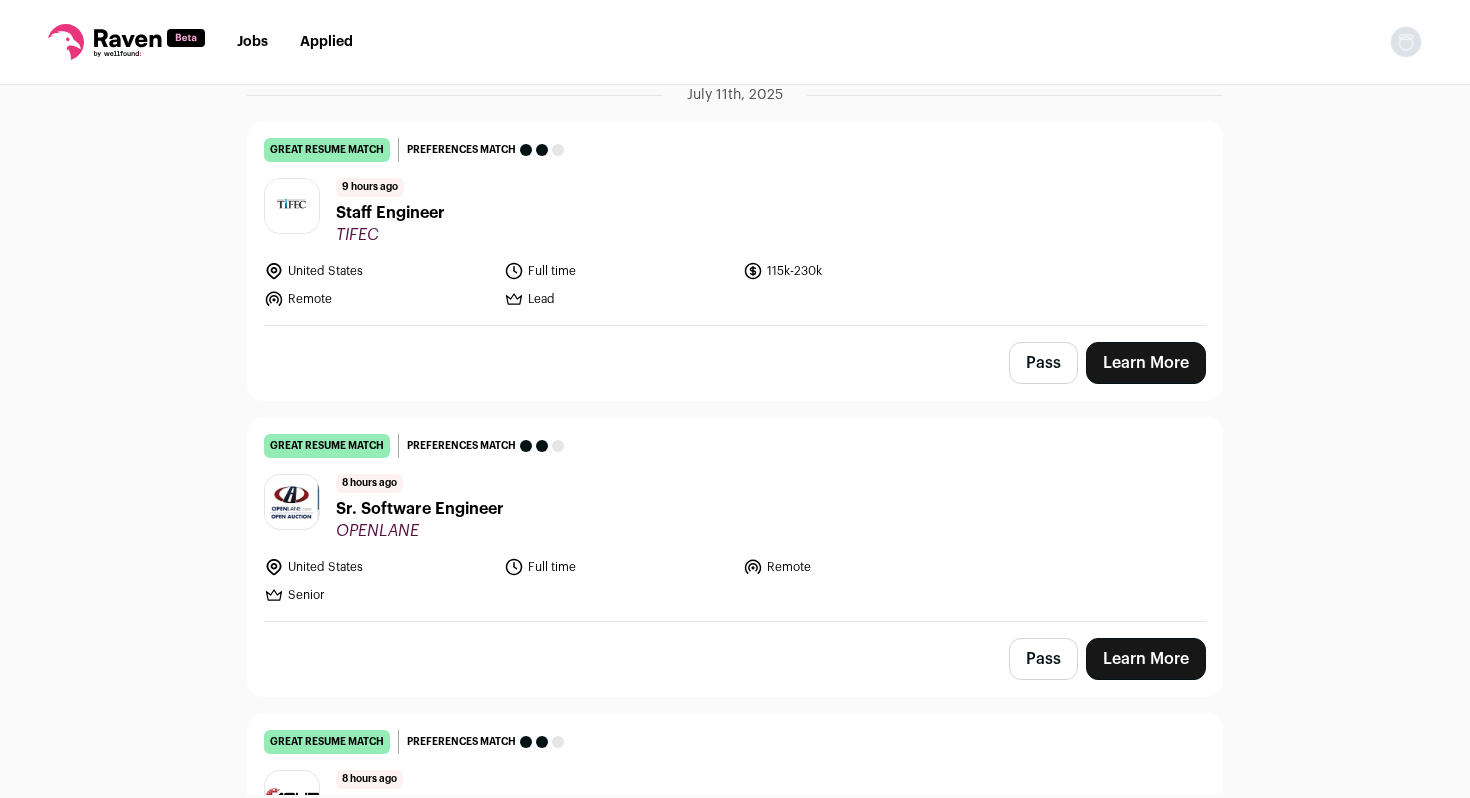 click on "Lead" at bounding box center (618, 299) 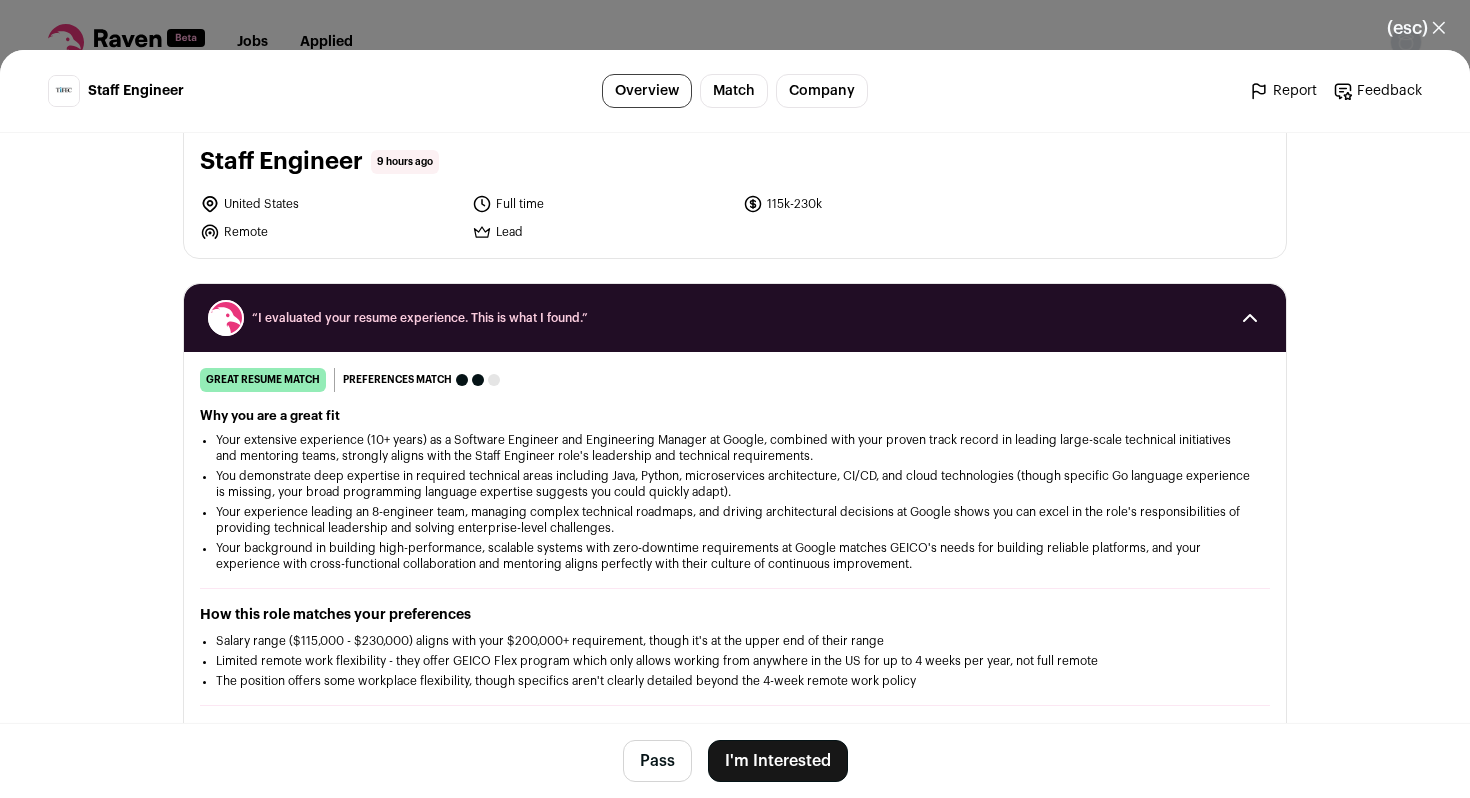 scroll, scrollTop: 0, scrollLeft: 0, axis: both 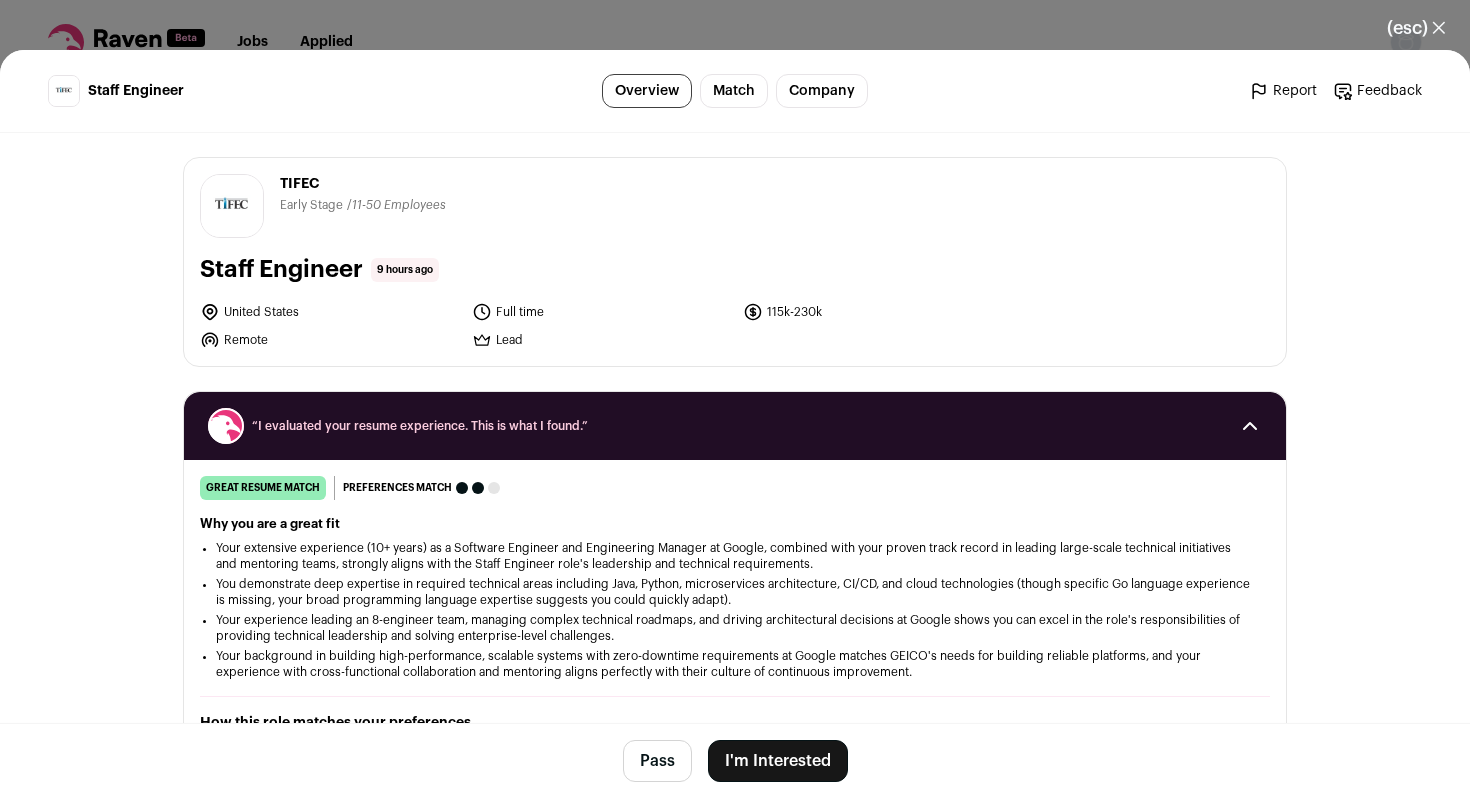 click on "Pass" at bounding box center [657, 761] 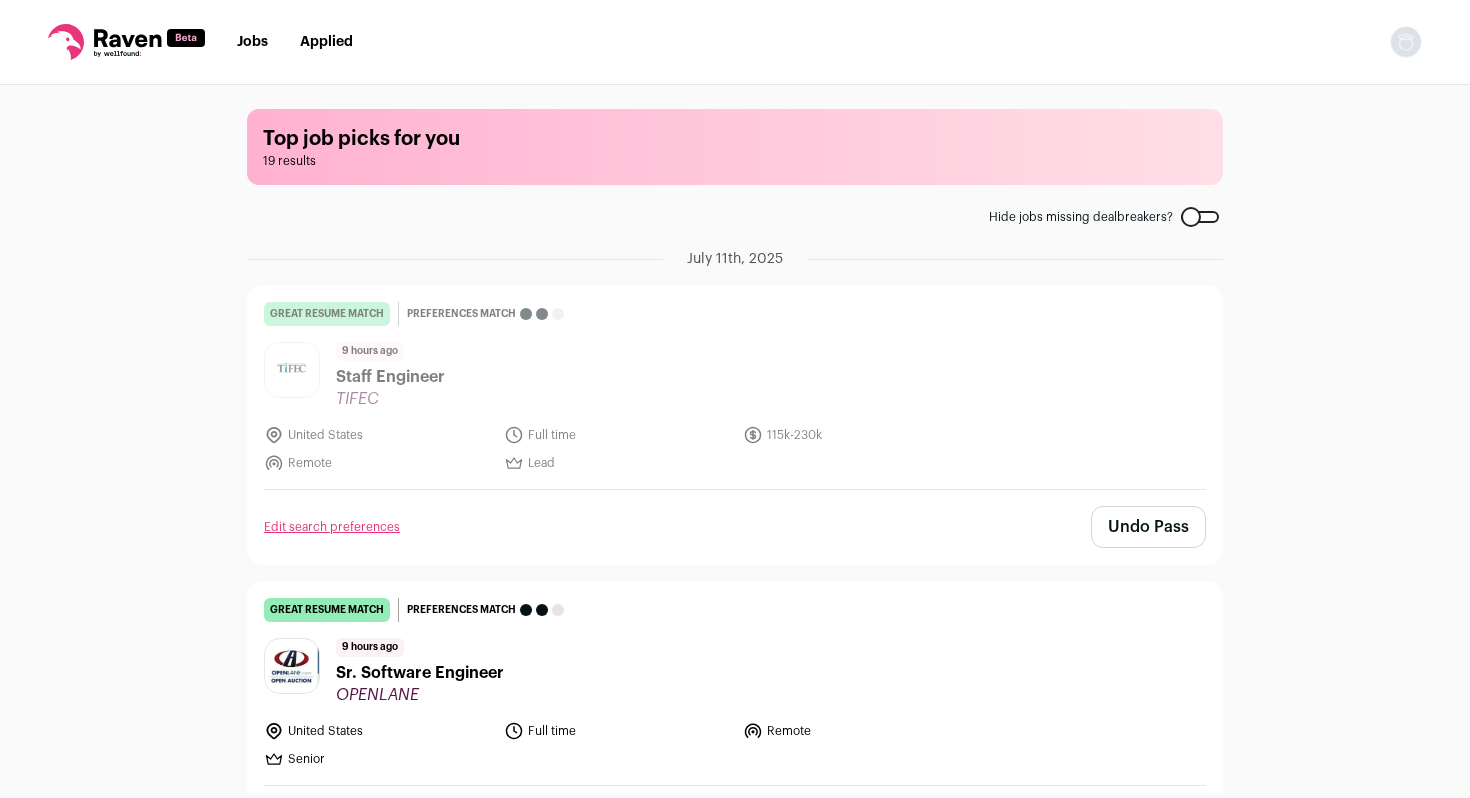 scroll, scrollTop: 0, scrollLeft: 0, axis: both 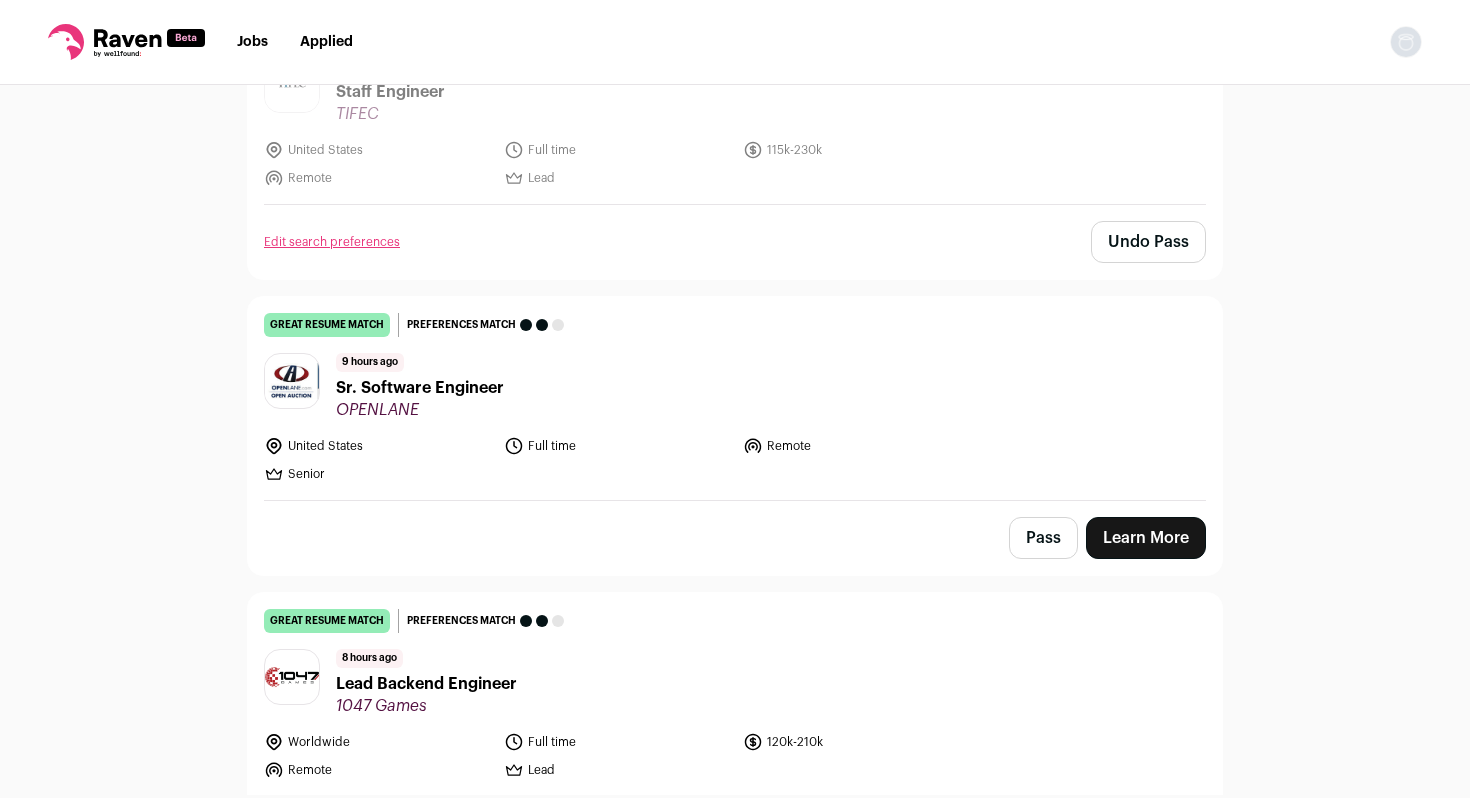 click on "9 hours ago
Sr. Software Engineer
OPENLANE" at bounding box center (735, 386) 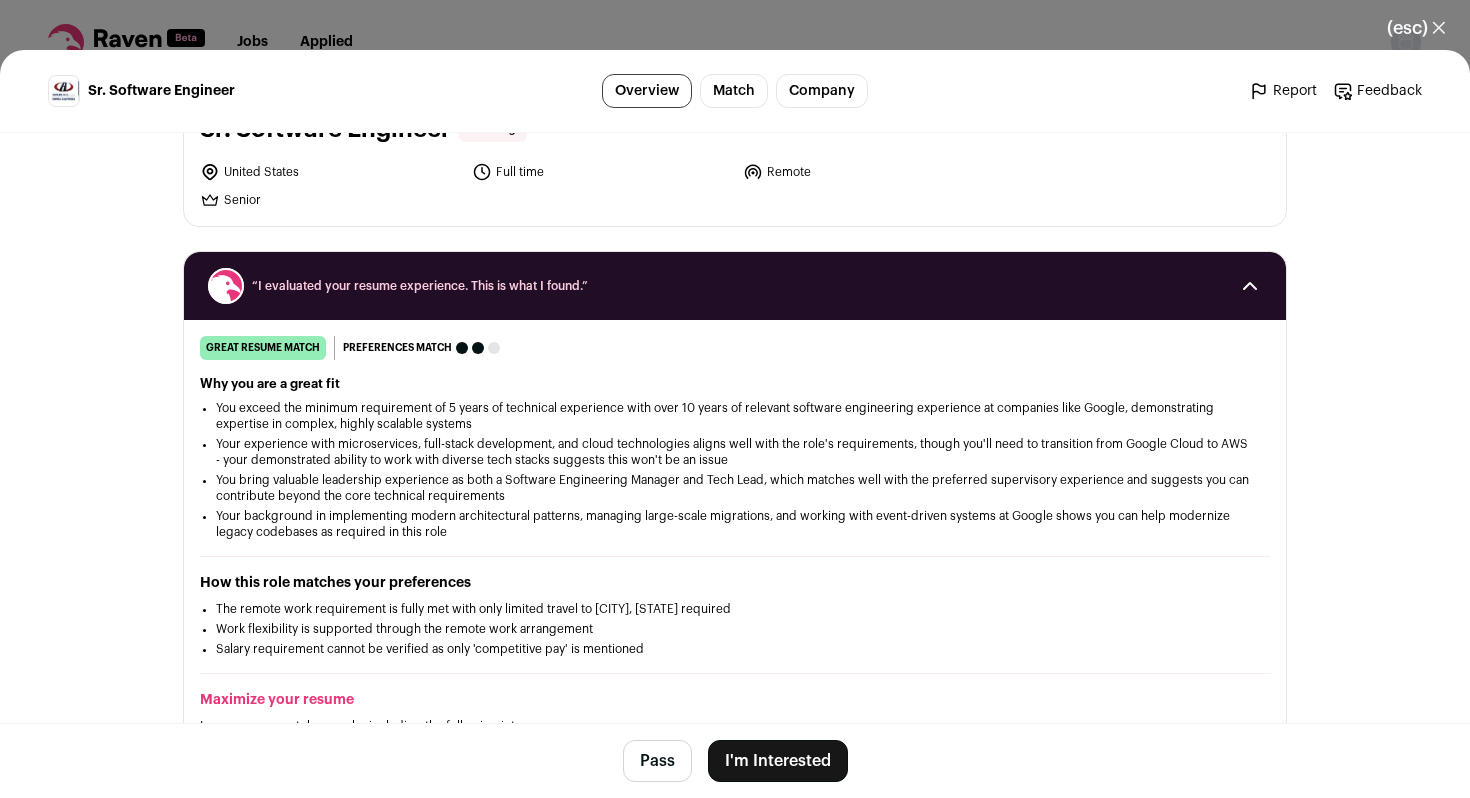 scroll, scrollTop: 137, scrollLeft: 0, axis: vertical 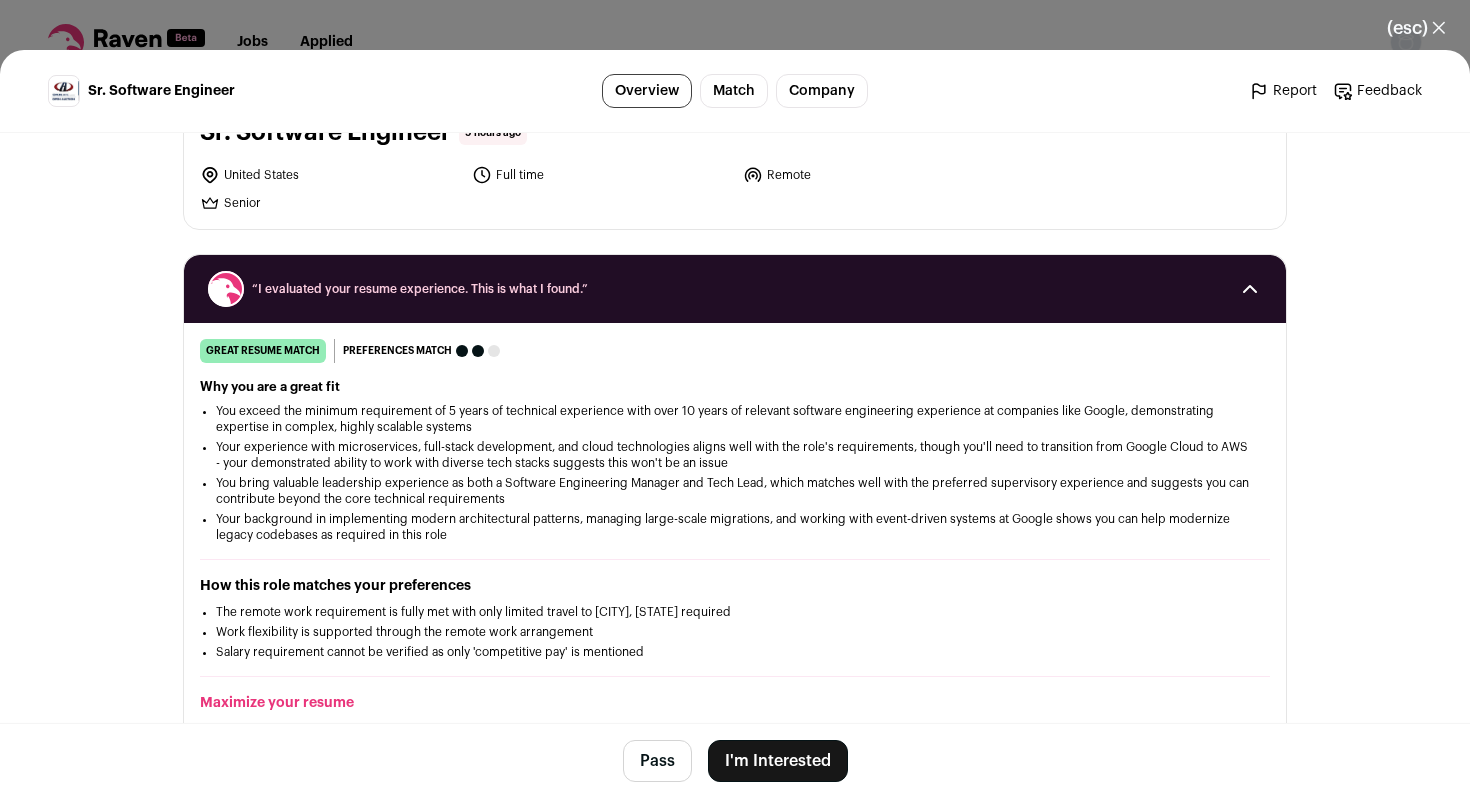 click on "I'm Interested" at bounding box center [778, 761] 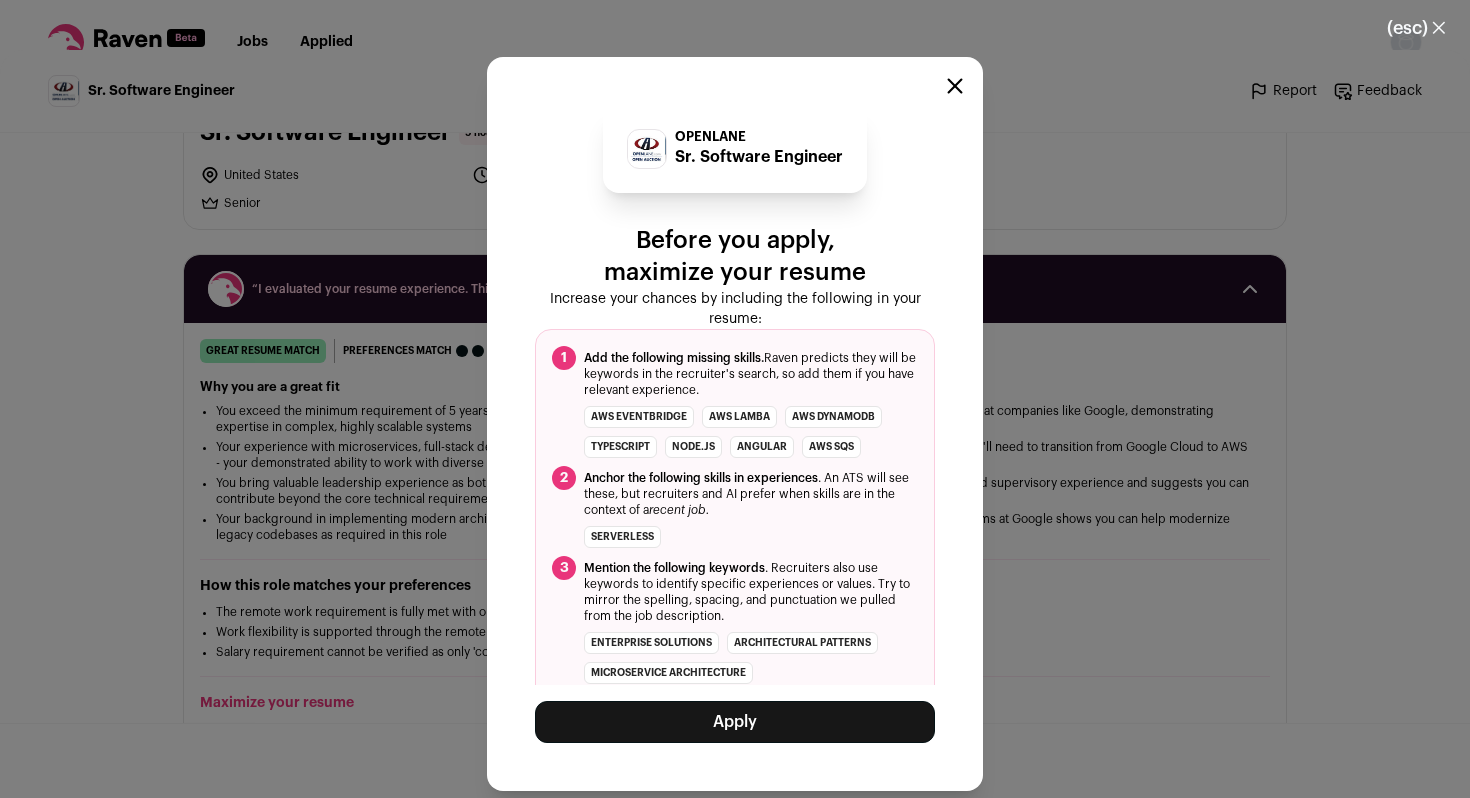 click on "Apply" at bounding box center [735, 722] 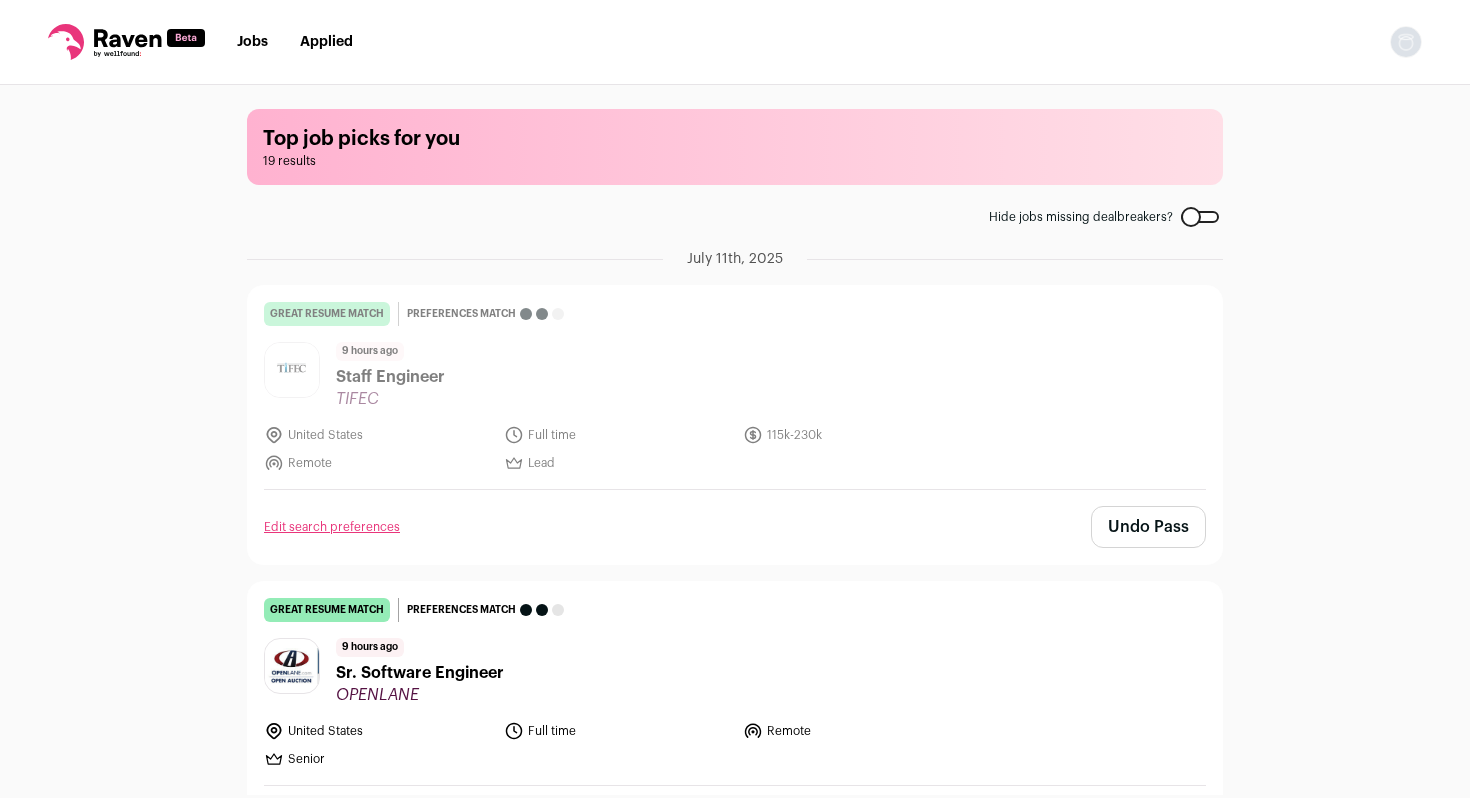 scroll, scrollTop: 0, scrollLeft: 0, axis: both 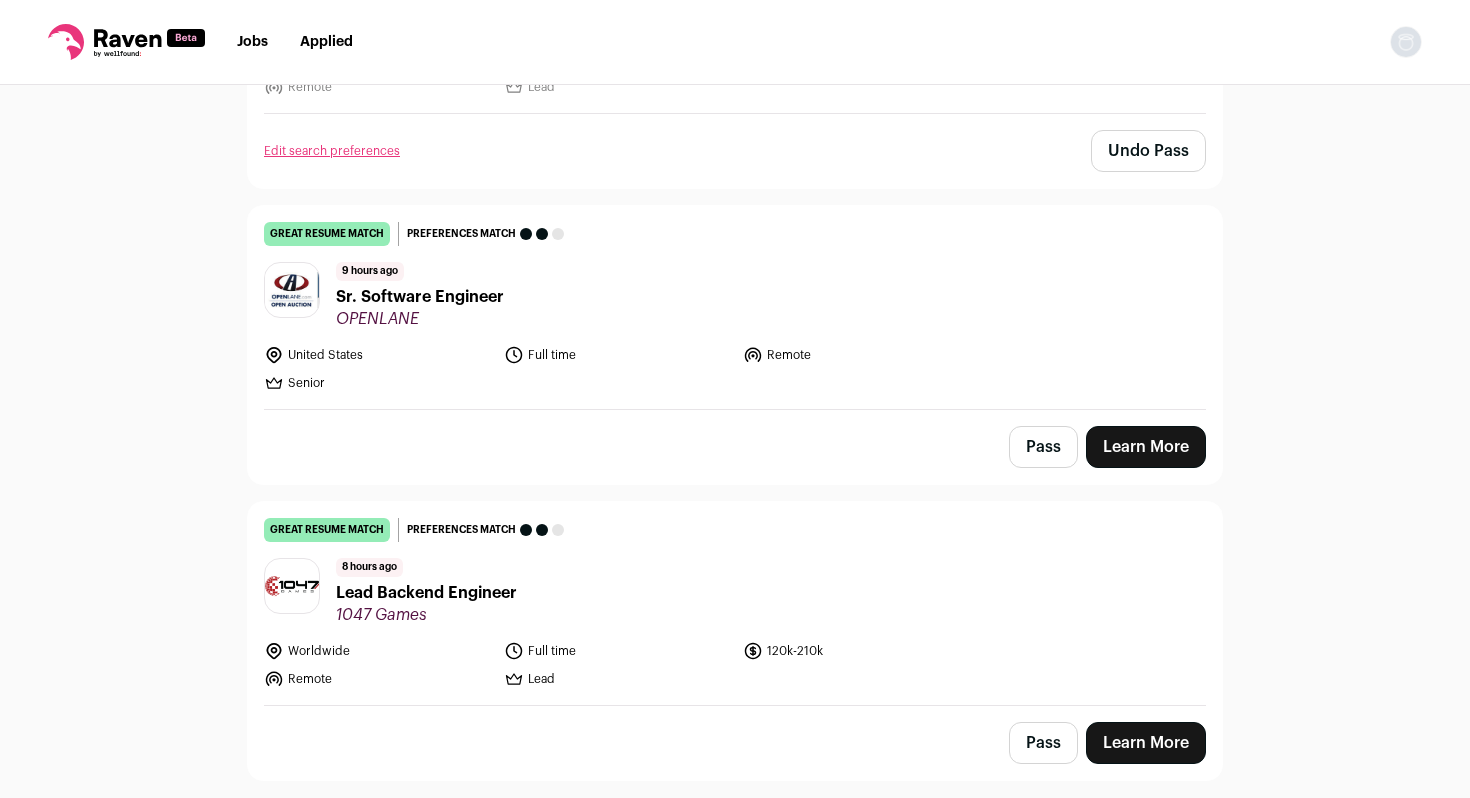 click on "9 hours ago
Sr. Software Engineer
OPENLANE" at bounding box center (735, 295) 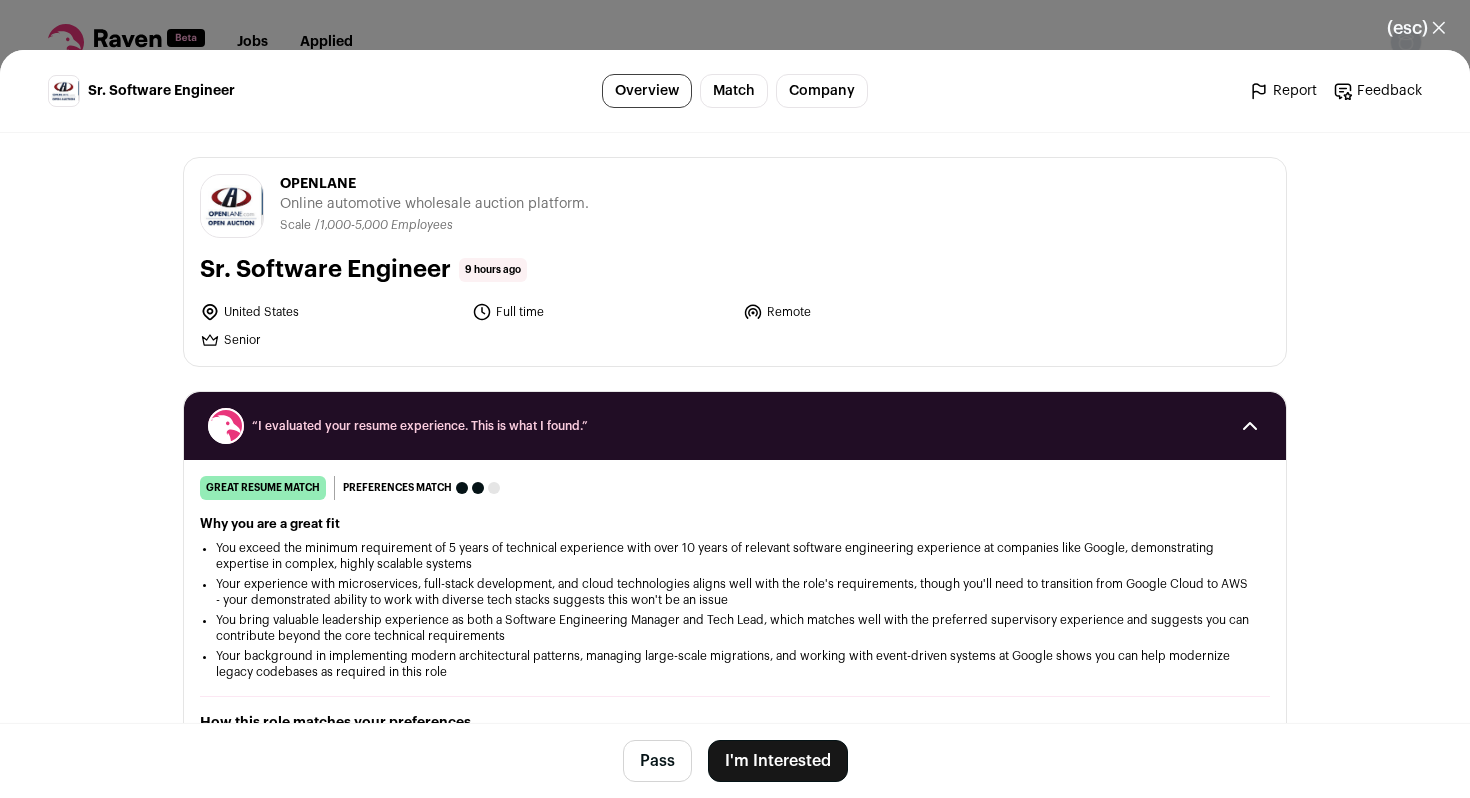 click on "Pass" at bounding box center (657, 761) 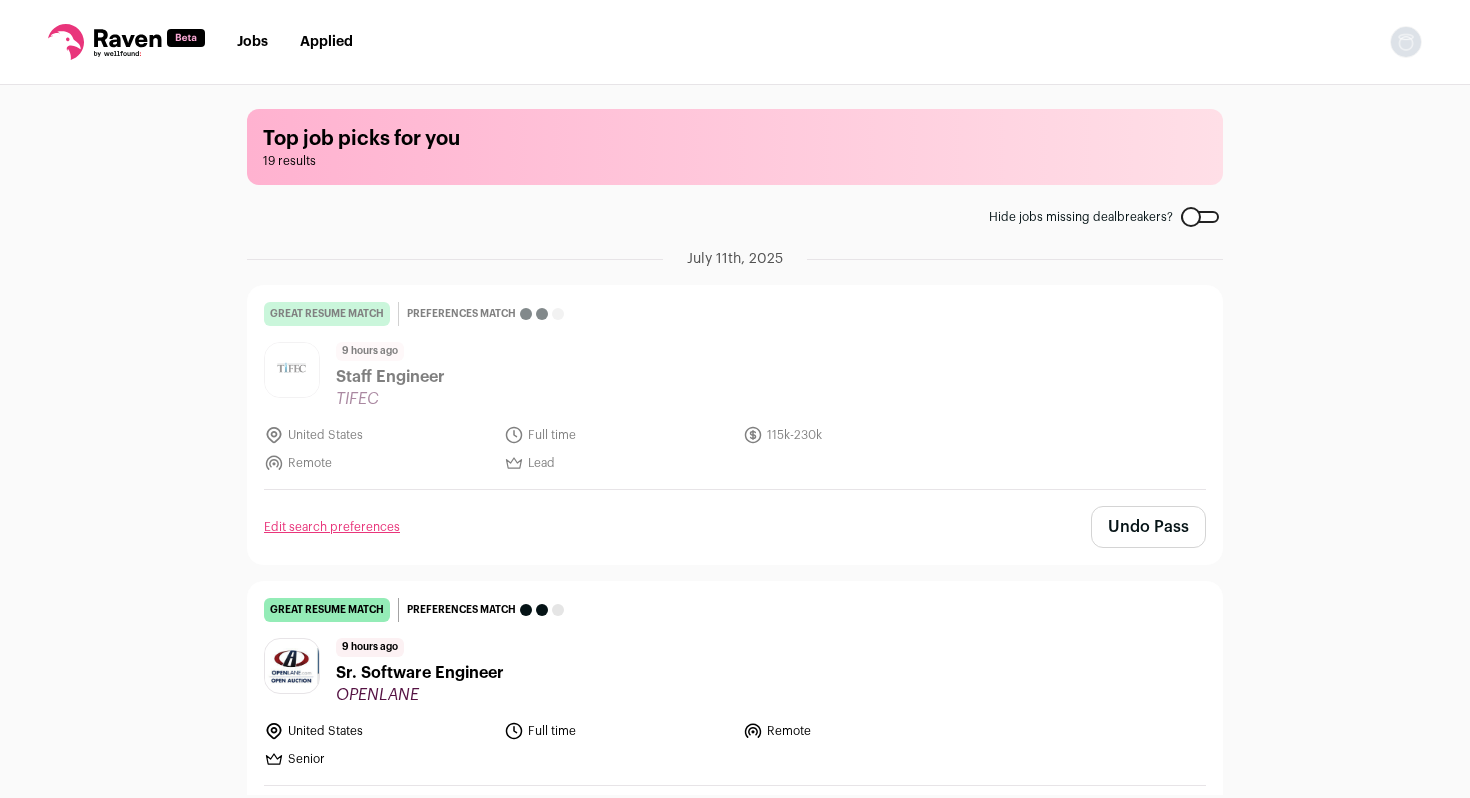 scroll, scrollTop: 0, scrollLeft: 0, axis: both 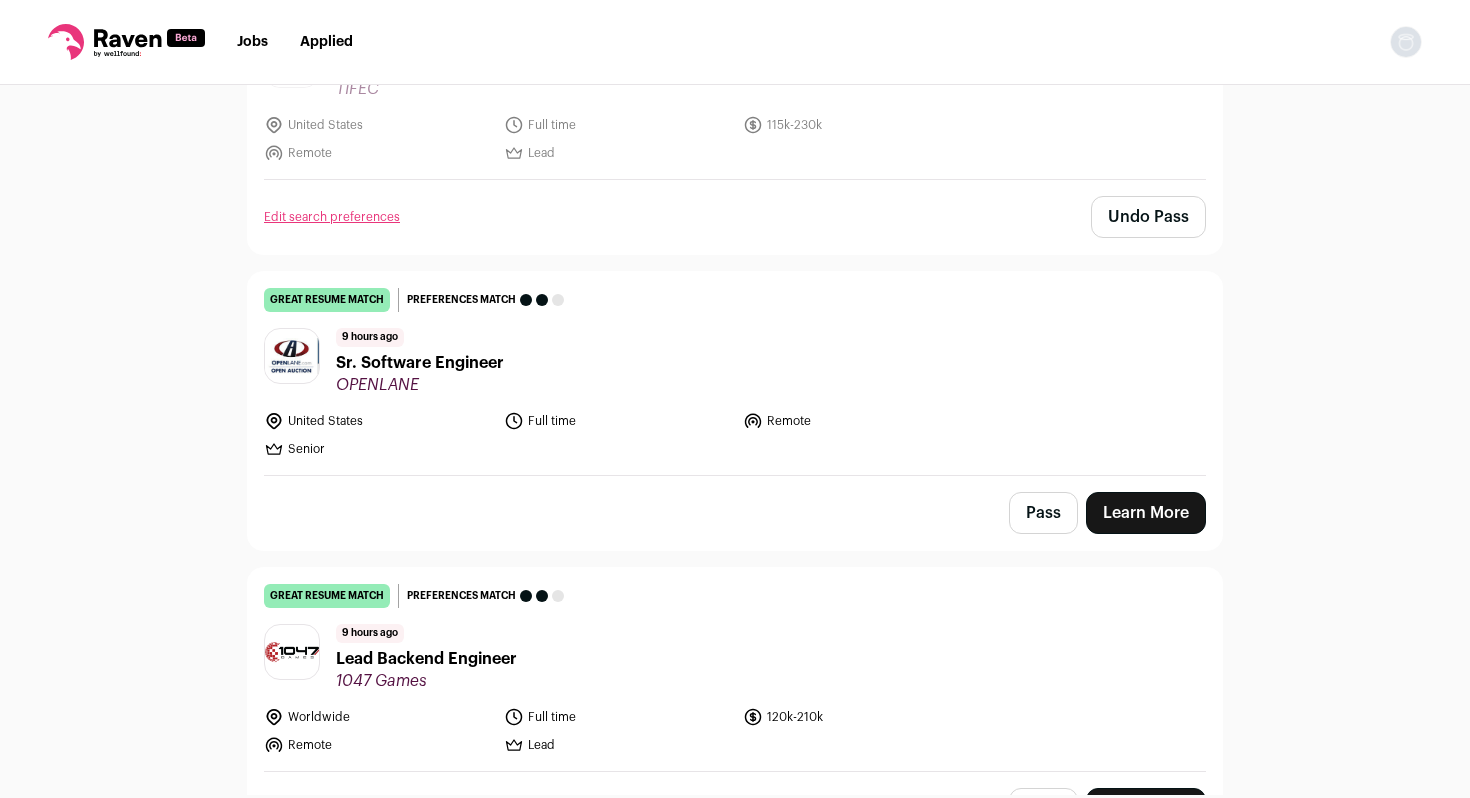 click on "great resume match
You meet the must-have requirements, the nice-to-have requirements, and are a strong fit for the job responsibilities. You may still want some resume edits to stand out, but your resume is a strong match as-is.
Preferences match
This job meets your dealbreakers but is missing one or more of your nice-to-haves
9 hours ago
Sr. Software Engineer
OPENLANE
United States
Full time" at bounding box center [735, 373] 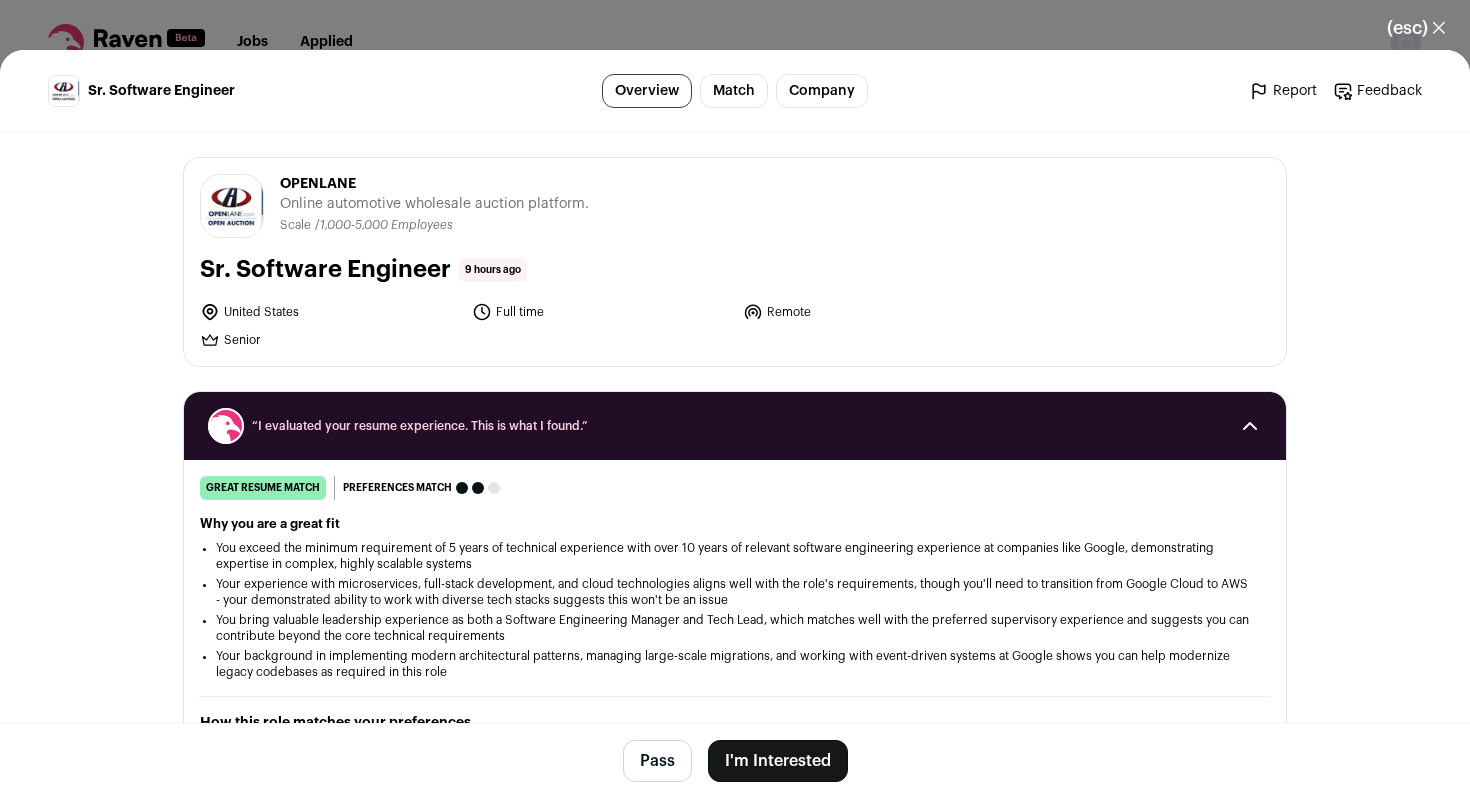 click on "Pass" at bounding box center (657, 761) 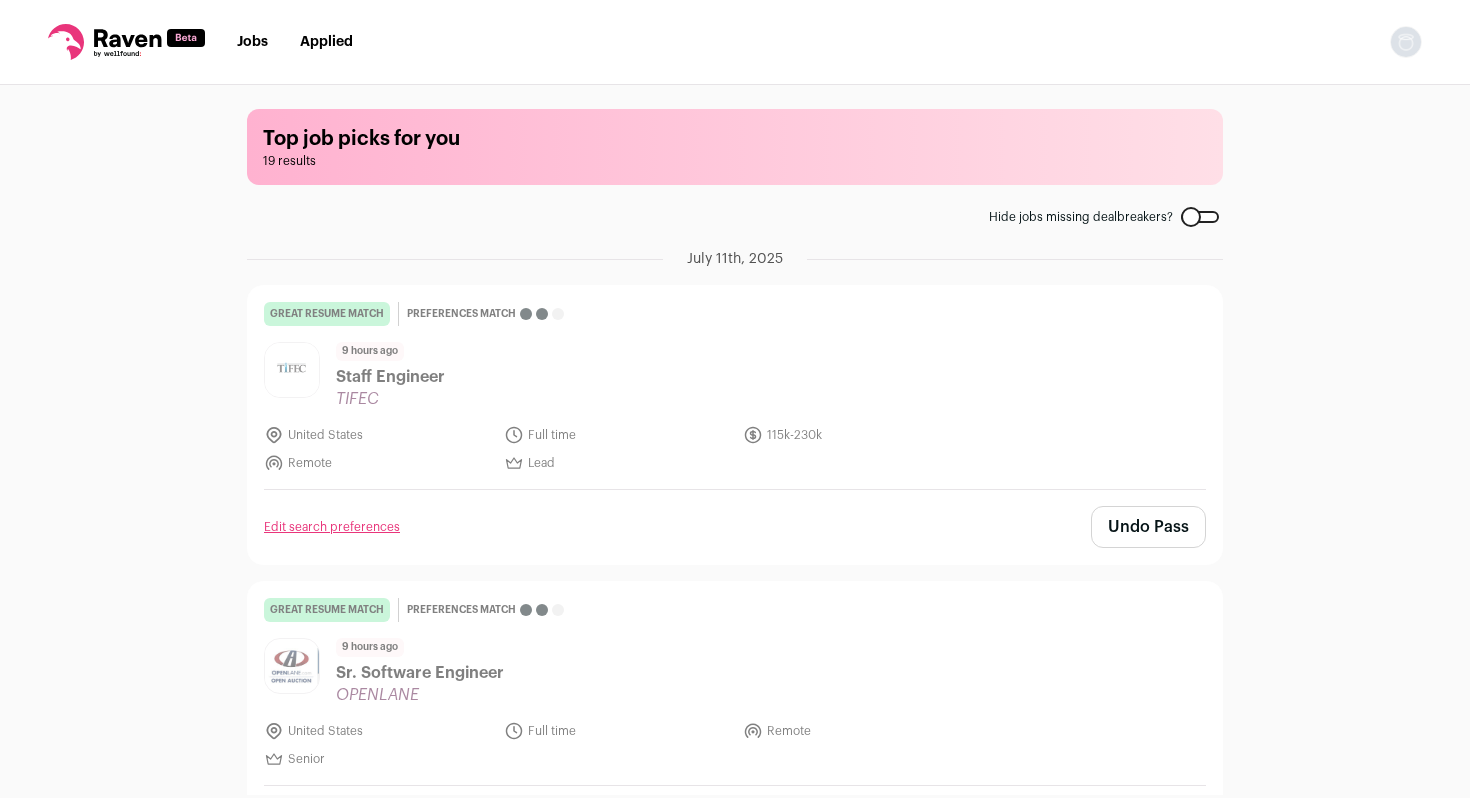 scroll, scrollTop: 0, scrollLeft: 0, axis: both 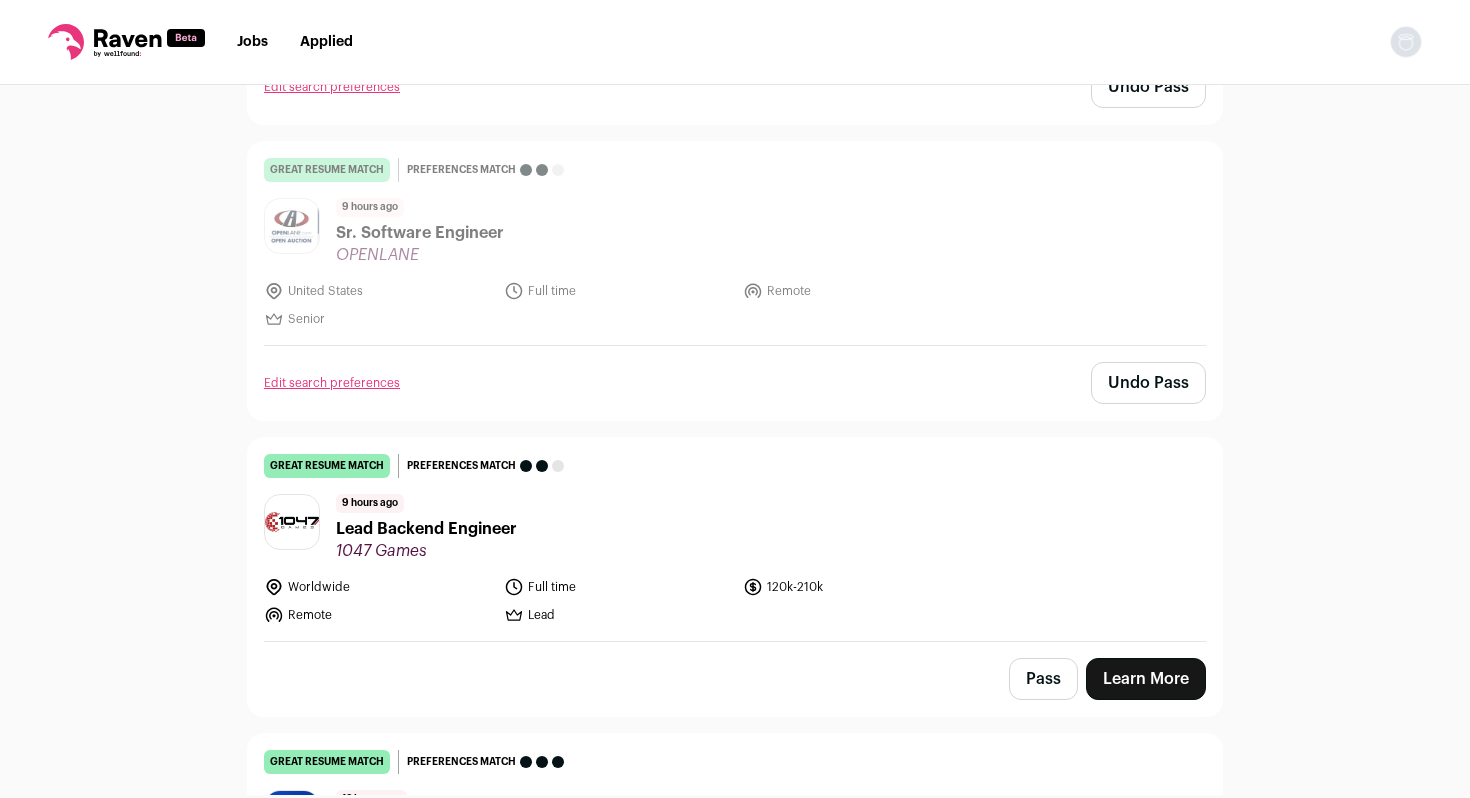 click on "great resume match
You meet the must-have requirements, the nice-to-have requirements, and are a strong fit for the job responsibilities. You may still want some resume edits to stand out, but your resume is a strong match as-is.
Preferences match
This job meets your dealbreakers but is missing one or more of your nice-to-haves
[TIME] ago
Lead Backend Engineer
[COMPANY] [NUMBER]
Worldwide
Full time" at bounding box center (735, 539) 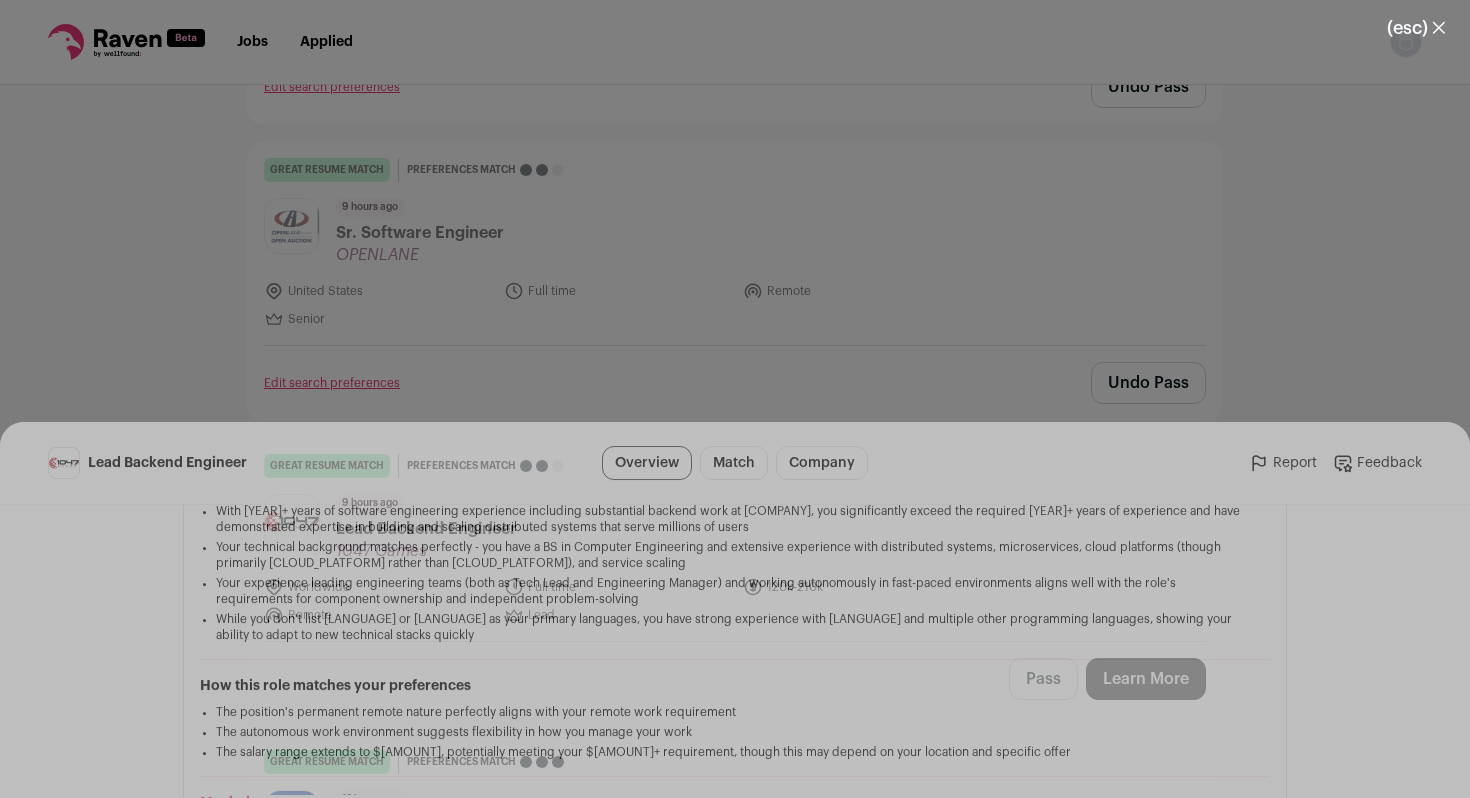 scroll, scrollTop: 455, scrollLeft: 0, axis: vertical 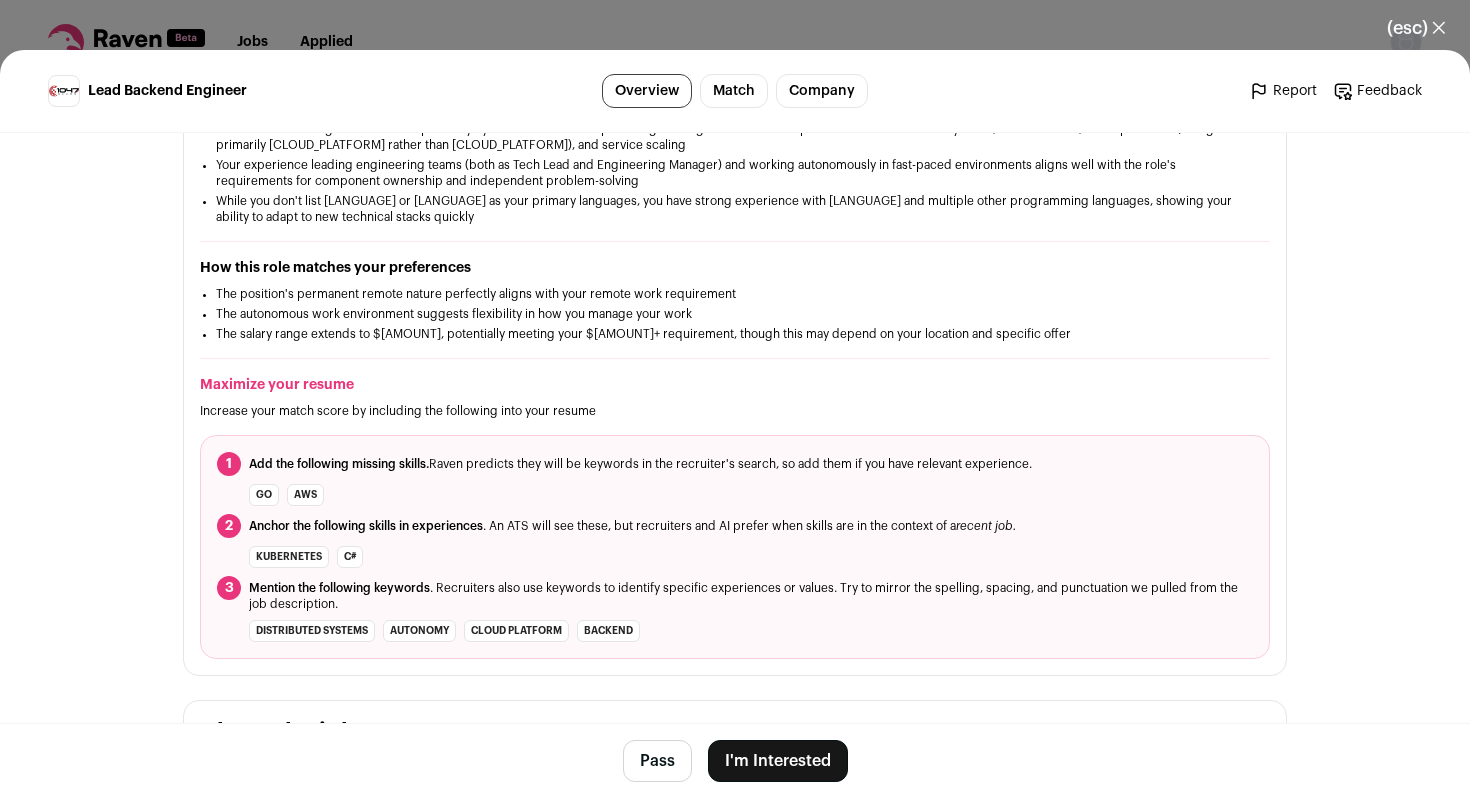 click on "Anchor the following skills in experiences . An ATS will see these, but recruiters and AI prefer when skills are in the context of a  recent job." at bounding box center [632, 526] 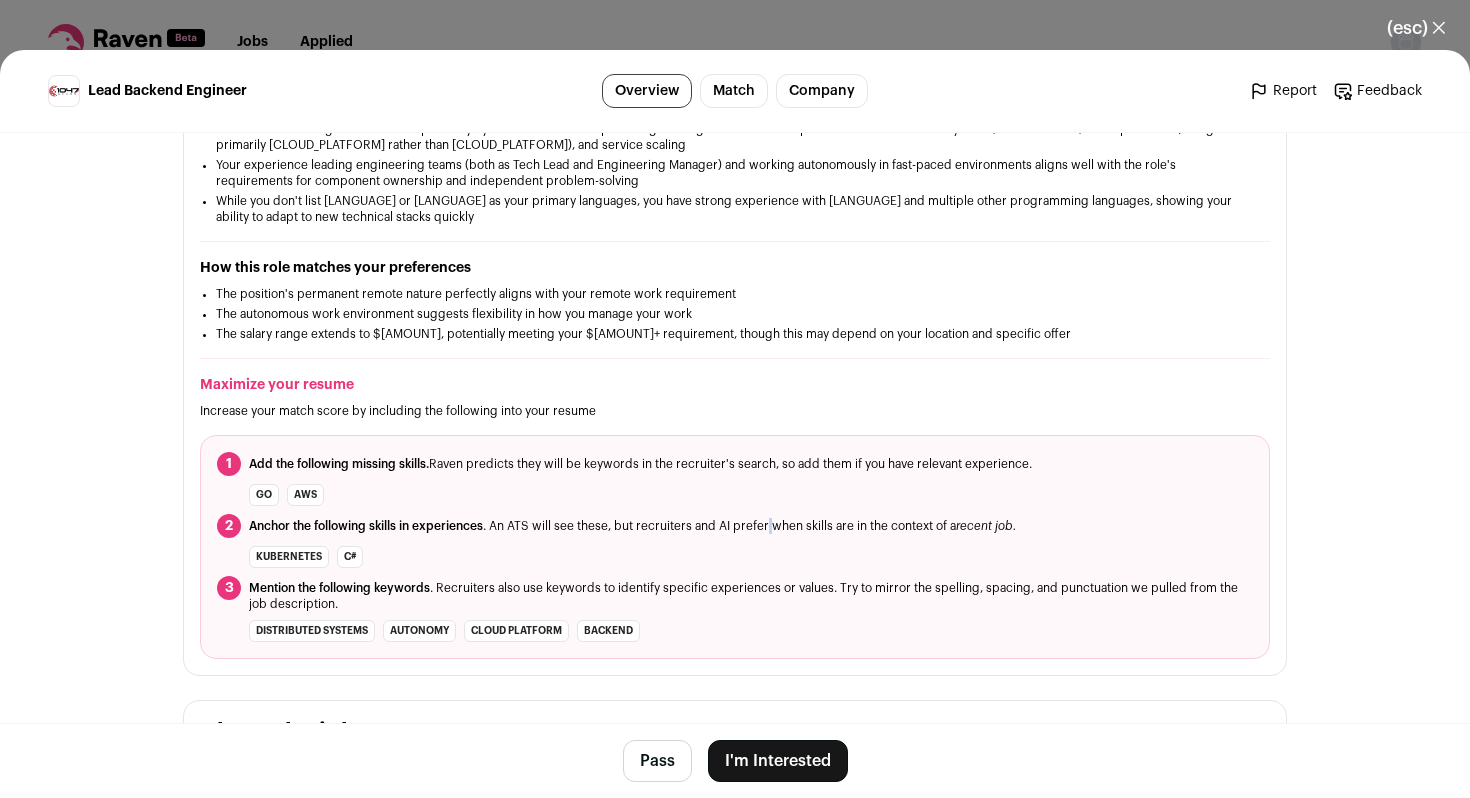 click on "Anchor the following skills in experiences . An ATS will see these, but recruiters and AI prefer when skills are in the context of a  recent job." at bounding box center [632, 526] 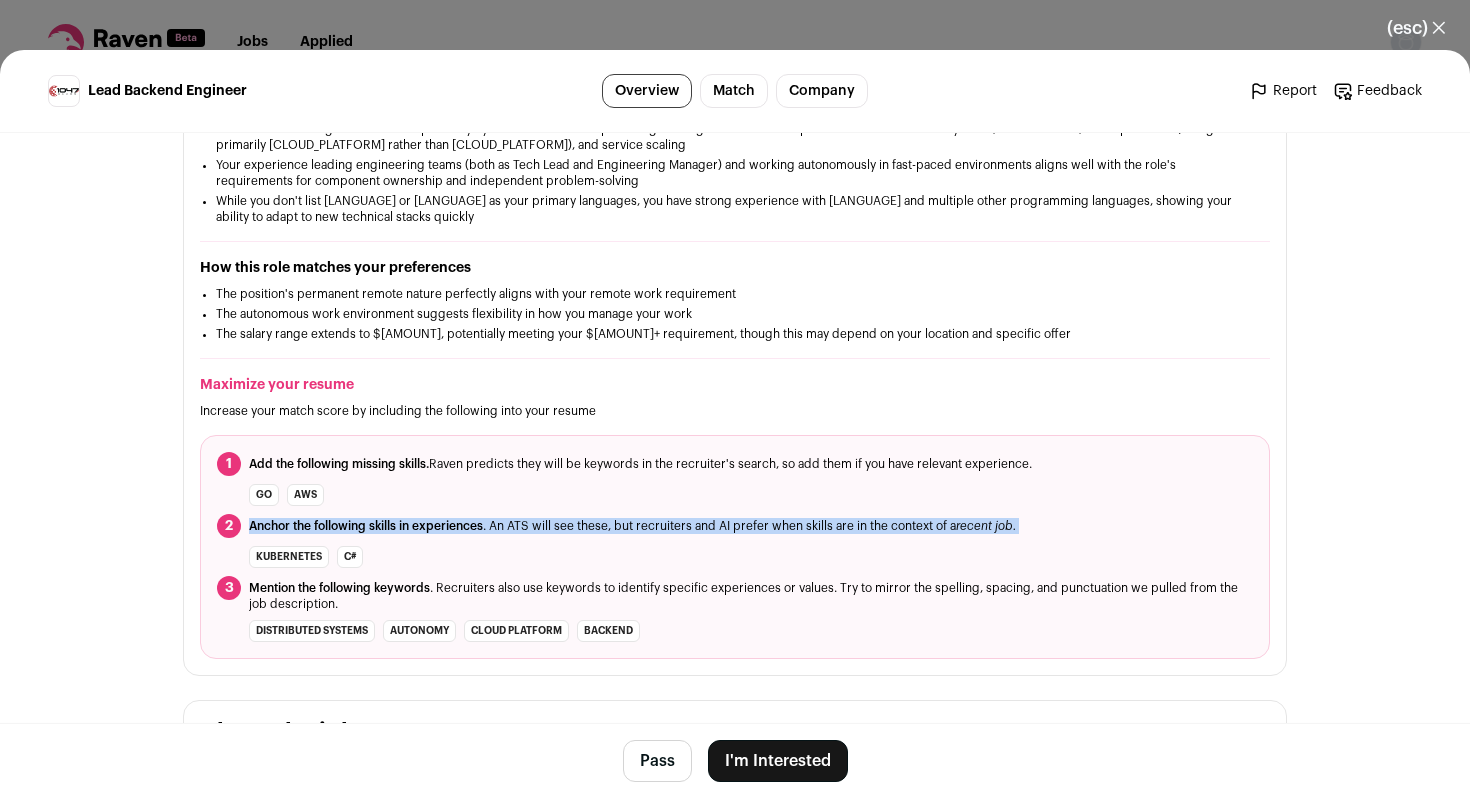 click on "Anchor the following skills in experiences . An ATS will see these, but recruiters and AI prefer when skills are in the context of a  recent job." at bounding box center (632, 526) 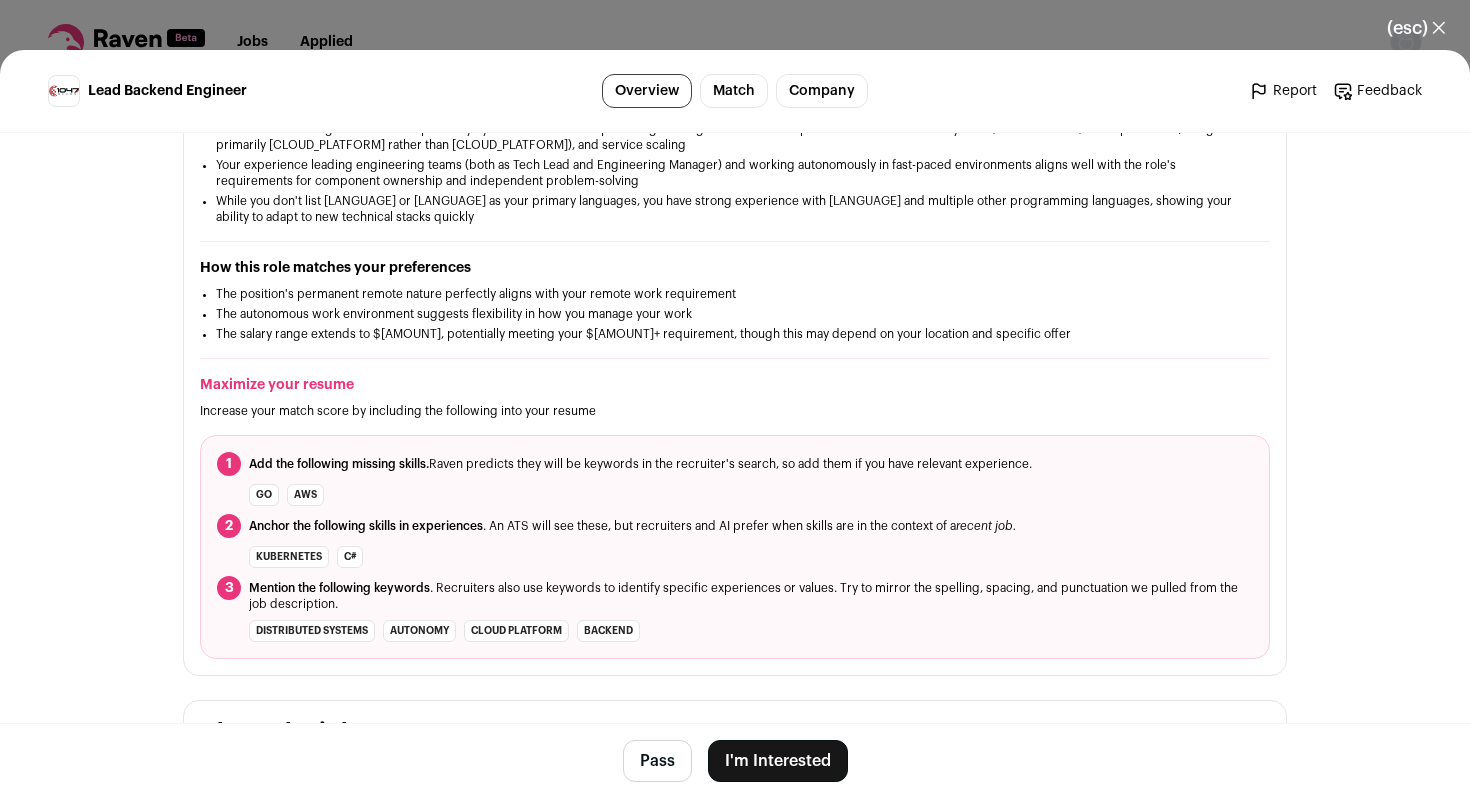 click on "Pass" at bounding box center [657, 761] 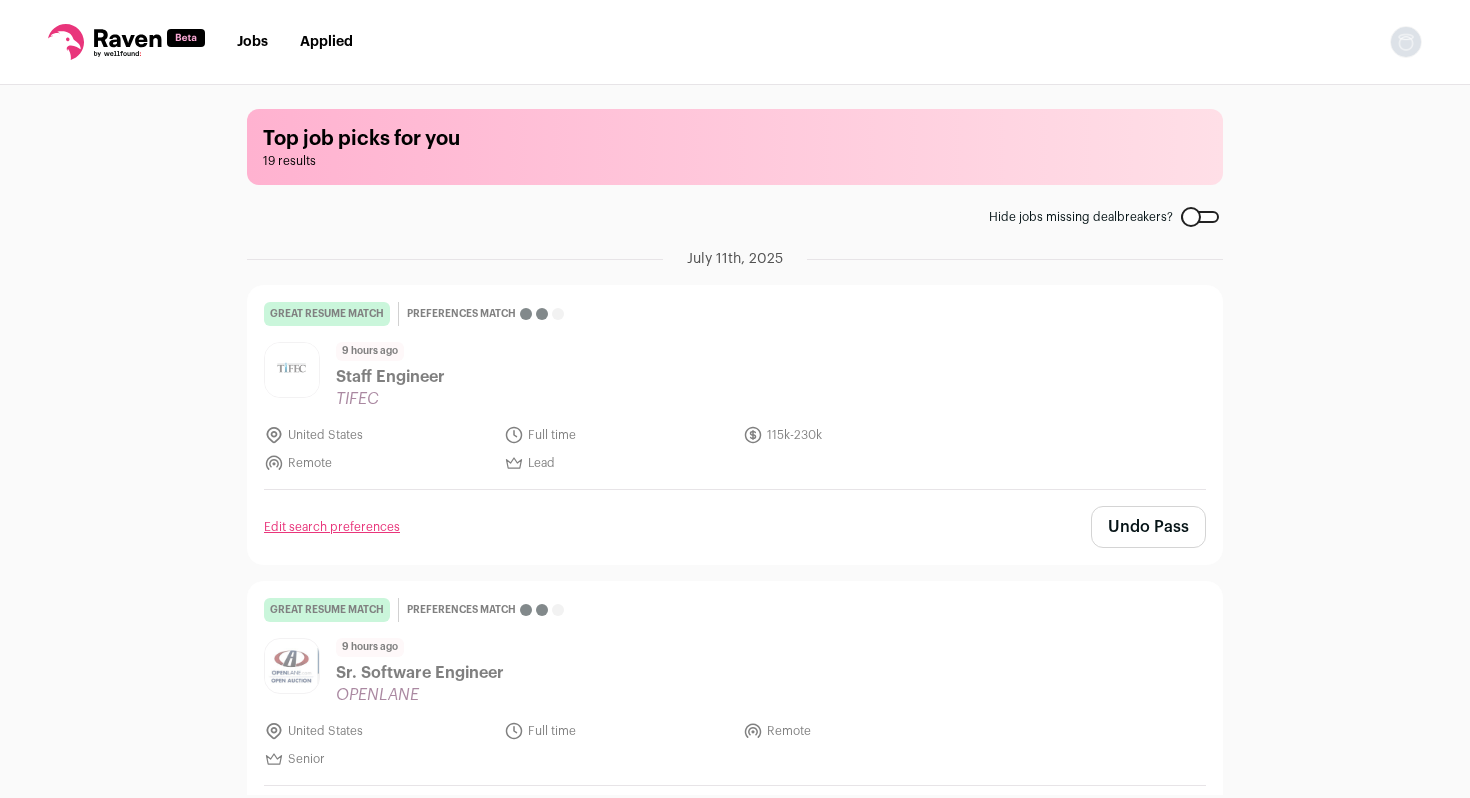 scroll, scrollTop: 0, scrollLeft: 0, axis: both 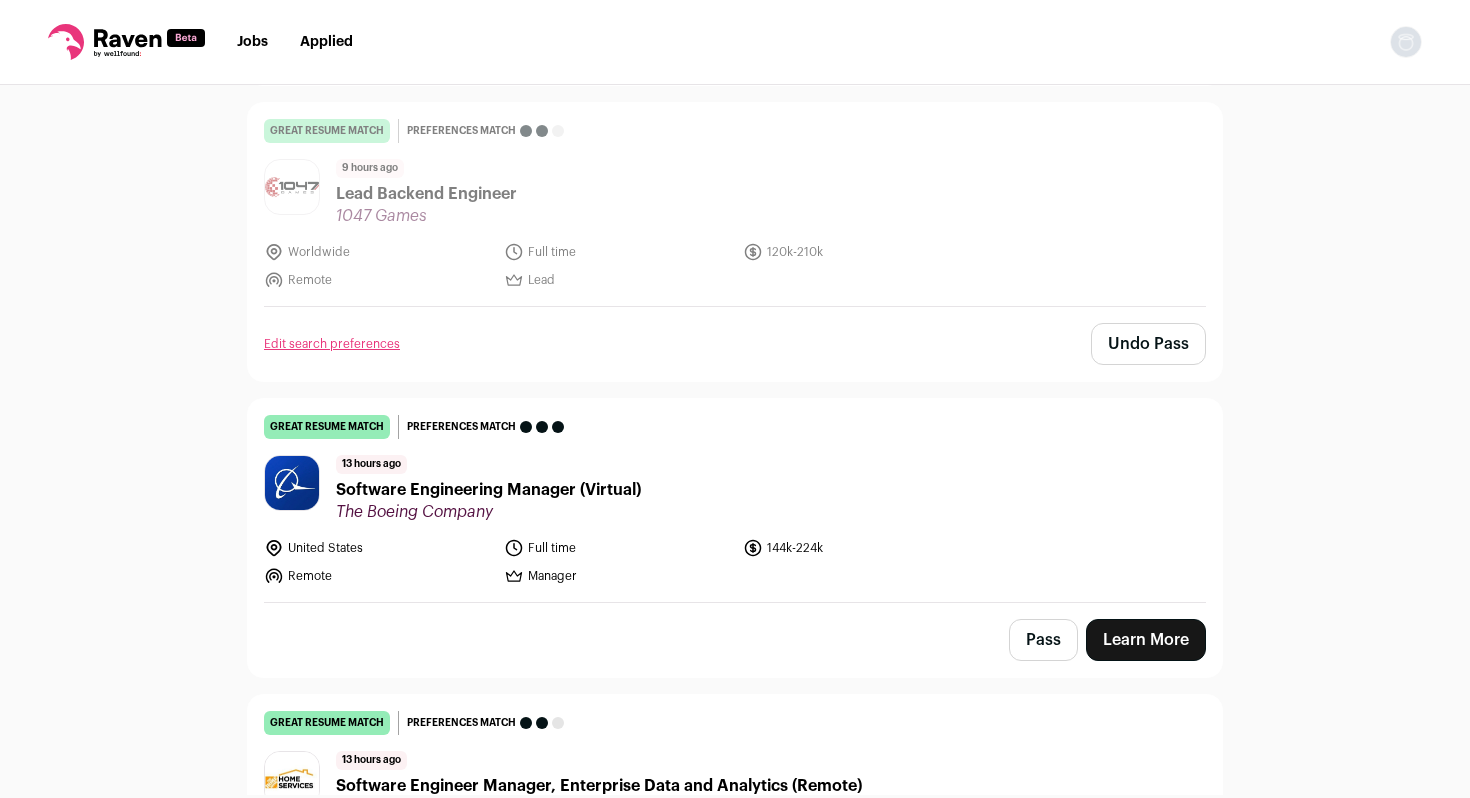 click on "13 hours ago
Software Engineering Manager (Virtual)
The Boeing Company" at bounding box center [735, 488] 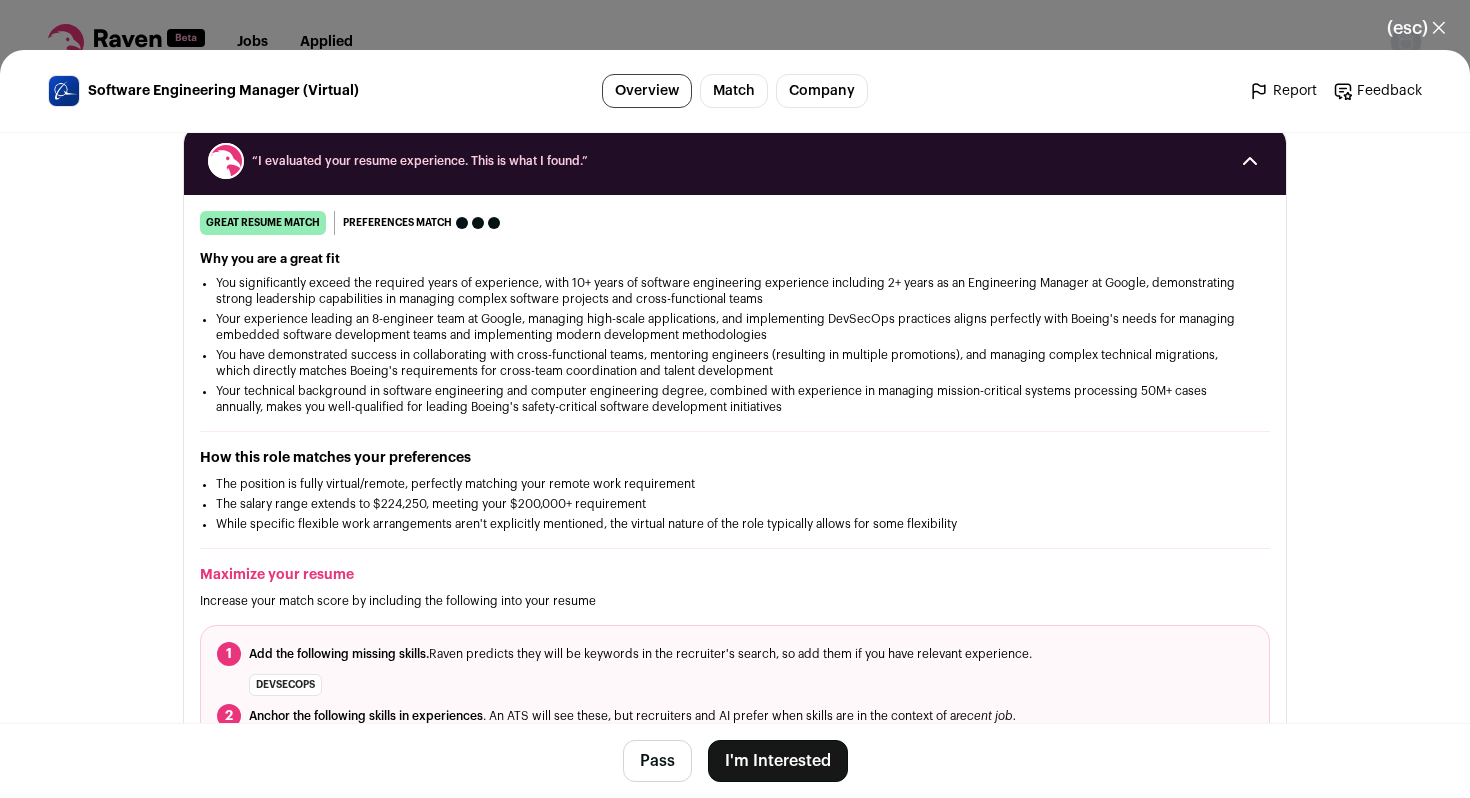 scroll, scrollTop: 260, scrollLeft: 0, axis: vertical 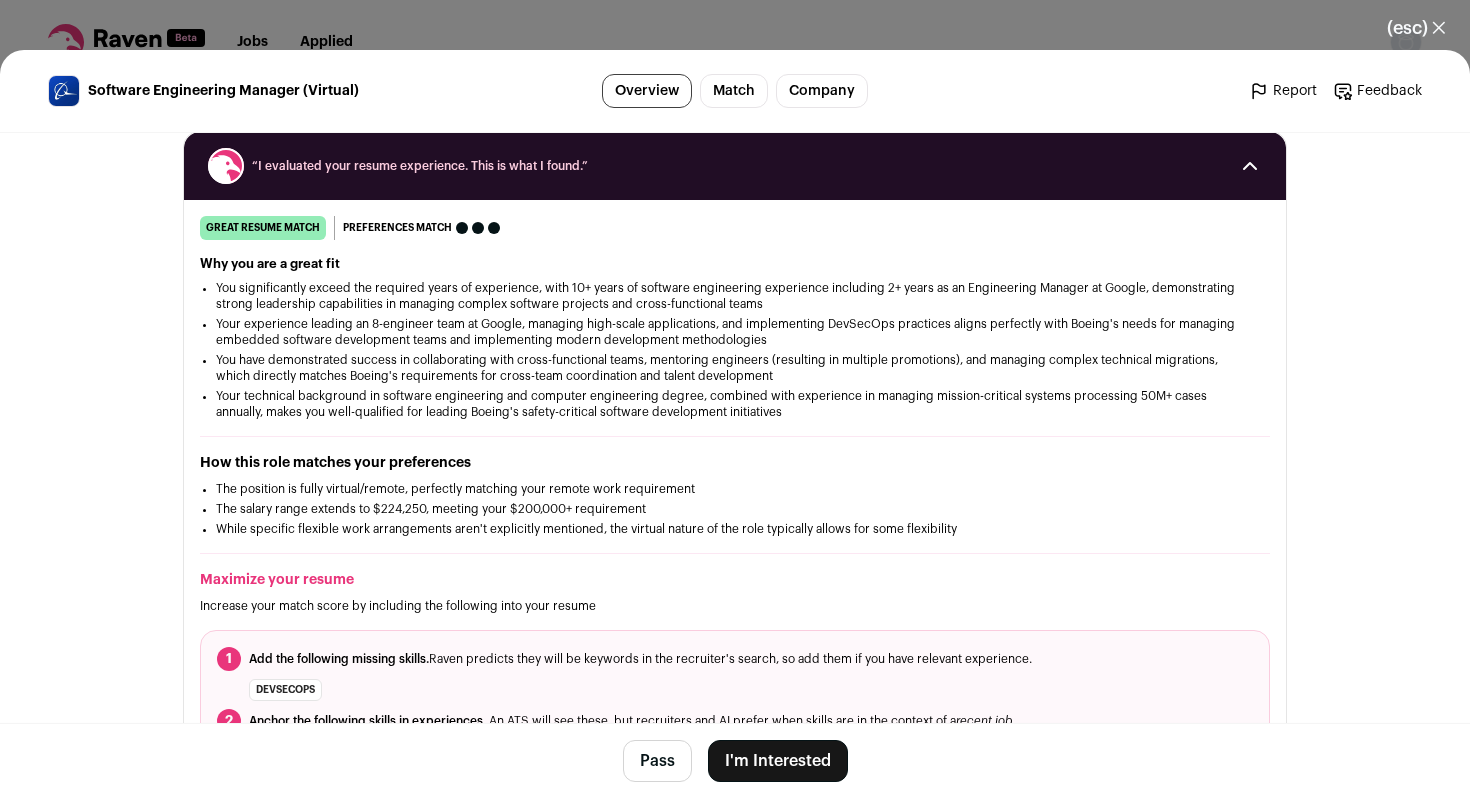 click on "I'm Interested" at bounding box center (778, 761) 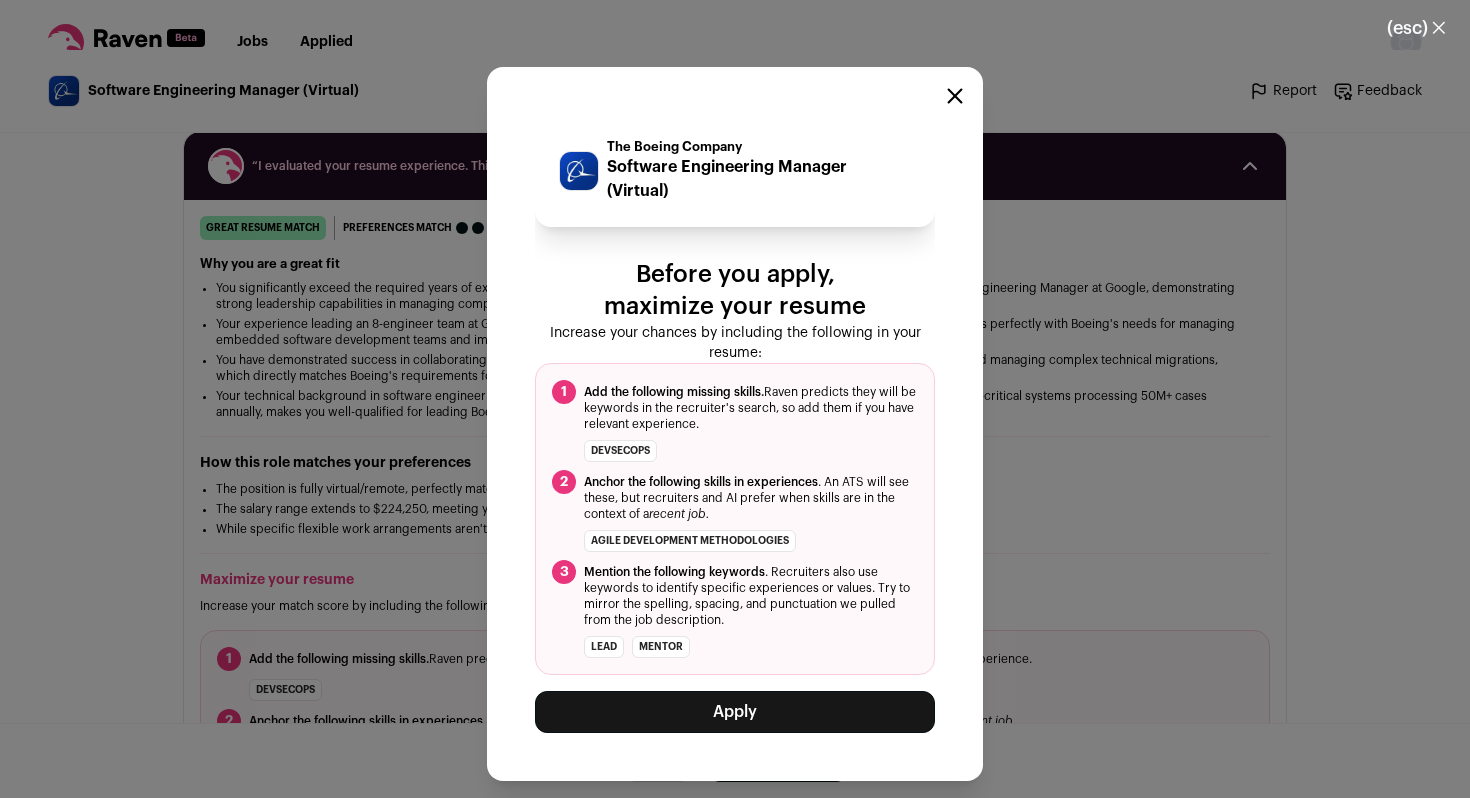 click on "Apply" at bounding box center (735, 712) 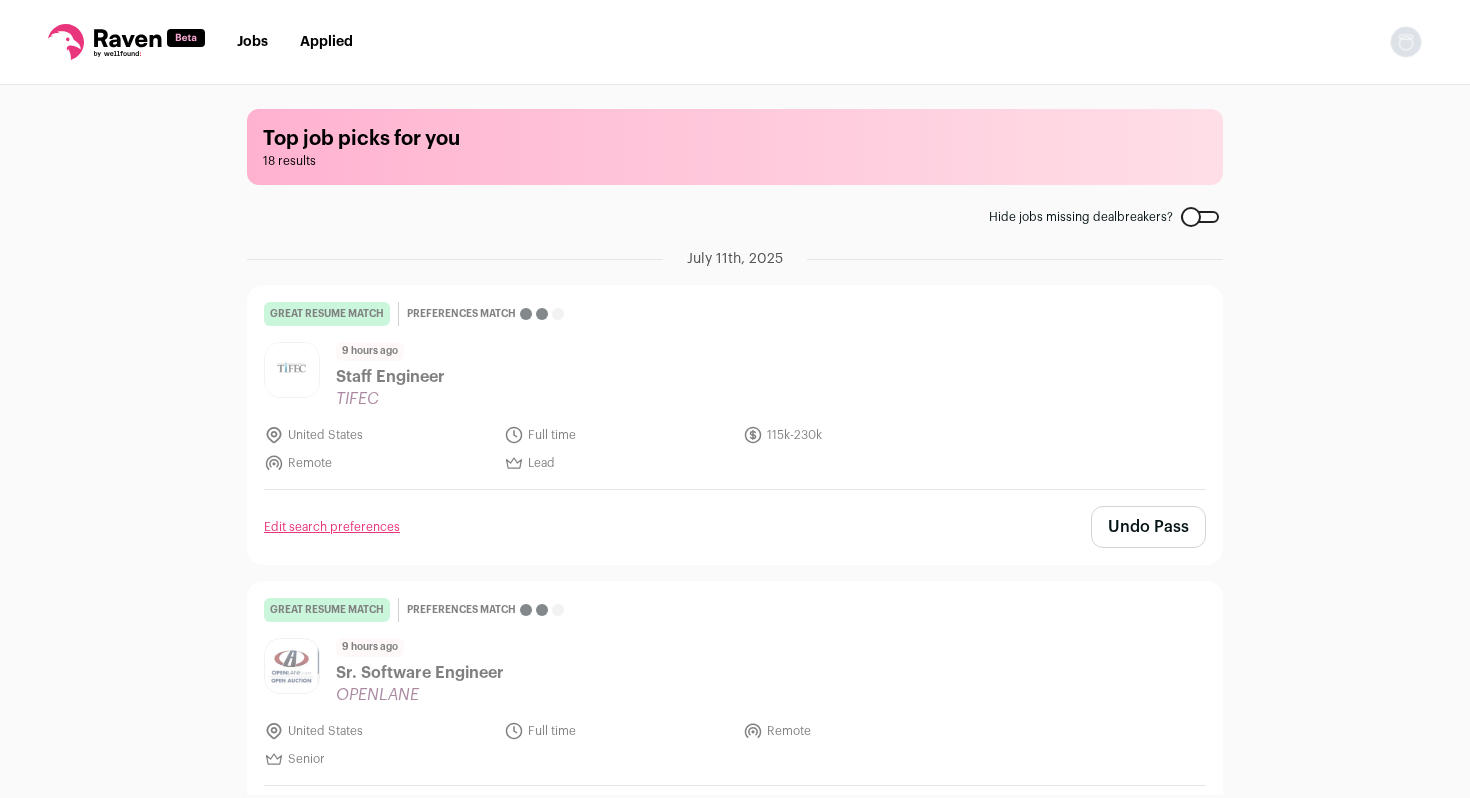 scroll, scrollTop: 0, scrollLeft: 0, axis: both 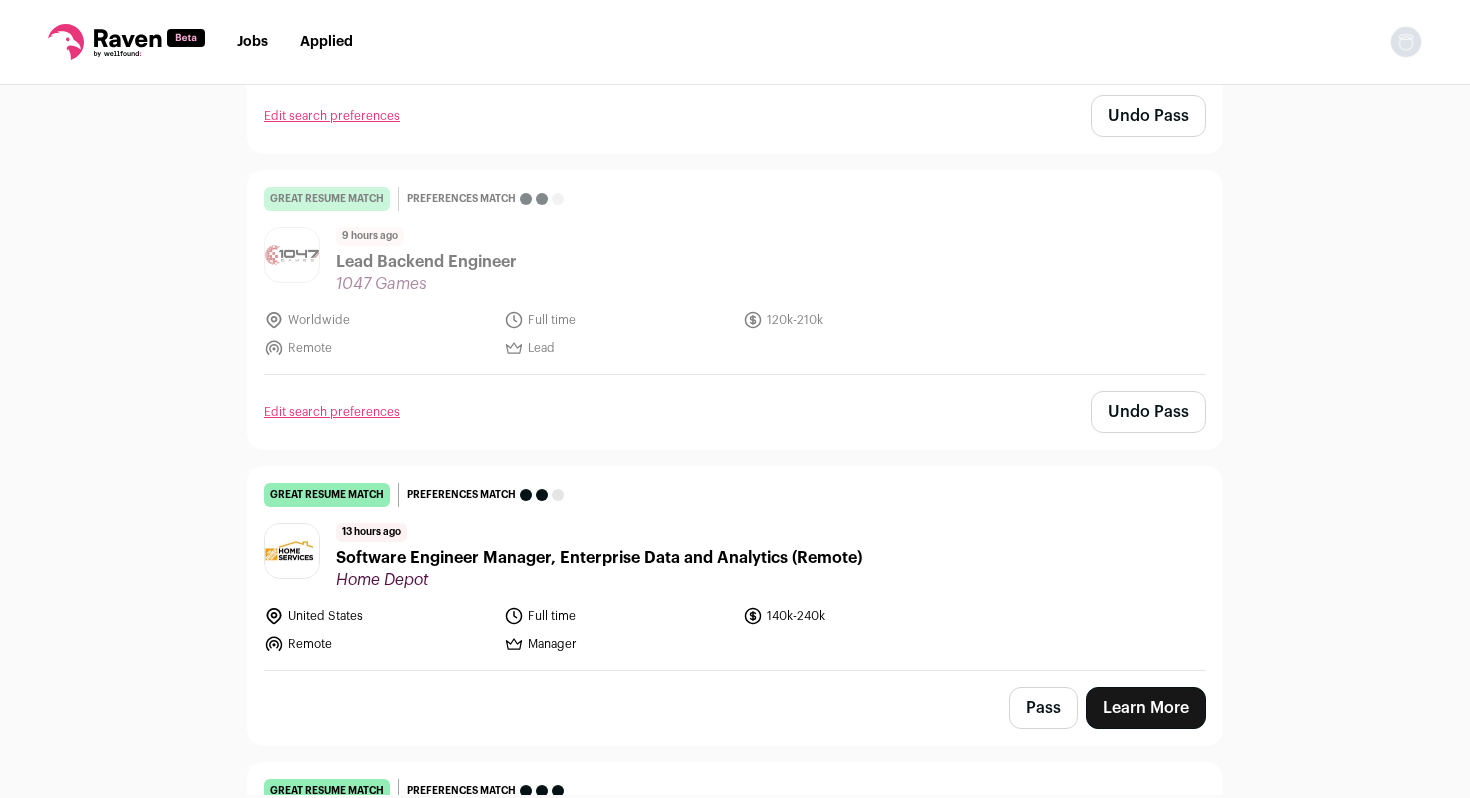 click on "Applied" at bounding box center (326, 42) 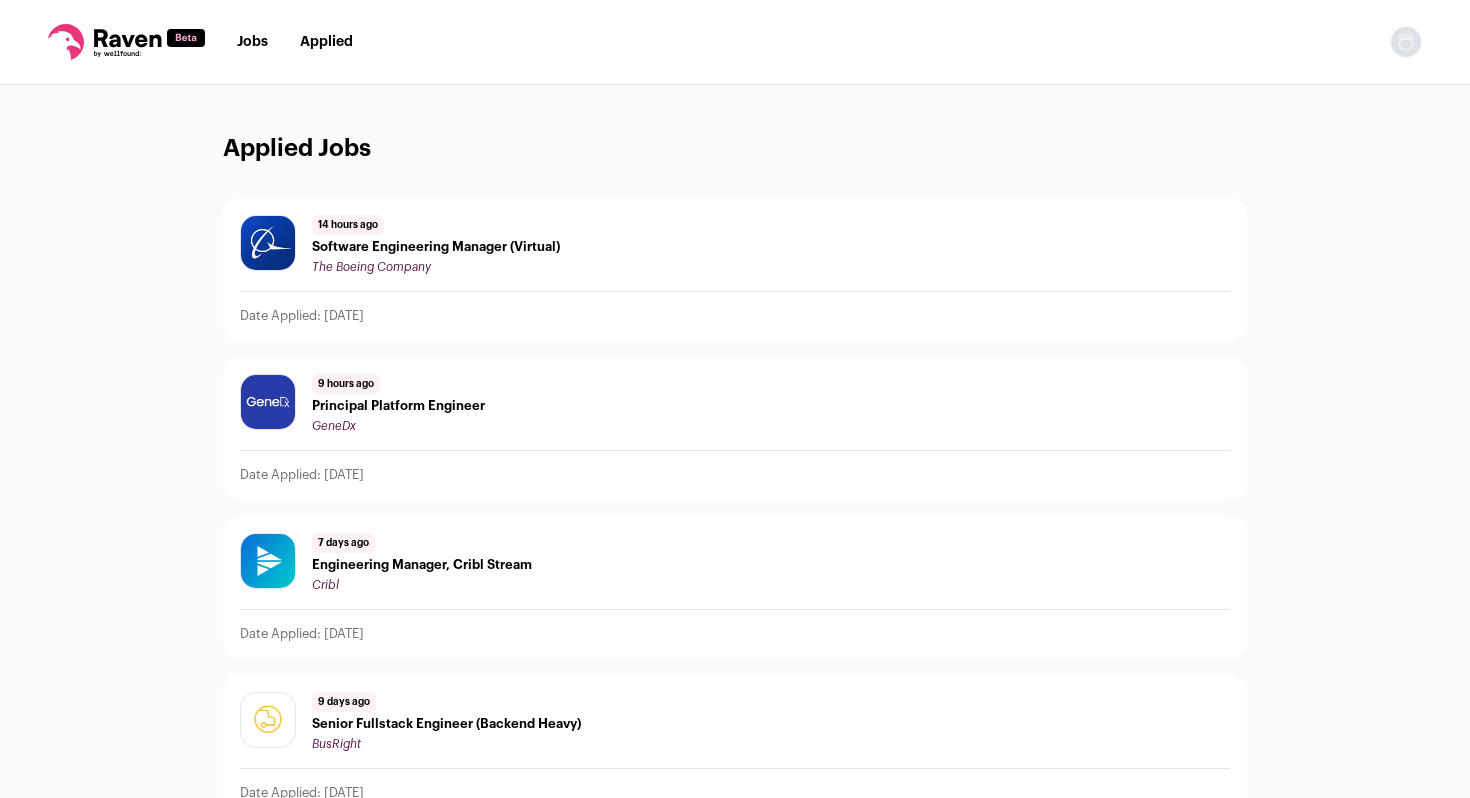 drag, startPoint x: 257, startPoint y: 256, endPoint x: 449, endPoint y: 222, distance: 194.98718 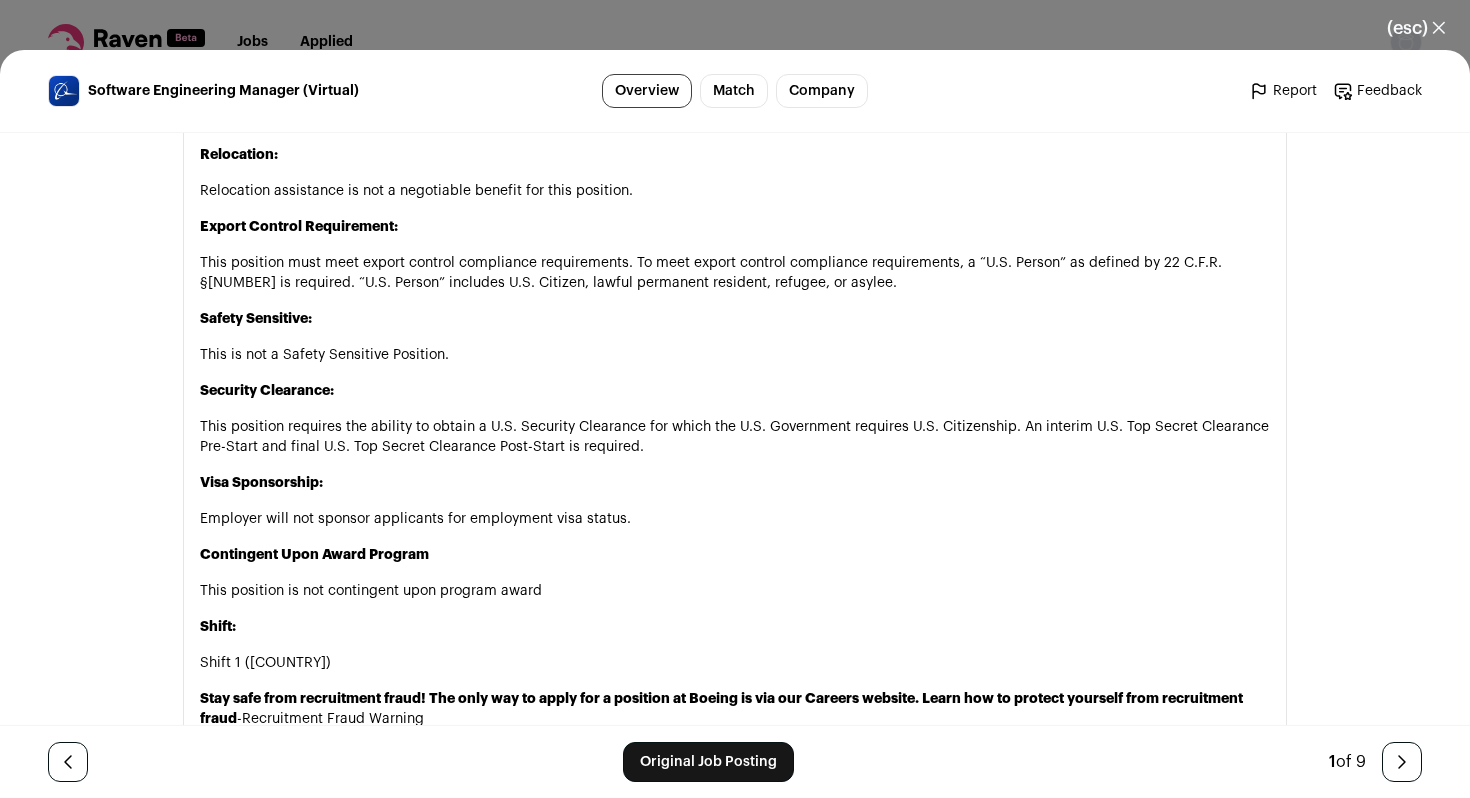 scroll, scrollTop: 2748, scrollLeft: 0, axis: vertical 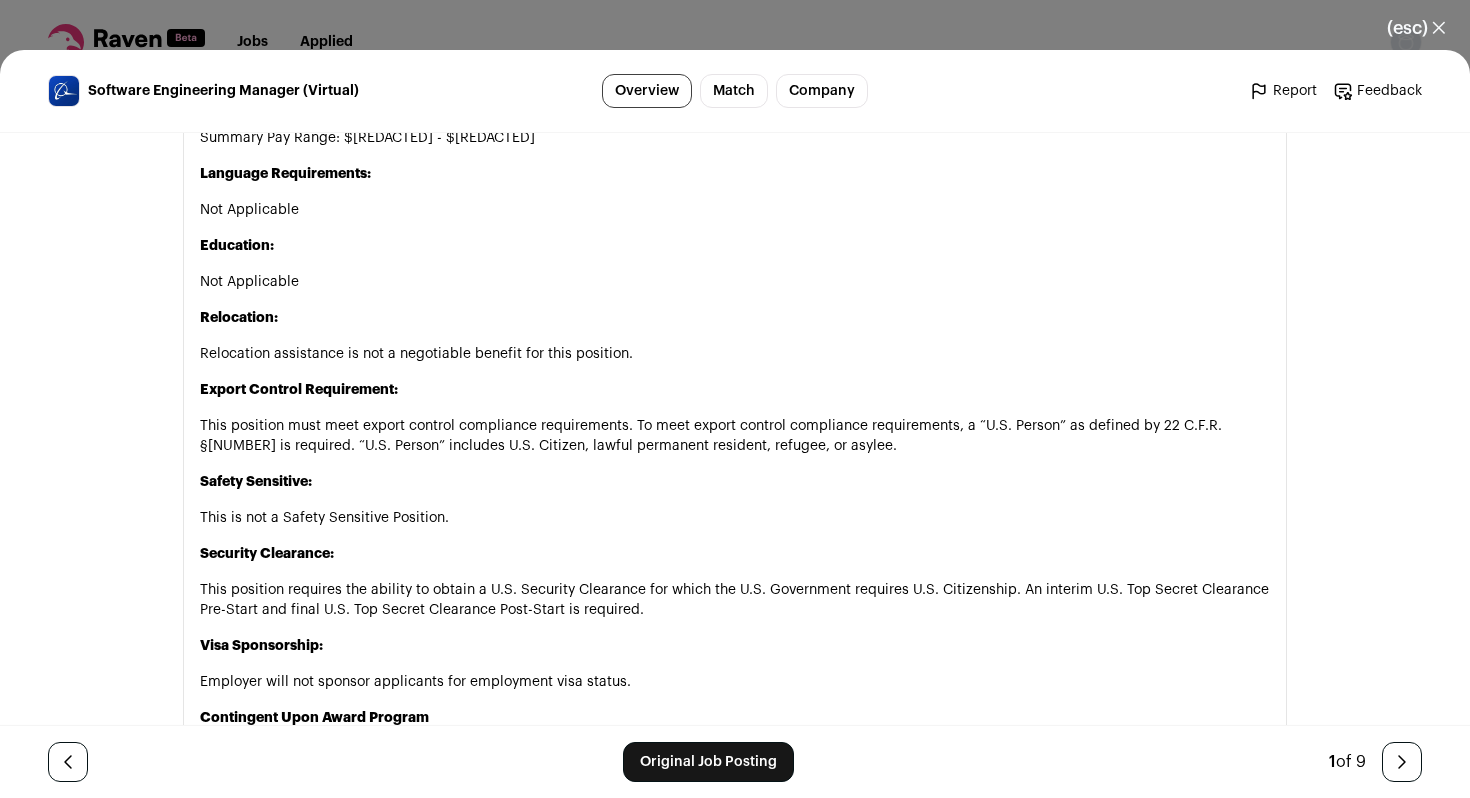 click on "(esc) ✕
Software Engineering Manager (Virtual)
Overview
Match
Company
Report
Feedback
Report
Feedback
The Boeing Company
boeing.com
Public" at bounding box center (735, 399) 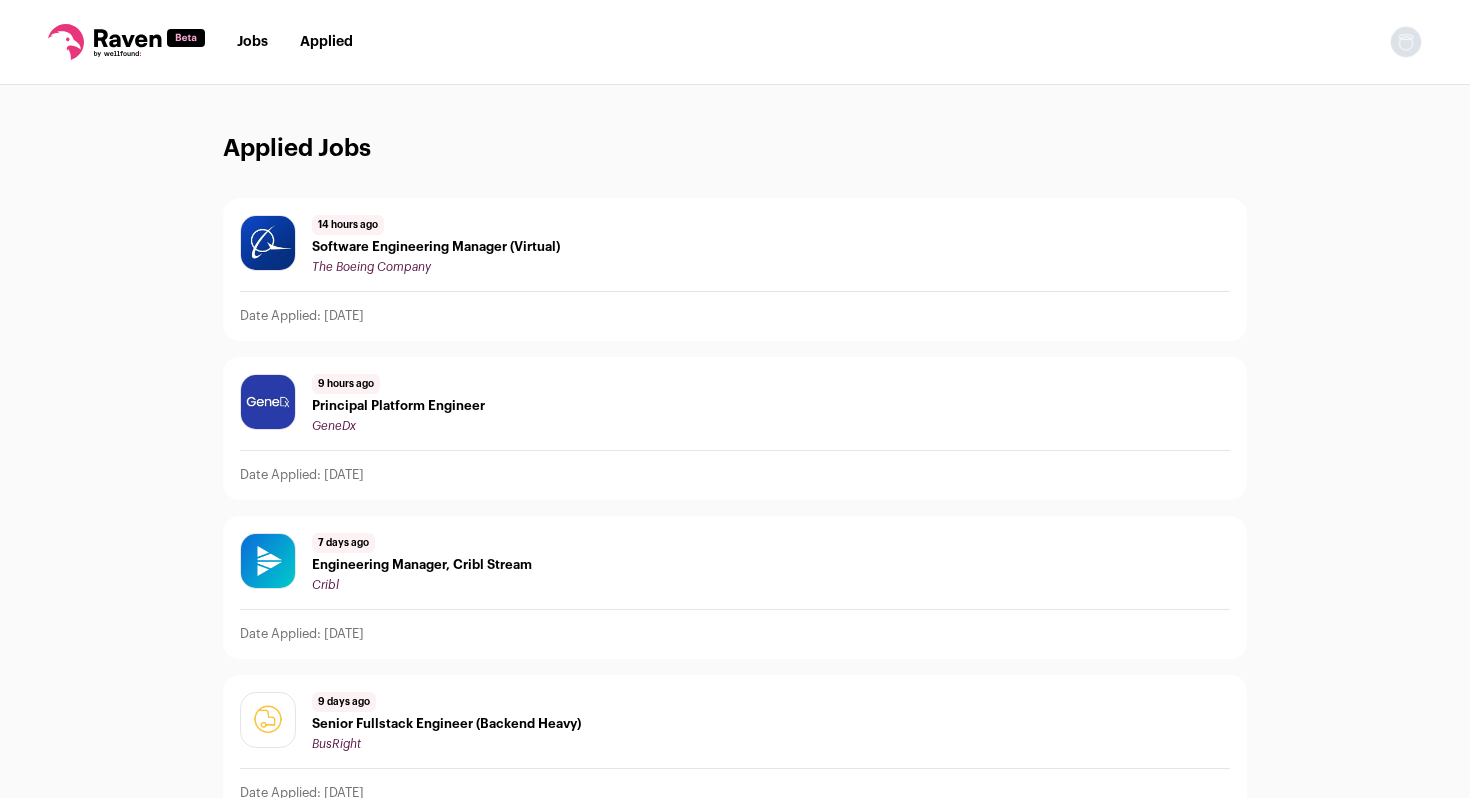 click on "Jobs
Applied" at bounding box center [295, 42] 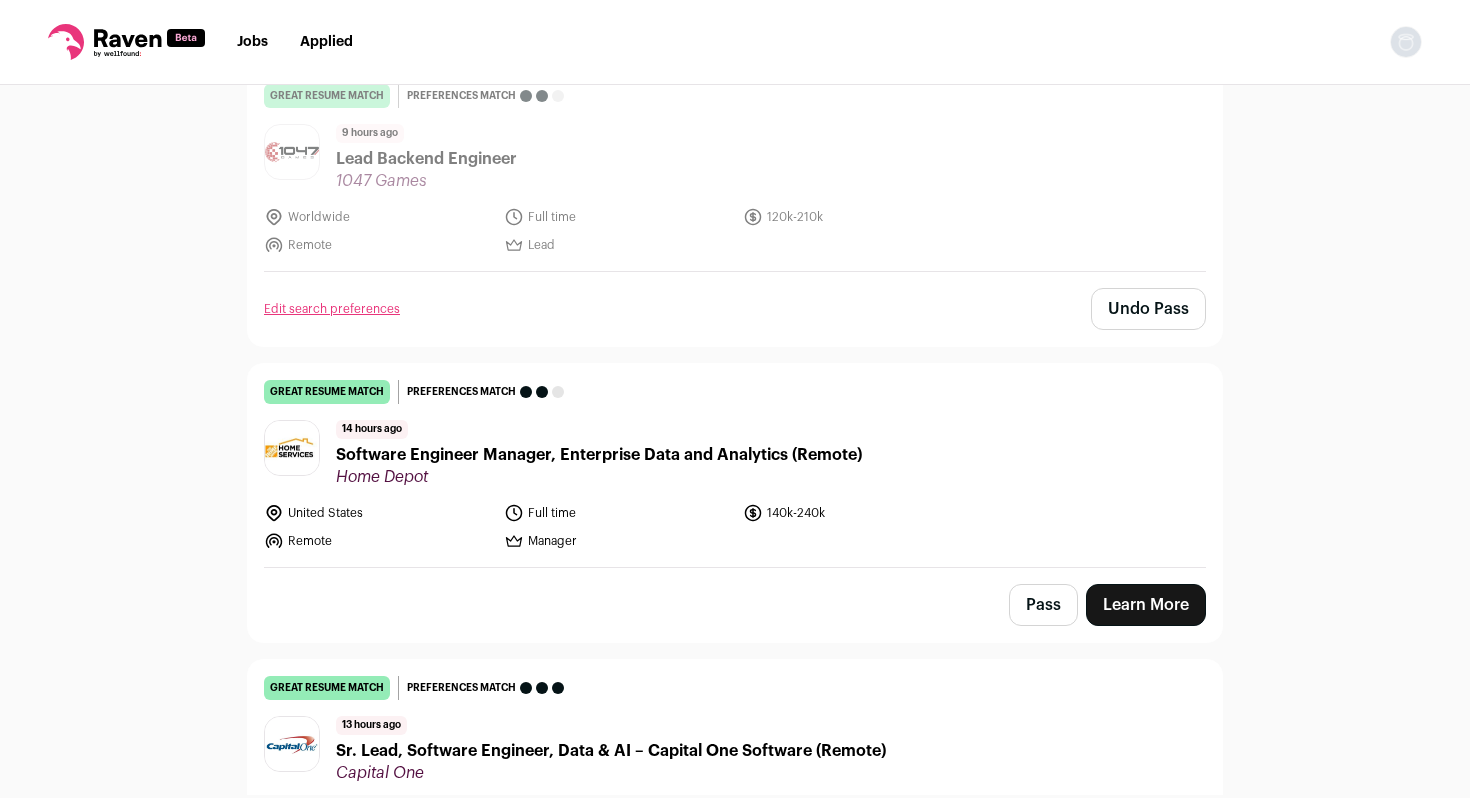 scroll, scrollTop: 811, scrollLeft: 0, axis: vertical 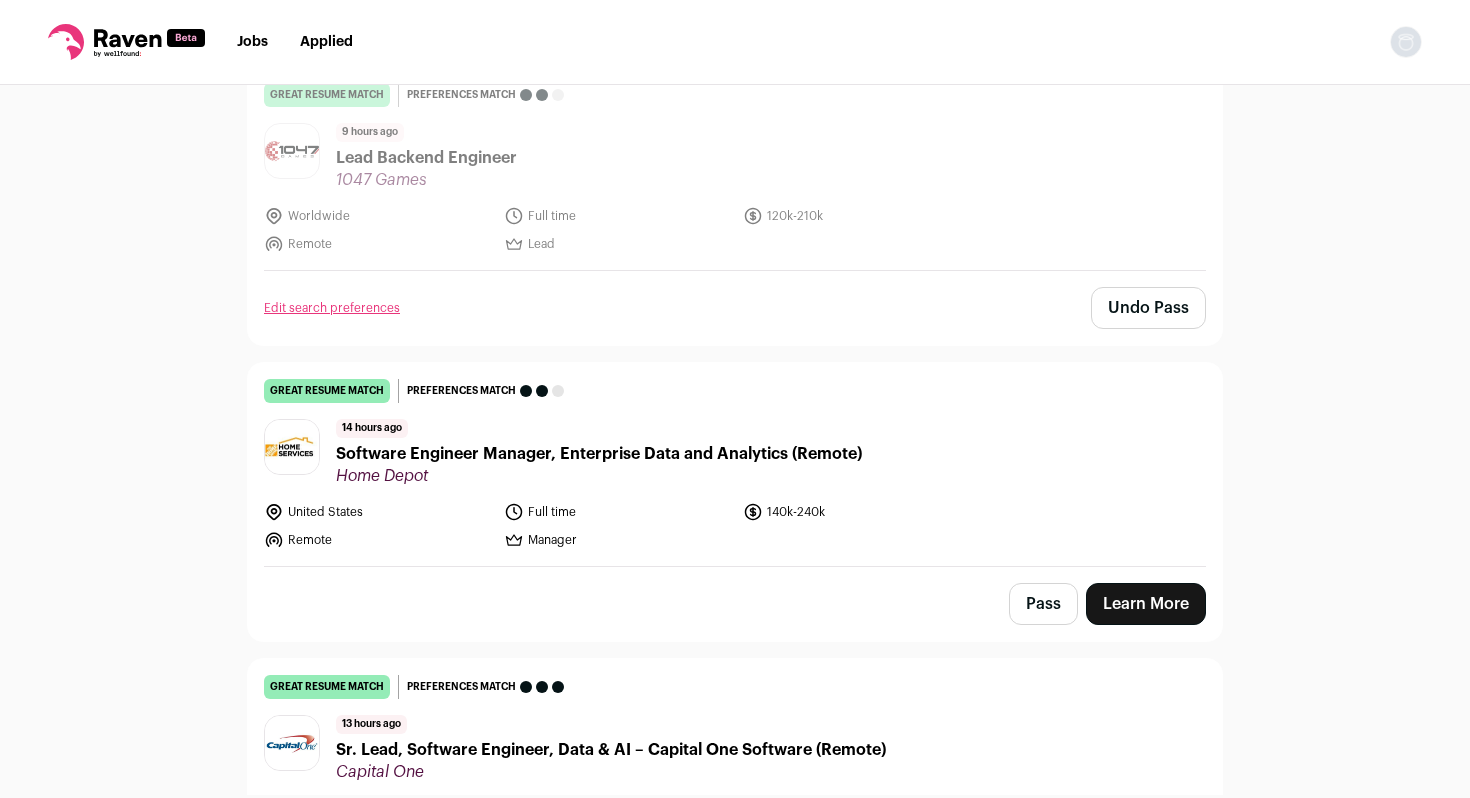 click on "Learn More" at bounding box center (1146, 604) 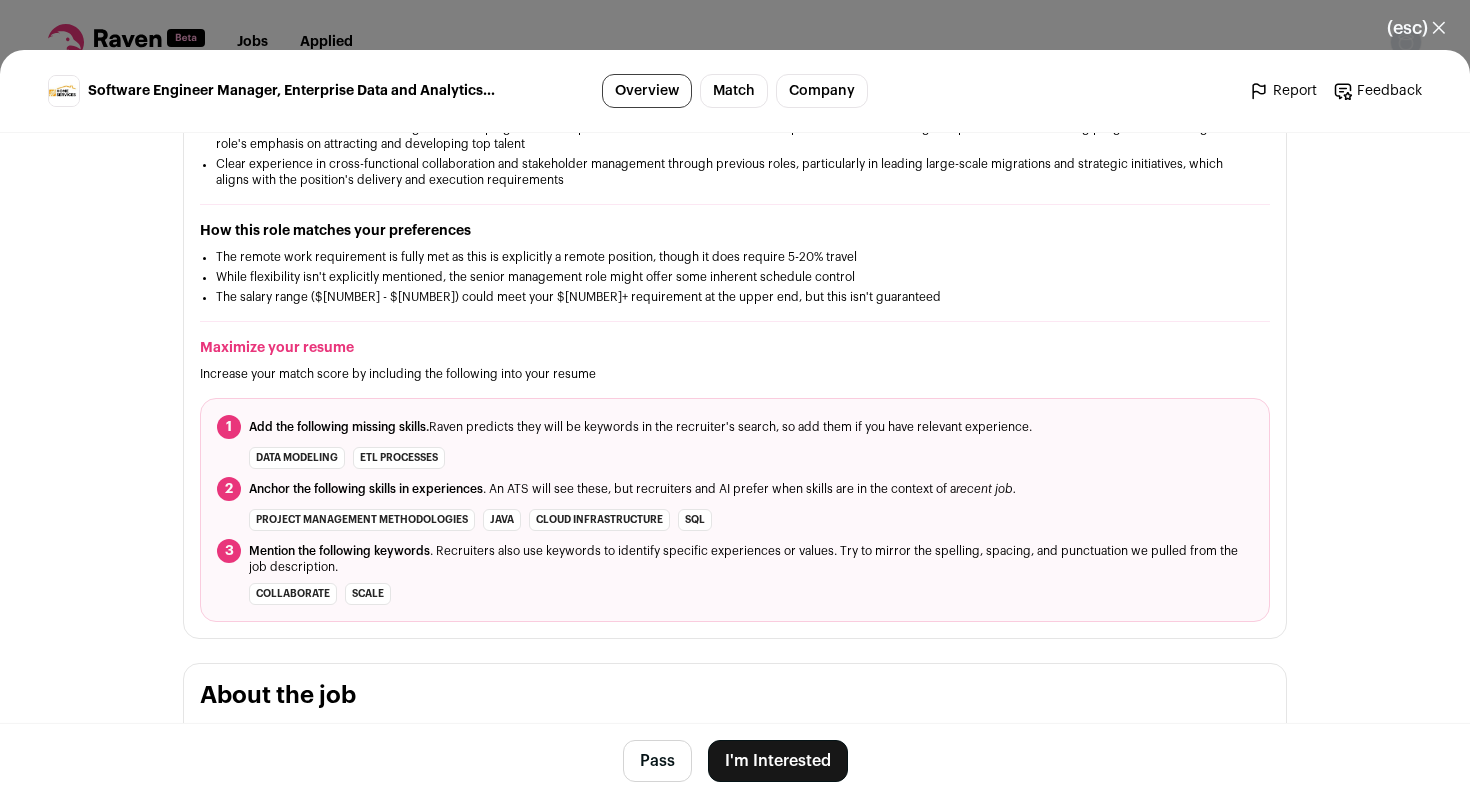 scroll, scrollTop: 570, scrollLeft: 0, axis: vertical 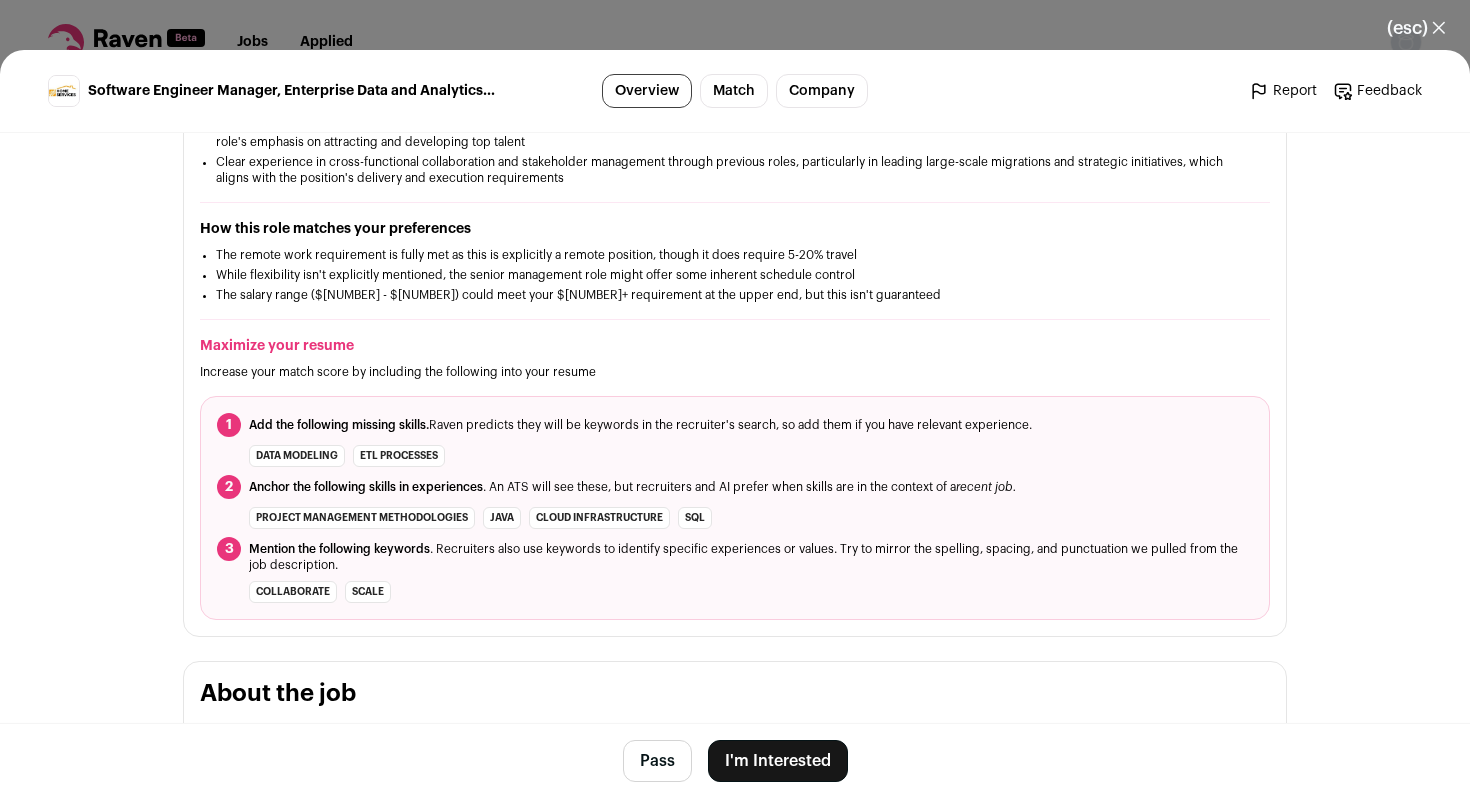click on "I'm Interested" at bounding box center (778, 761) 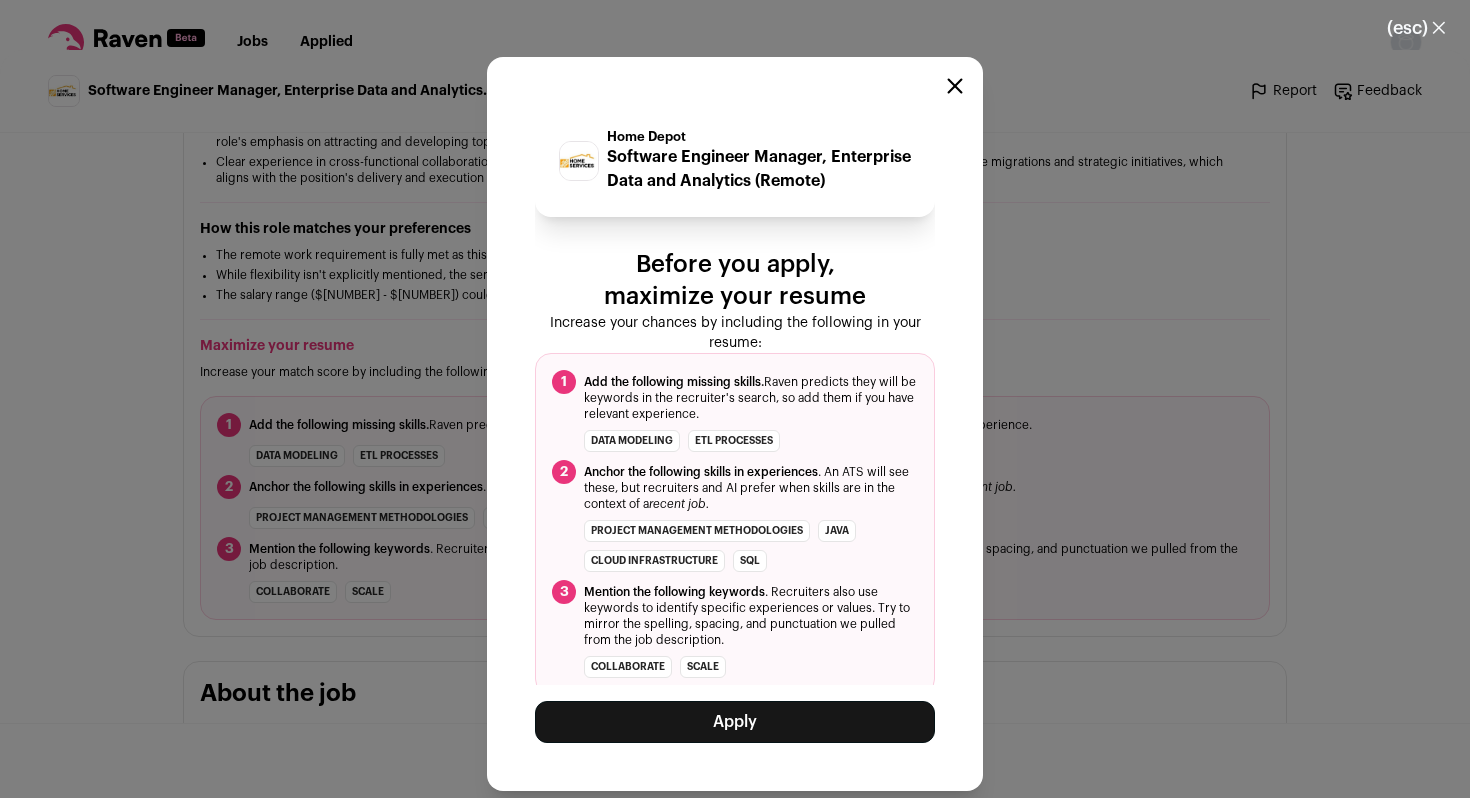 click on "Apply" at bounding box center (735, 722) 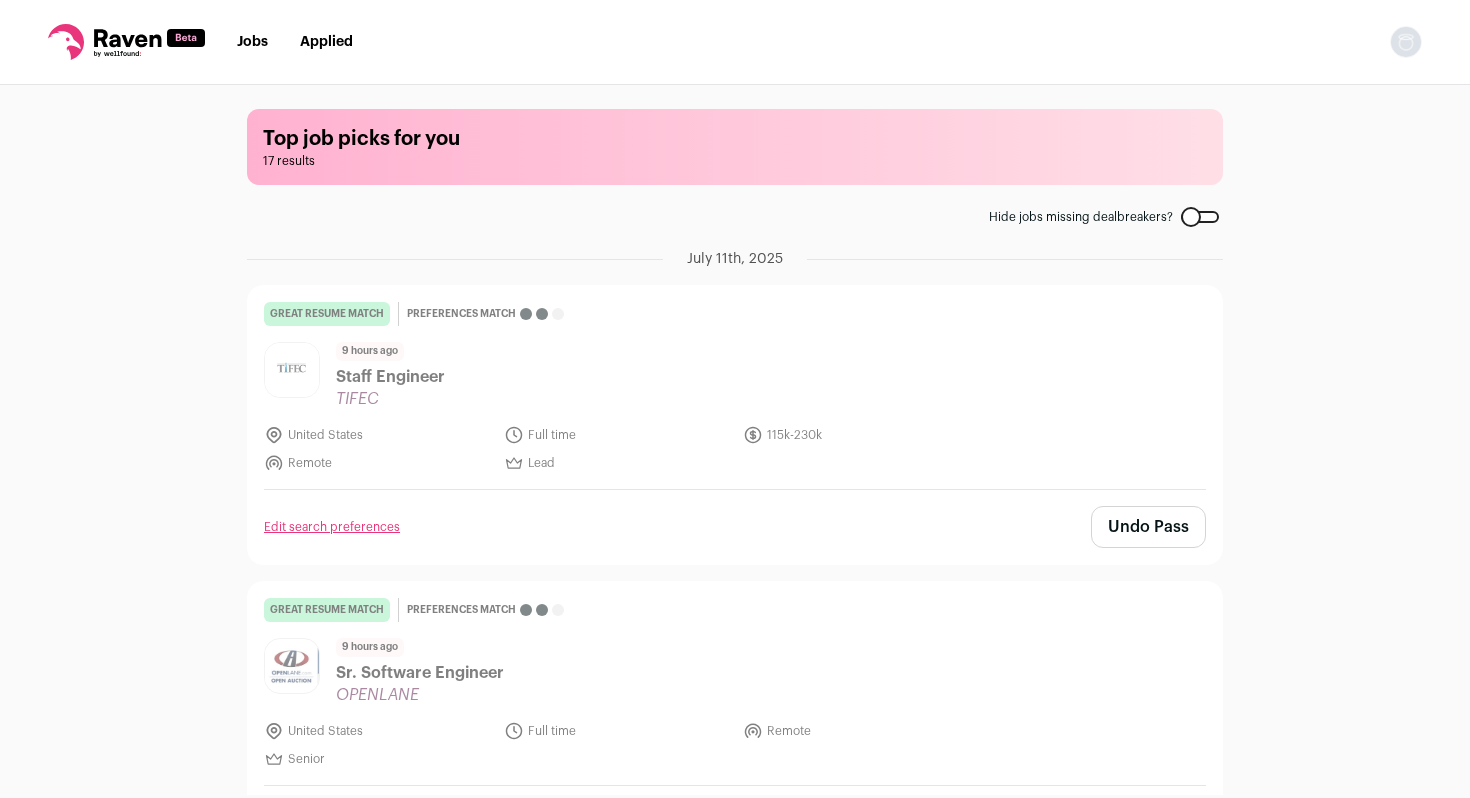 scroll, scrollTop: 0, scrollLeft: 0, axis: both 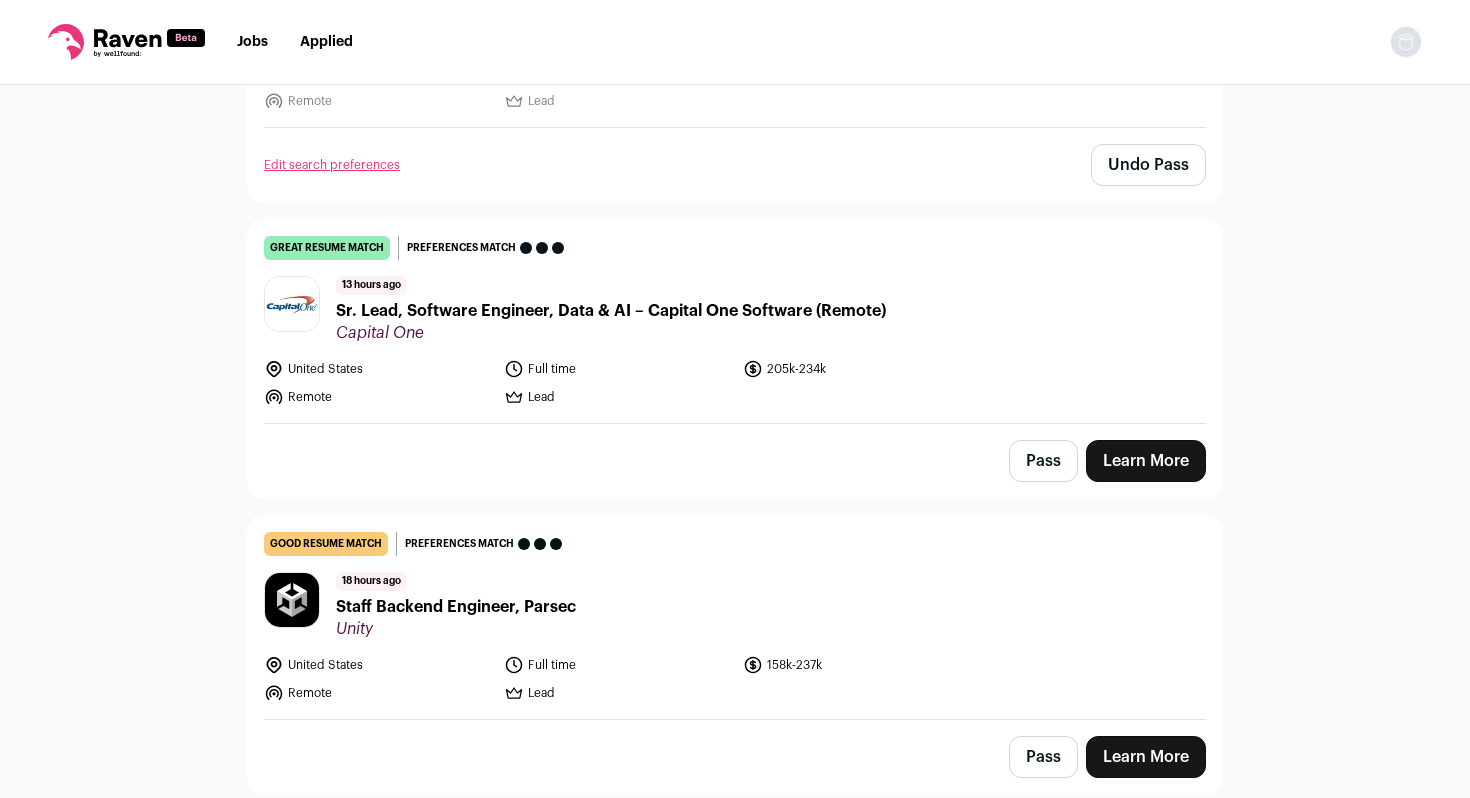 click on "good resume match
You meet the must-have requirements but are missing some nice-to-haves or don't strongly match the job responsibilities. These issues are usually fixable with some resume edits.
Preferences match
This job meets all of your dealbreakers and nice-to-haves
18 hours ago
Staff Backend Engineer, Parsec
Unity
United States
Full time
158k-237k" at bounding box center [735, 617] 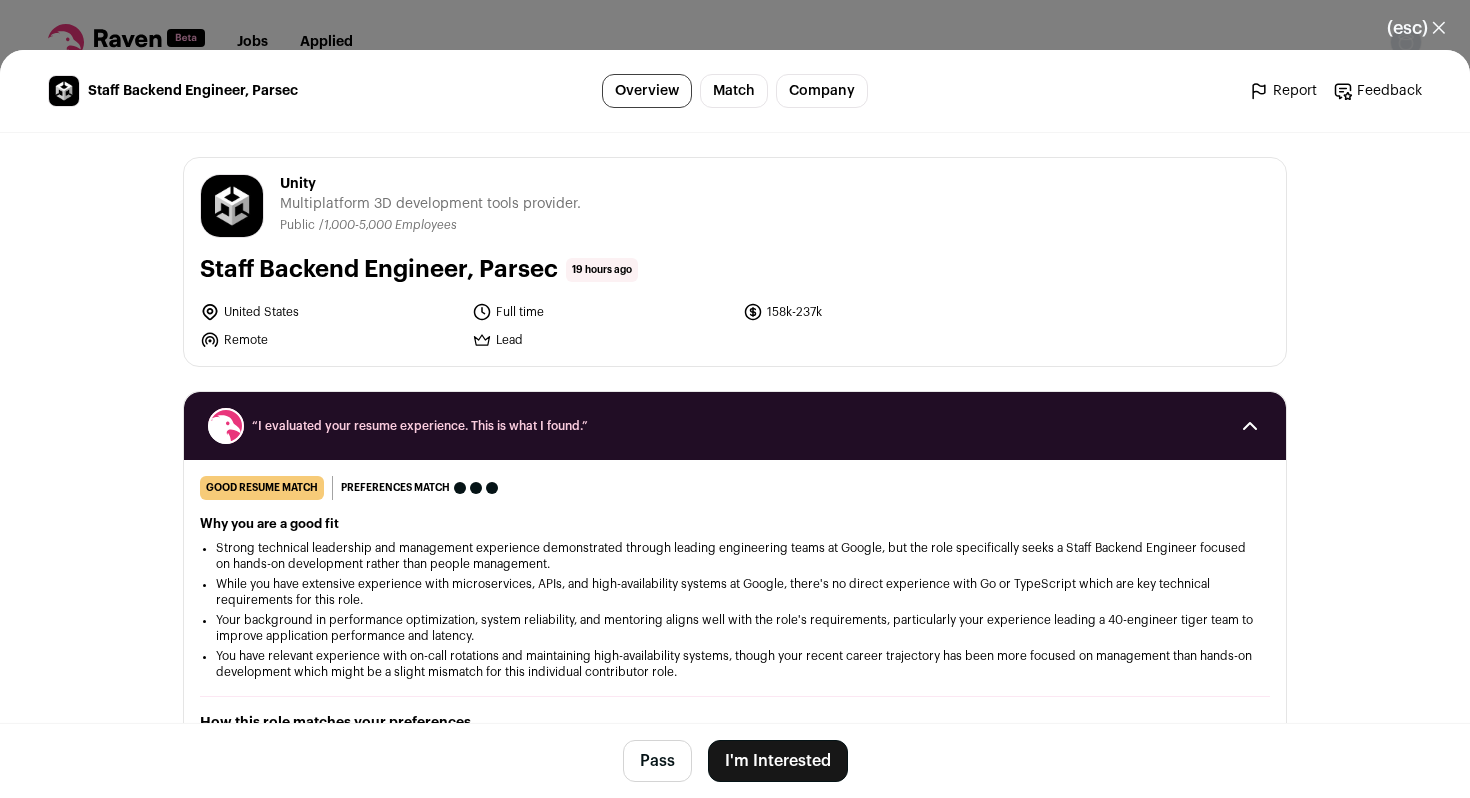 click on "I'm Interested" at bounding box center (778, 761) 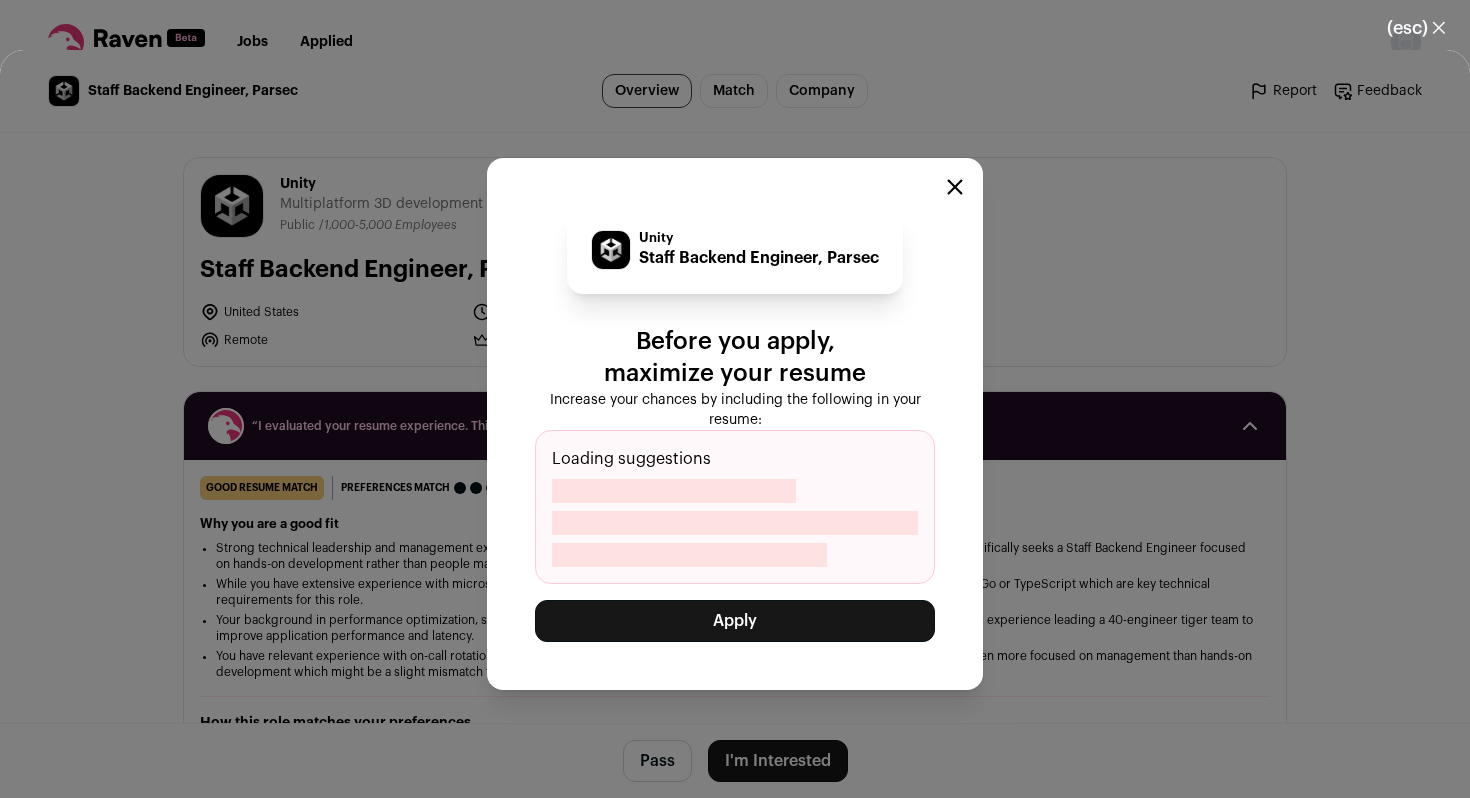 click on "Apply" at bounding box center (735, 621) 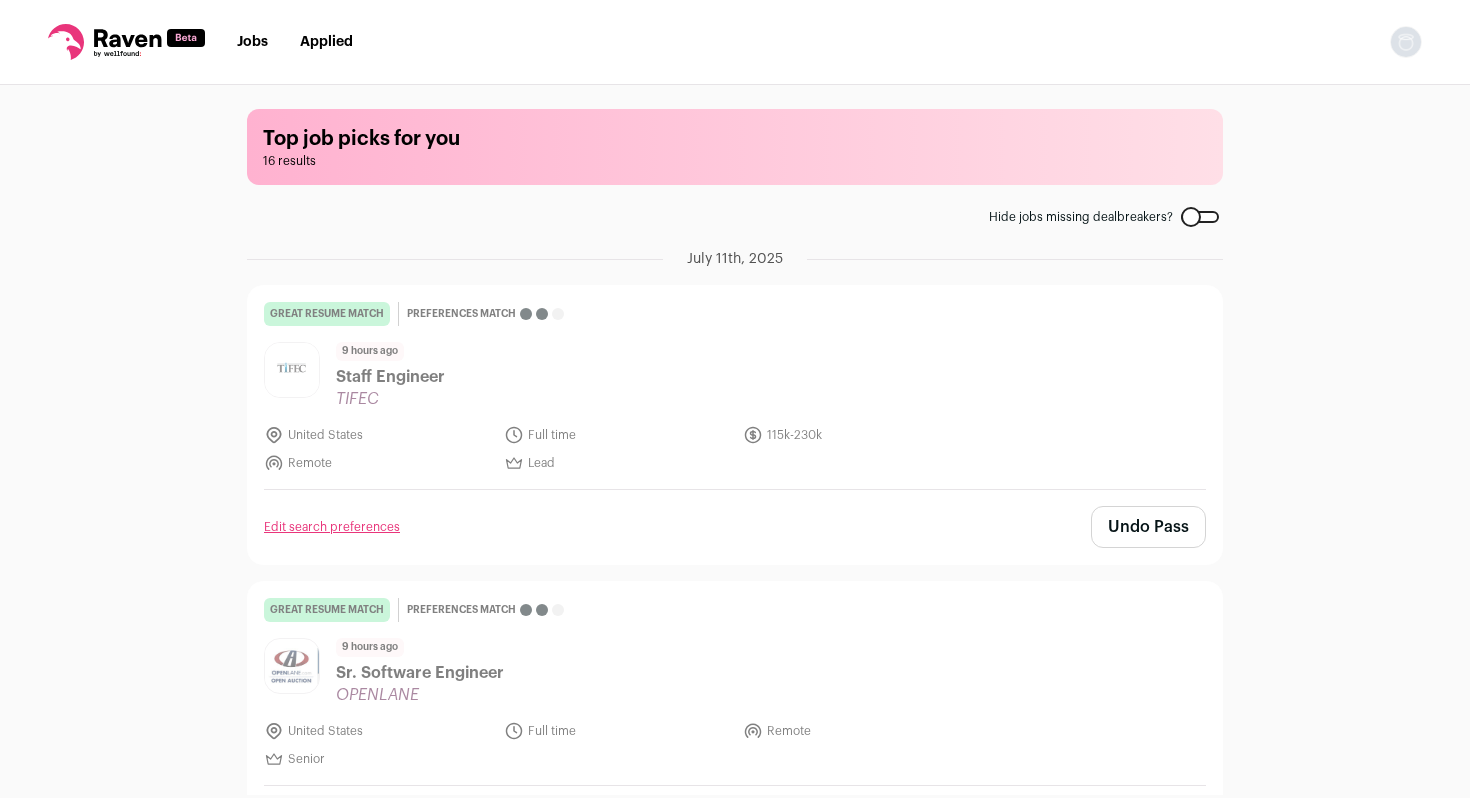 scroll, scrollTop: 0, scrollLeft: 0, axis: both 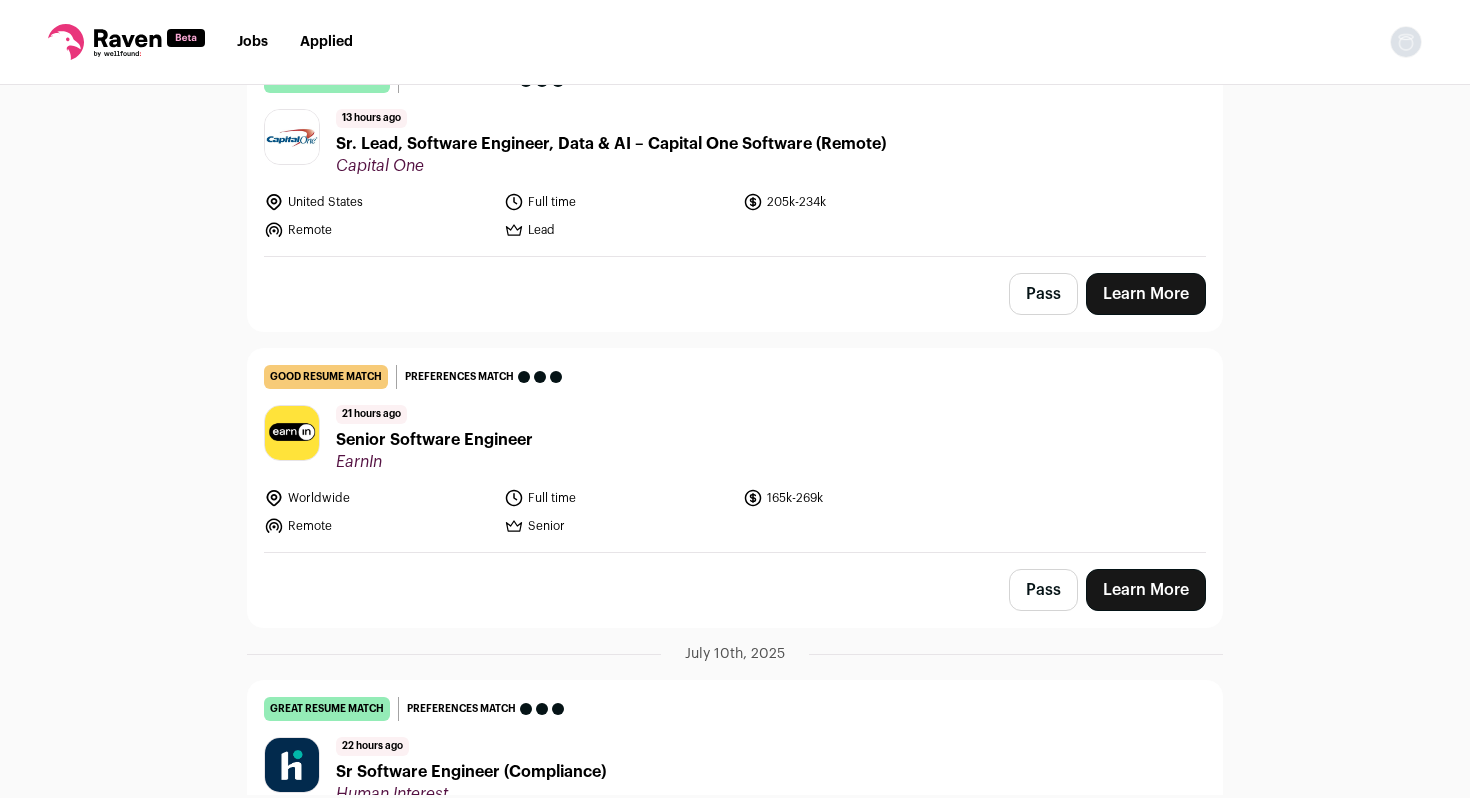 click on "Worldwide
Full time
[SALARY_RANGE]
Remote
Senior" at bounding box center (735, 512) 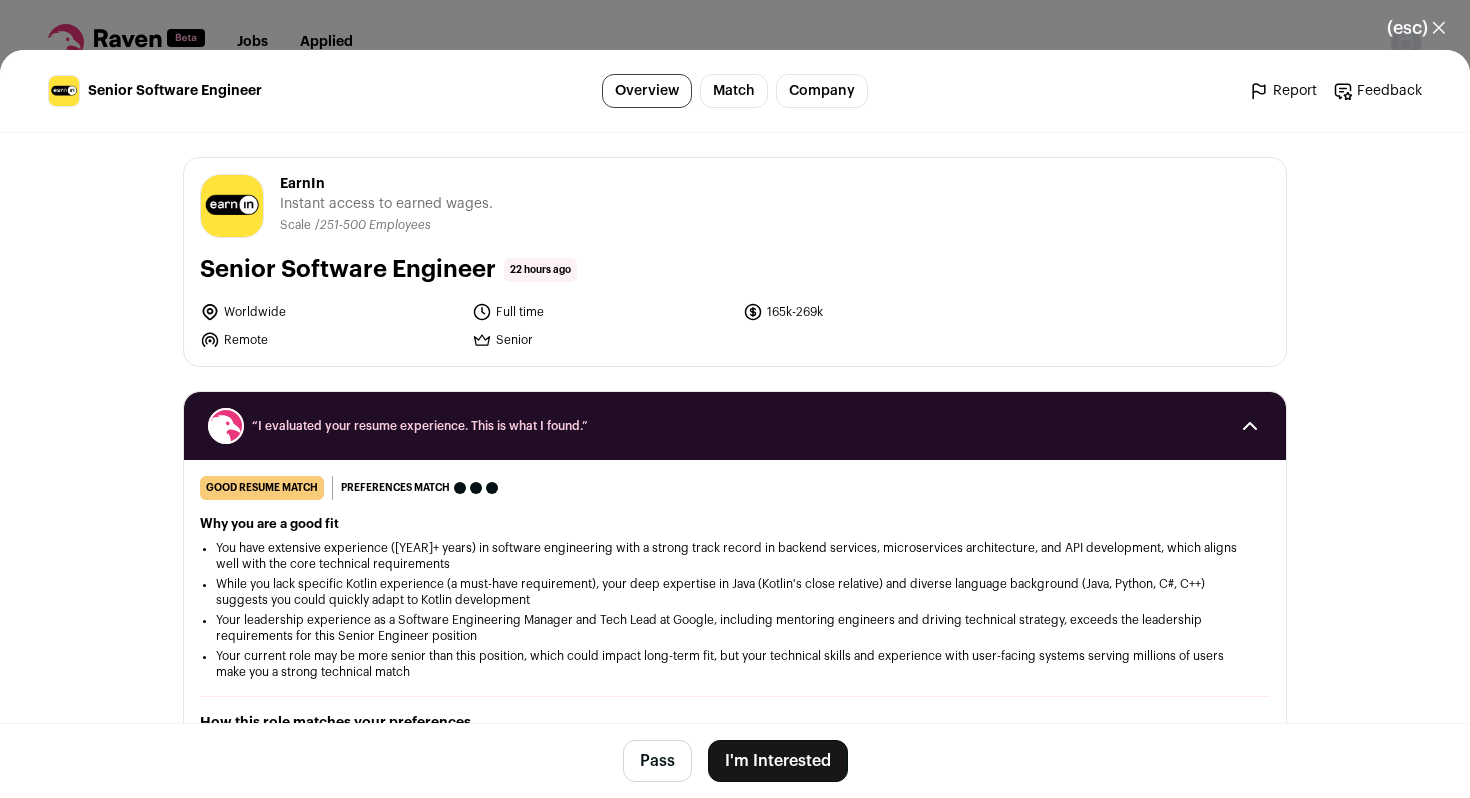click on "I'm Interested" at bounding box center (778, 761) 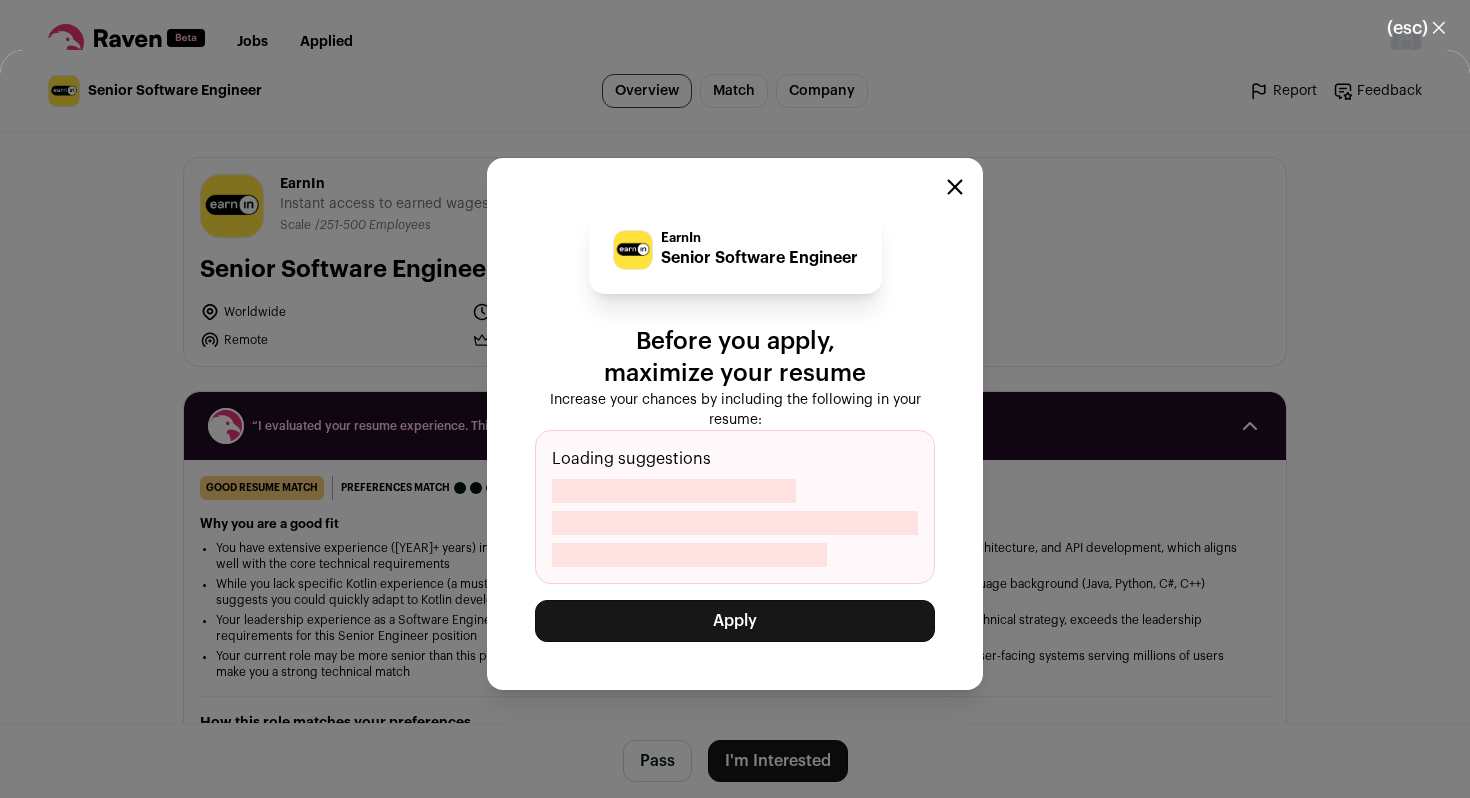 click on "Apply" at bounding box center [735, 621] 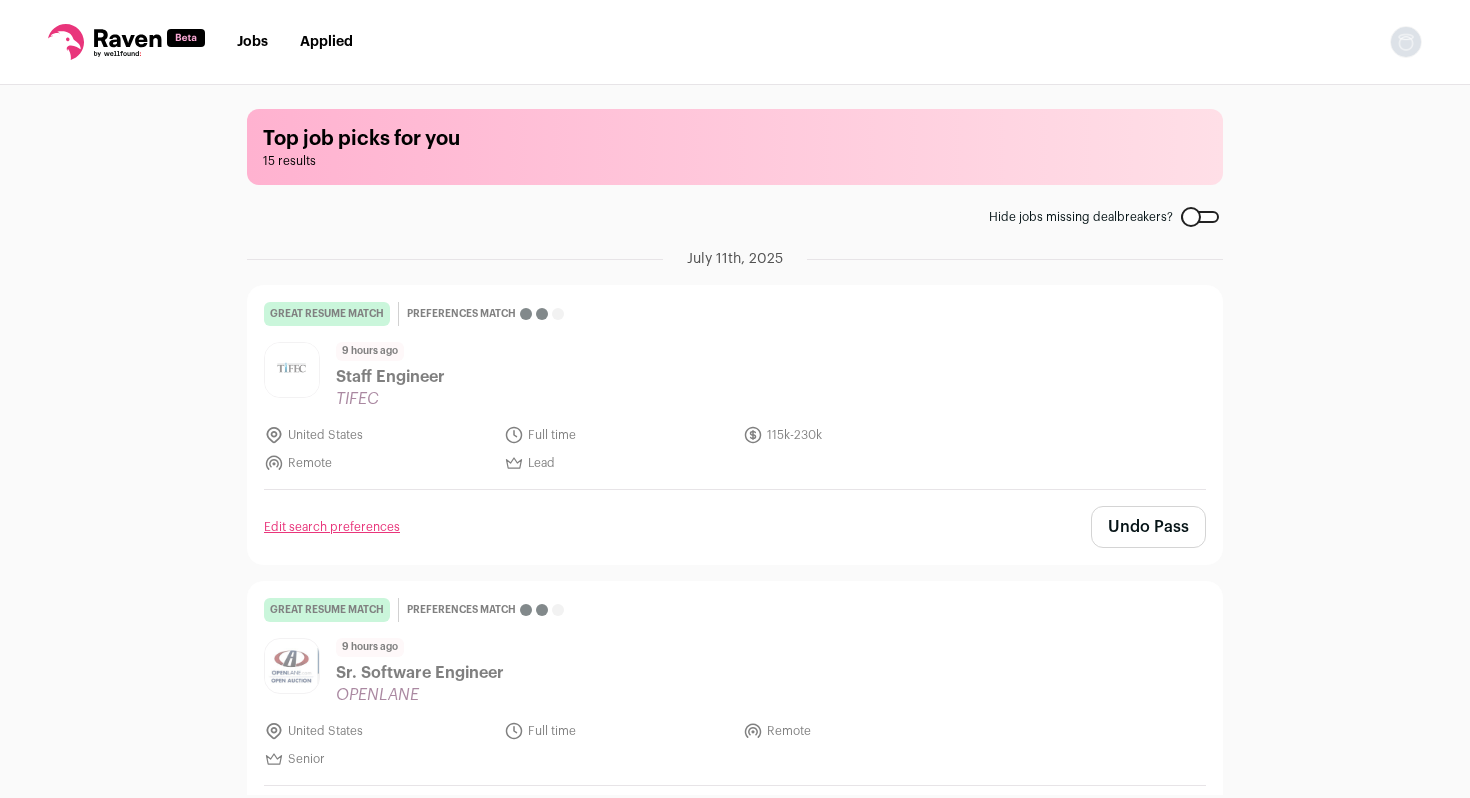 scroll, scrollTop: 0, scrollLeft: 0, axis: both 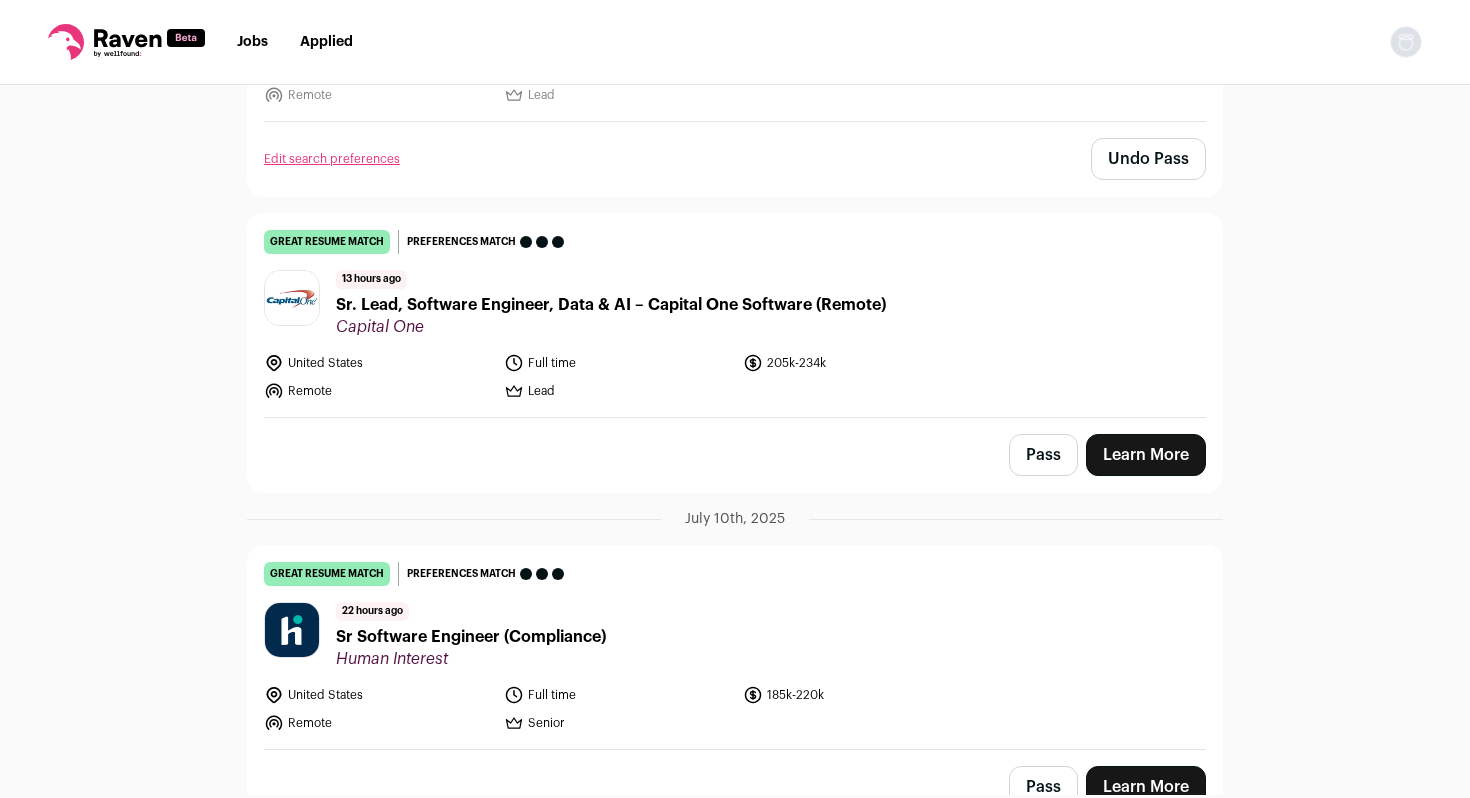 click on "Learn More" at bounding box center [1146, 455] 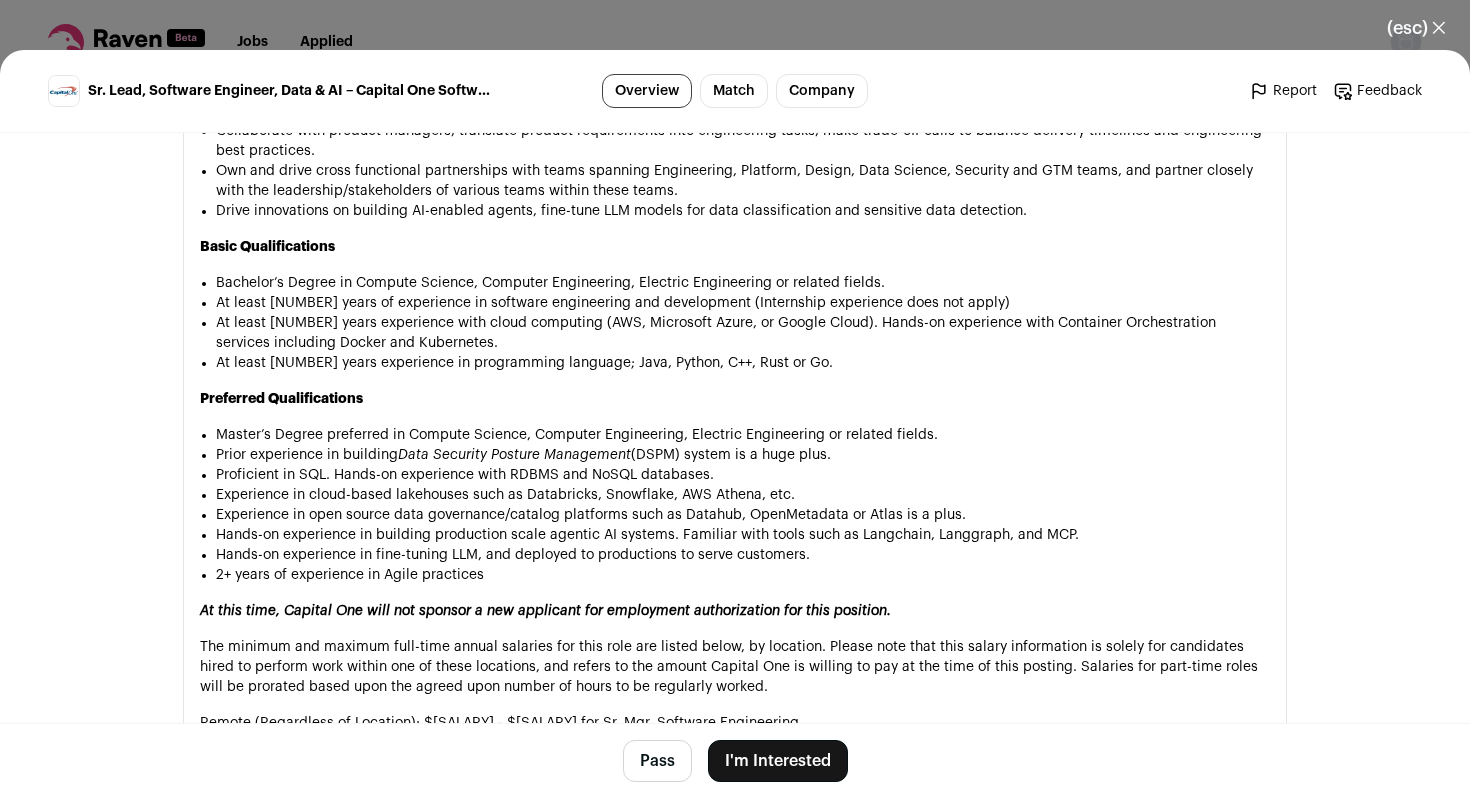 scroll, scrollTop: 1362, scrollLeft: 0, axis: vertical 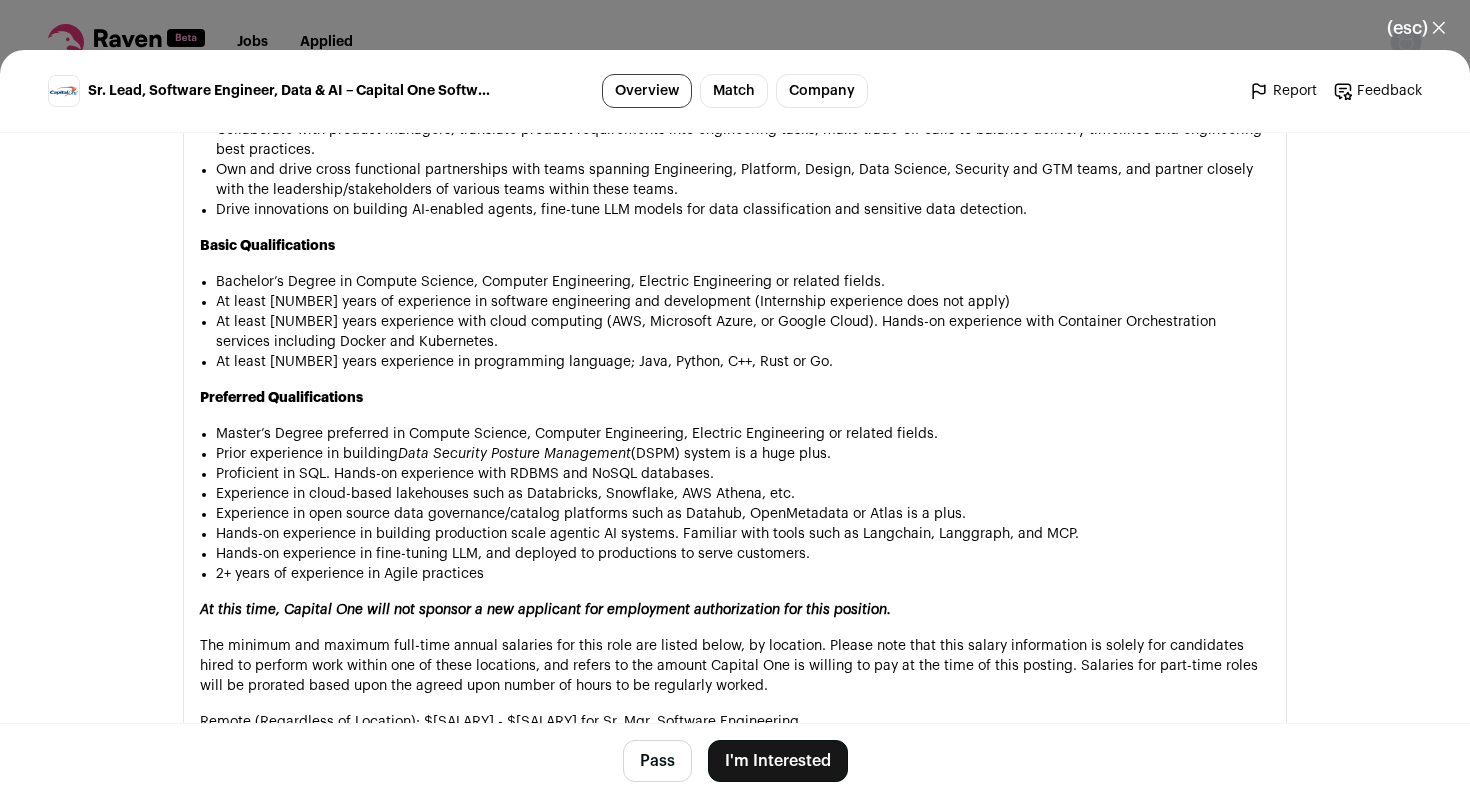 click on "(esc) ✕
Sr. Lead, Software Engineer, Data & AI – Capital One Software (Remote)
Overview
Match
Company
Report
Feedback
Report
Feedback
Capital One
capitalone.com
B2B" at bounding box center [735, 399] 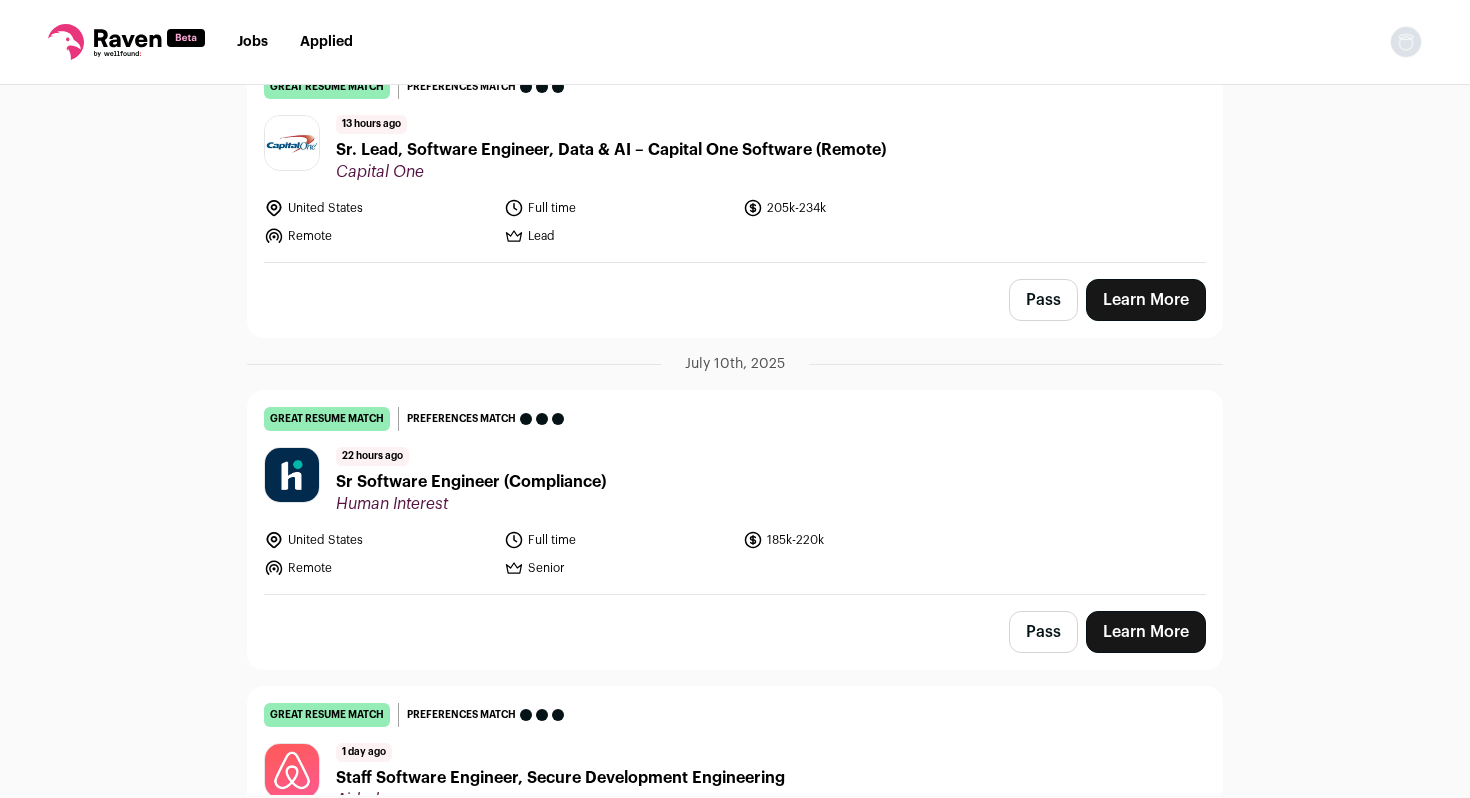 scroll, scrollTop: 1114, scrollLeft: 0, axis: vertical 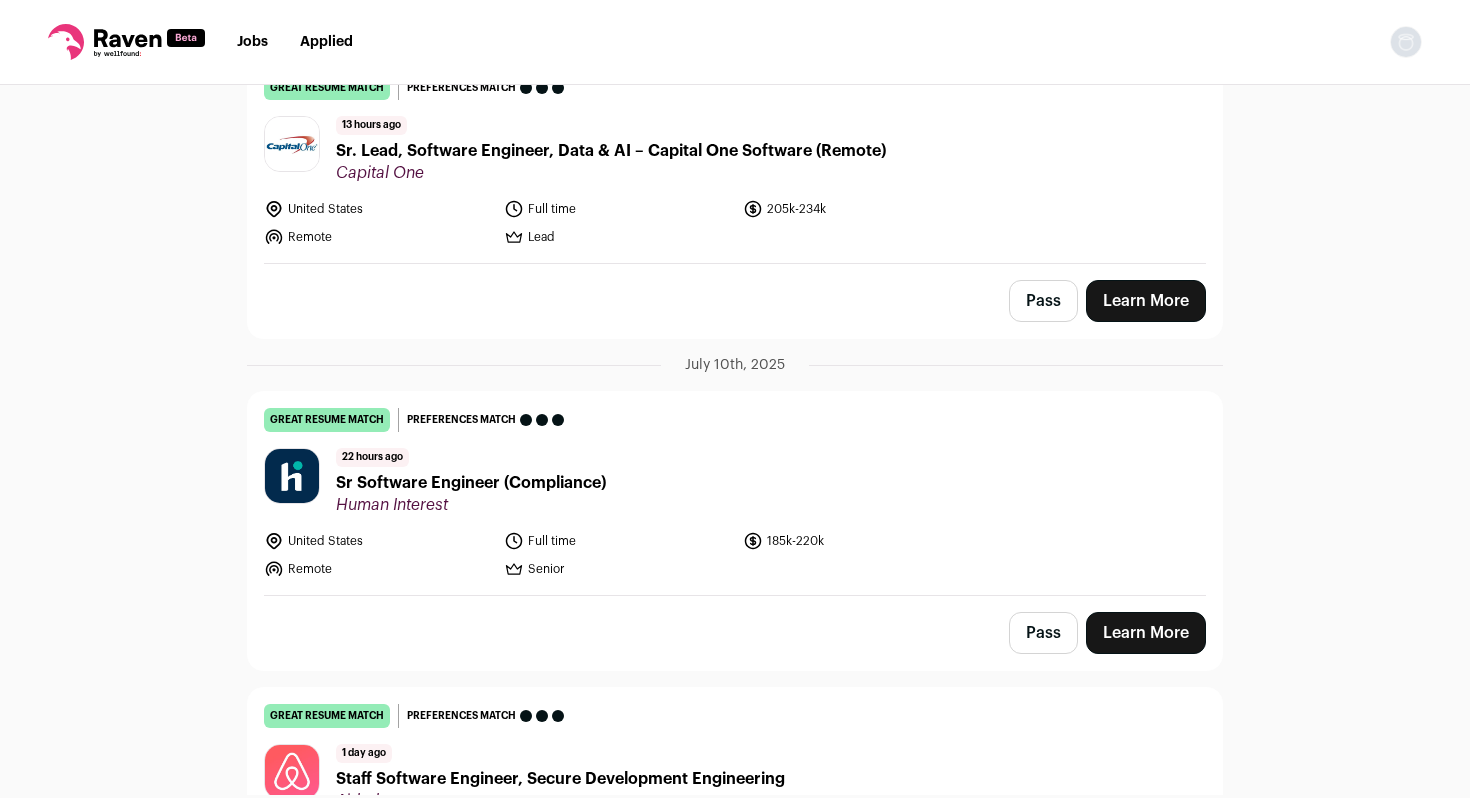 click on "Pass" at bounding box center [1043, 301] 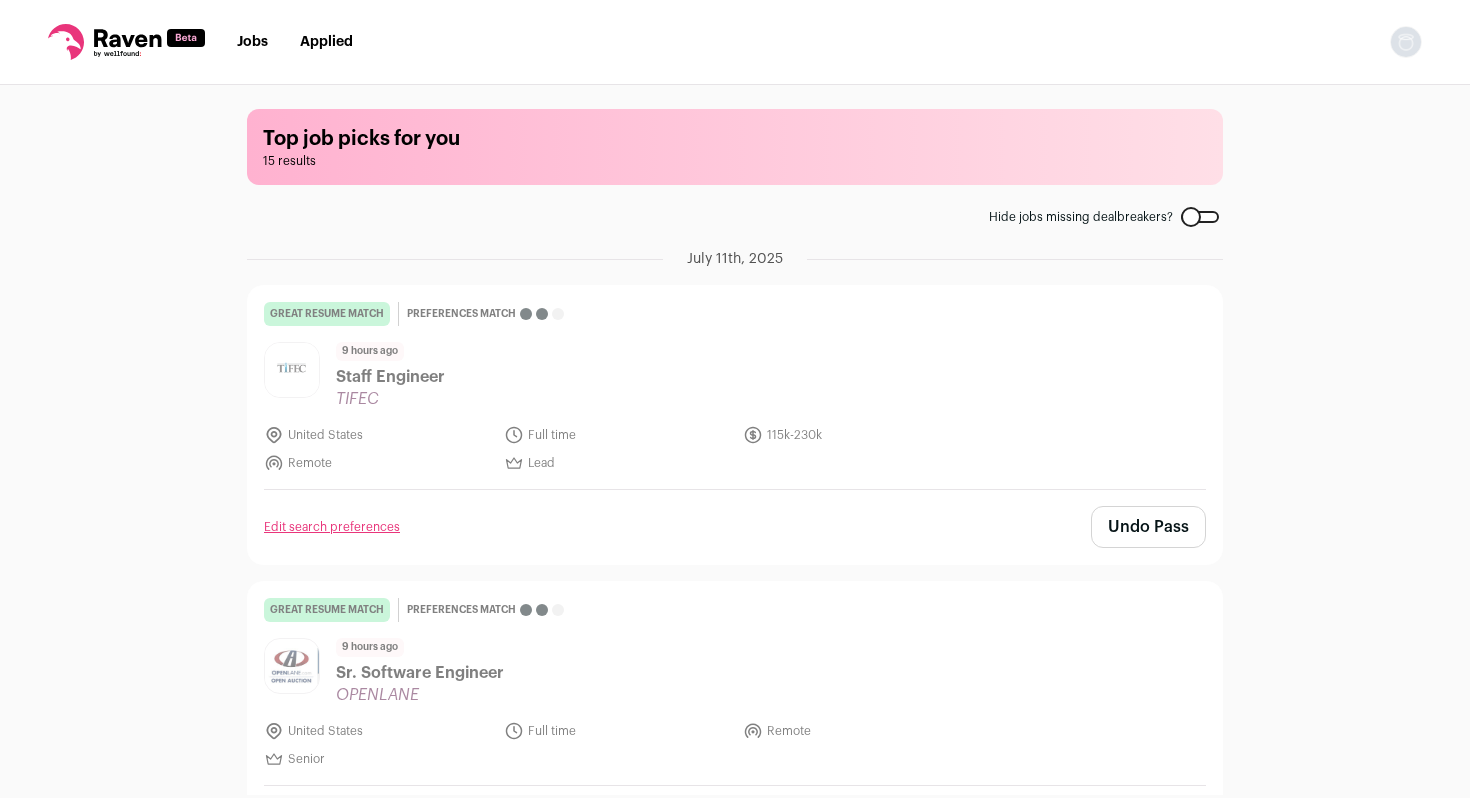 scroll, scrollTop: 0, scrollLeft: 0, axis: both 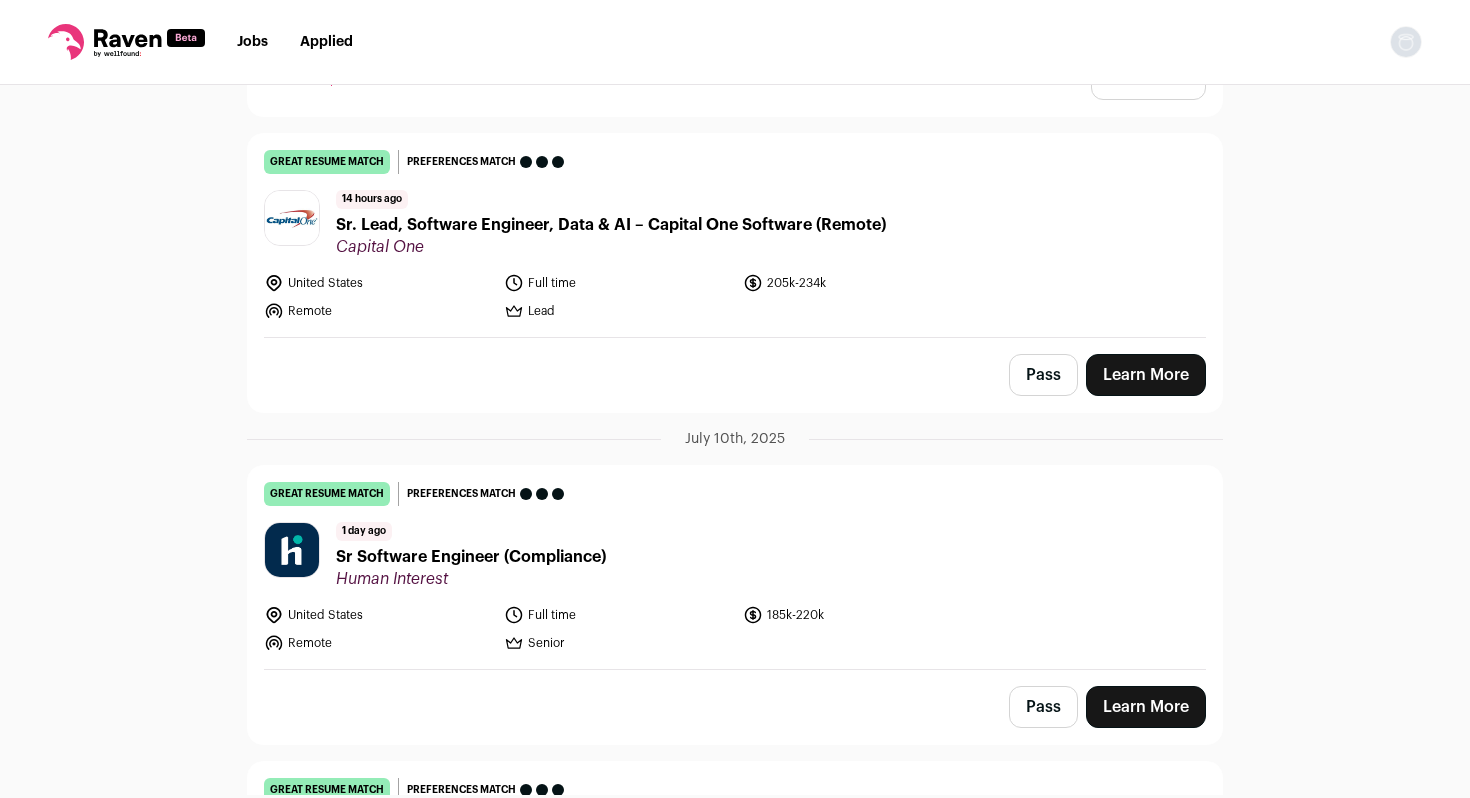 click on "Pass" at bounding box center (1043, 375) 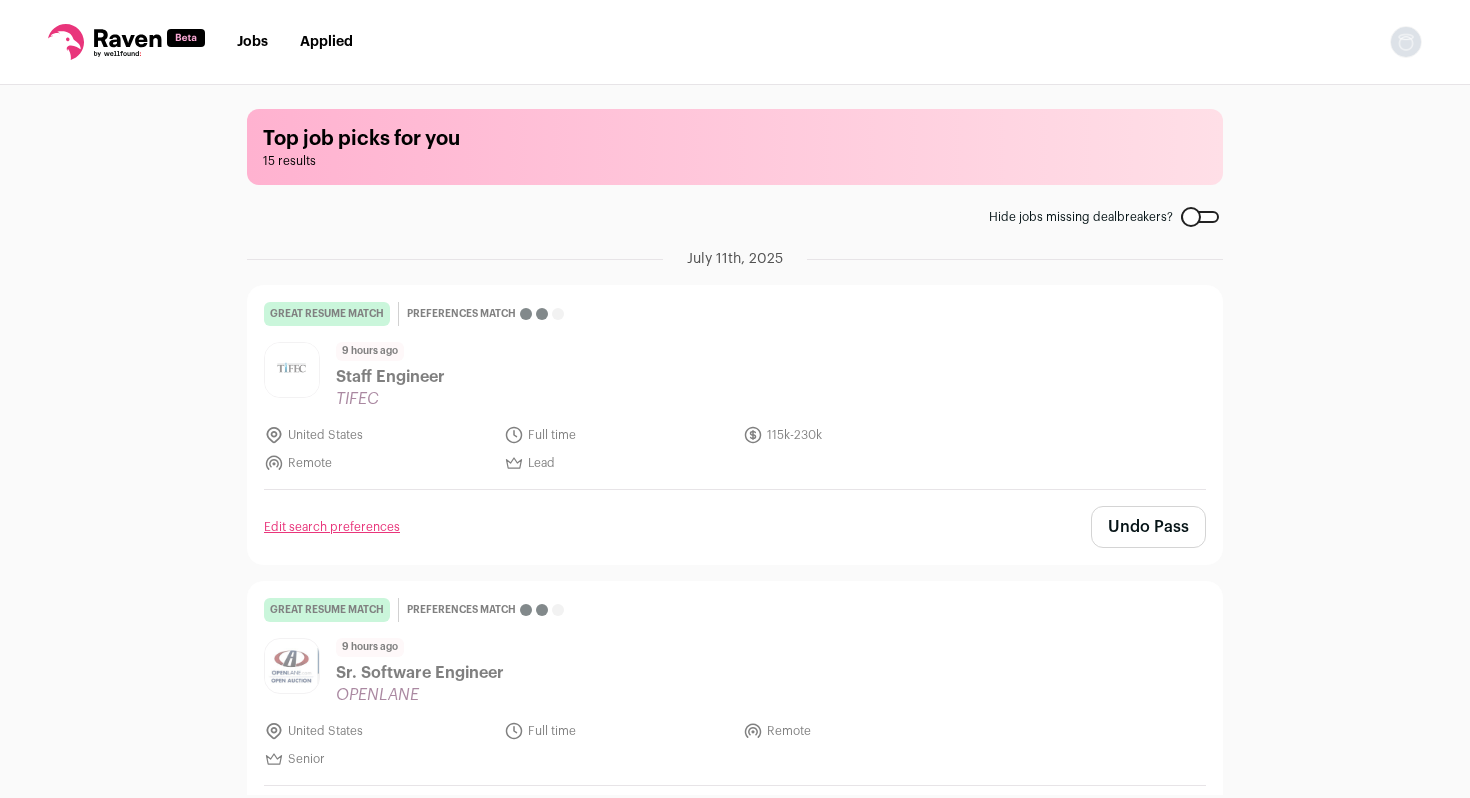 scroll, scrollTop: 0, scrollLeft: 0, axis: both 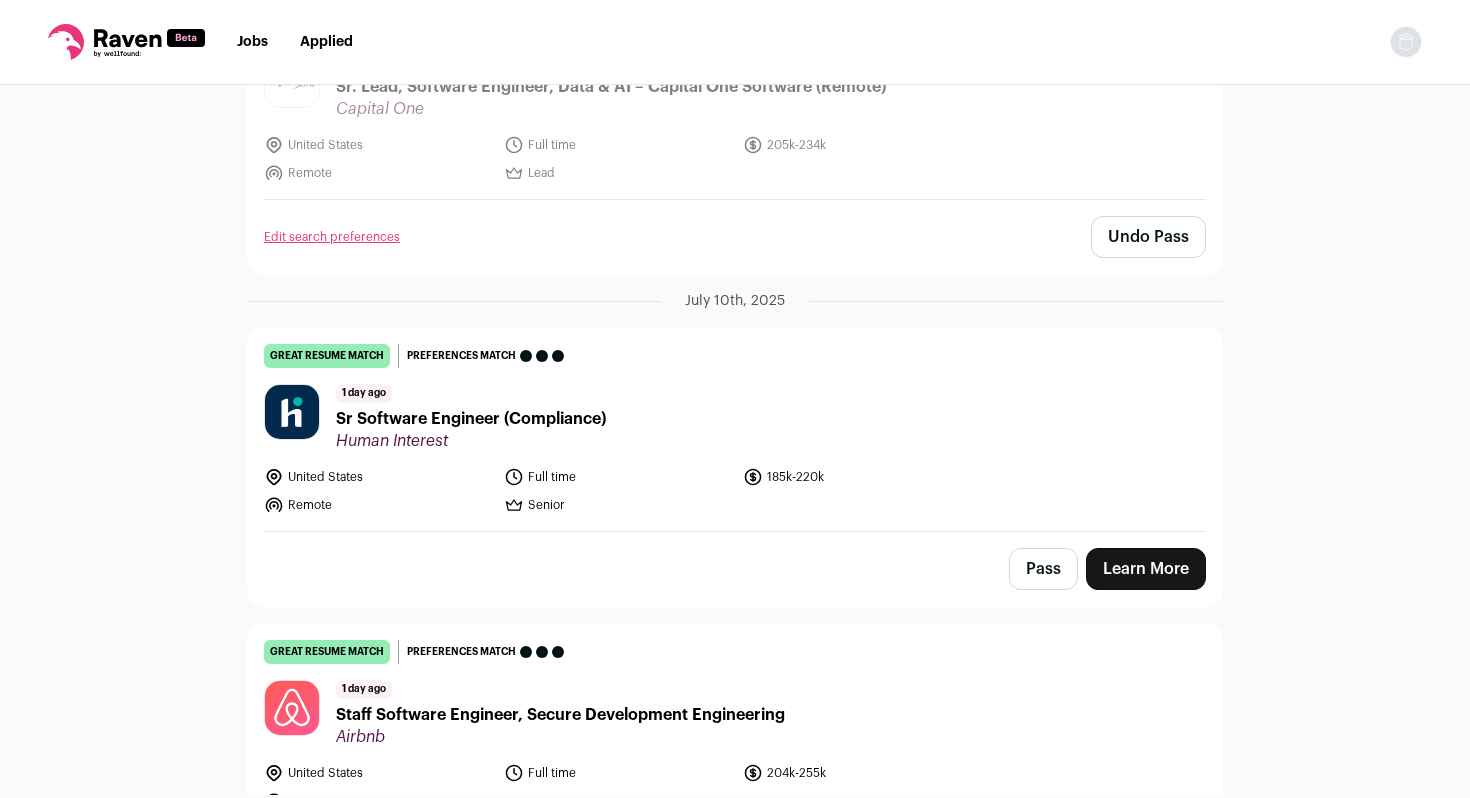 click on "Learn More" at bounding box center [1146, 569] 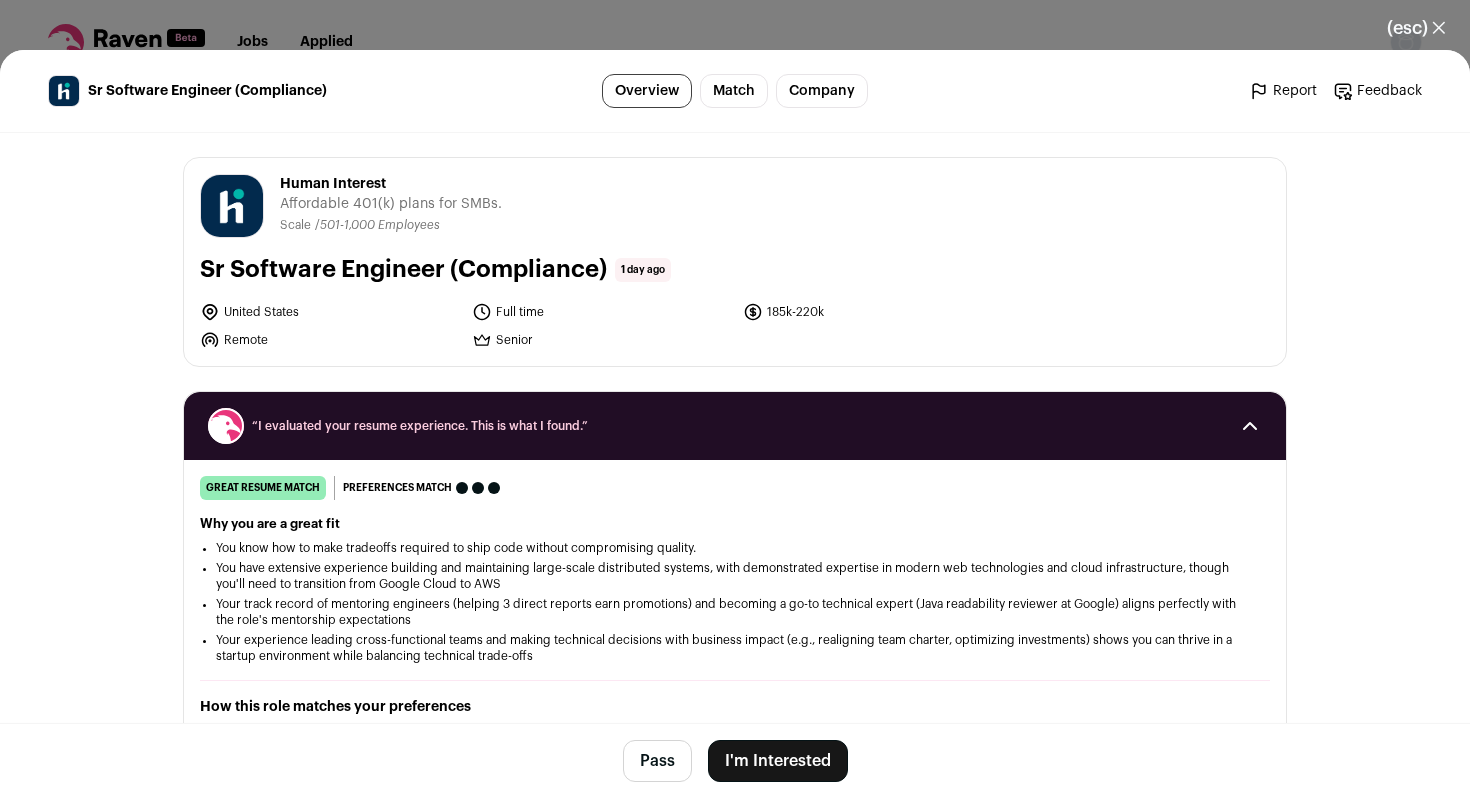scroll, scrollTop: 5, scrollLeft: 0, axis: vertical 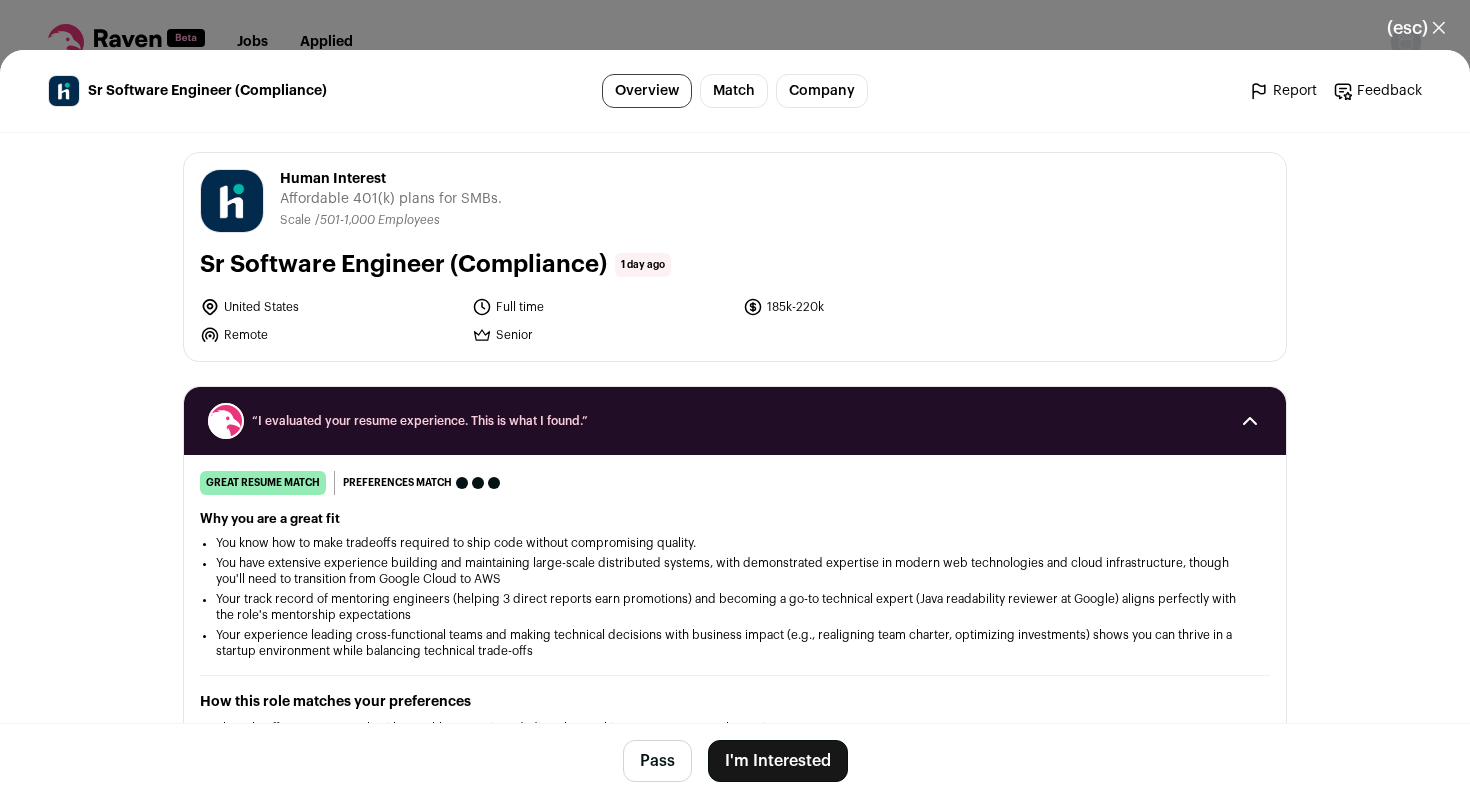 click on "I'm Interested" at bounding box center [778, 761] 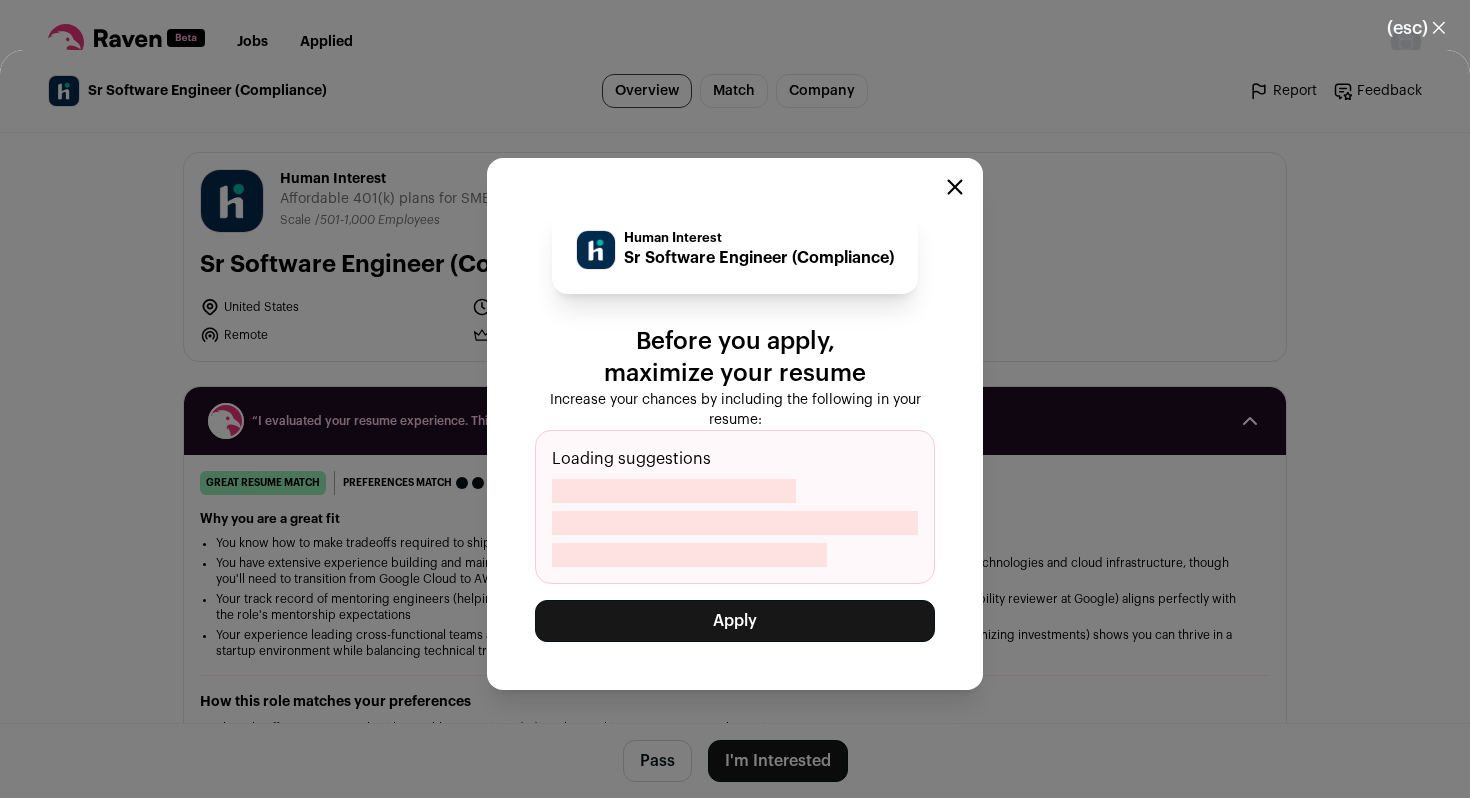 click on "Apply" at bounding box center (735, 621) 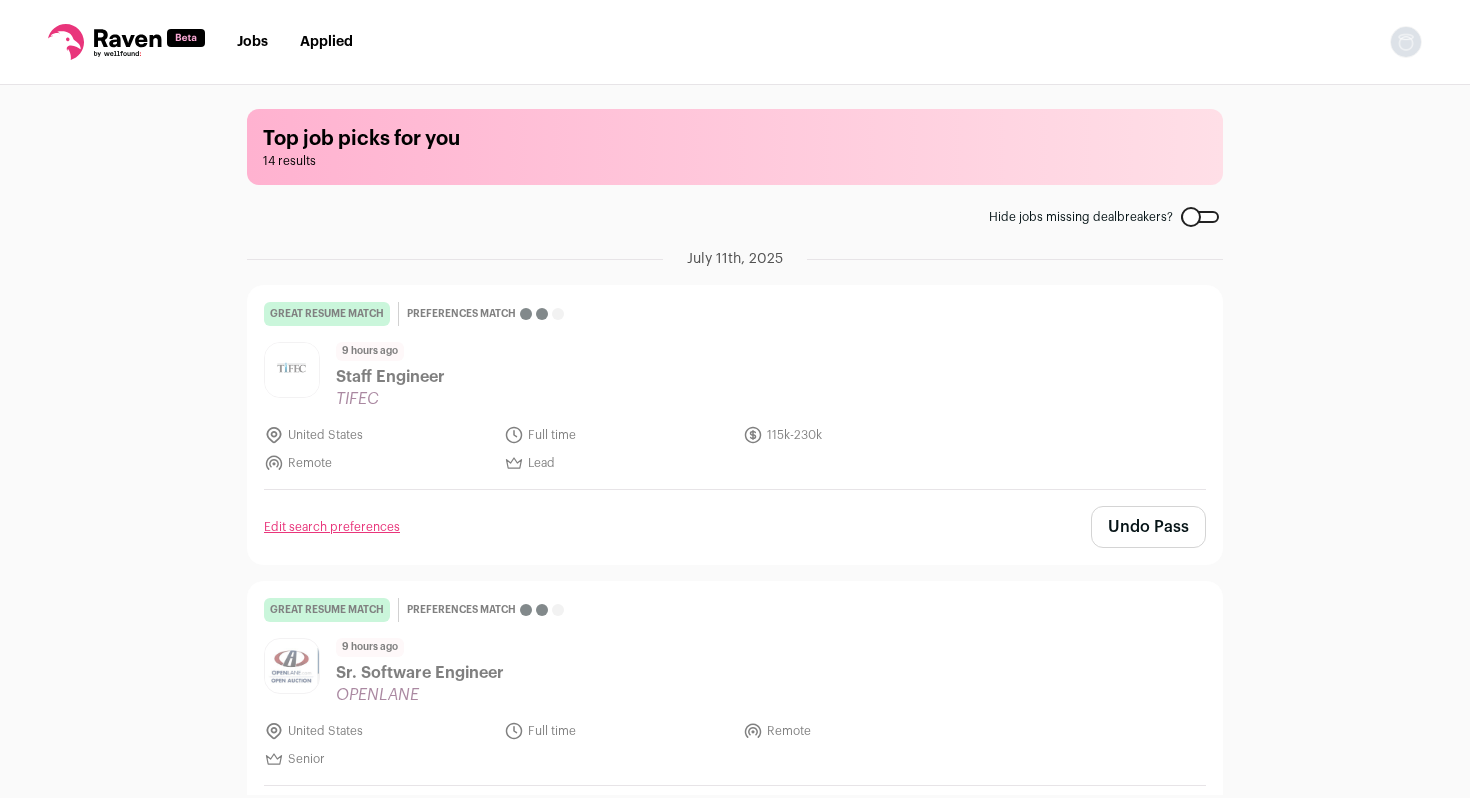 scroll, scrollTop: 0, scrollLeft: 0, axis: both 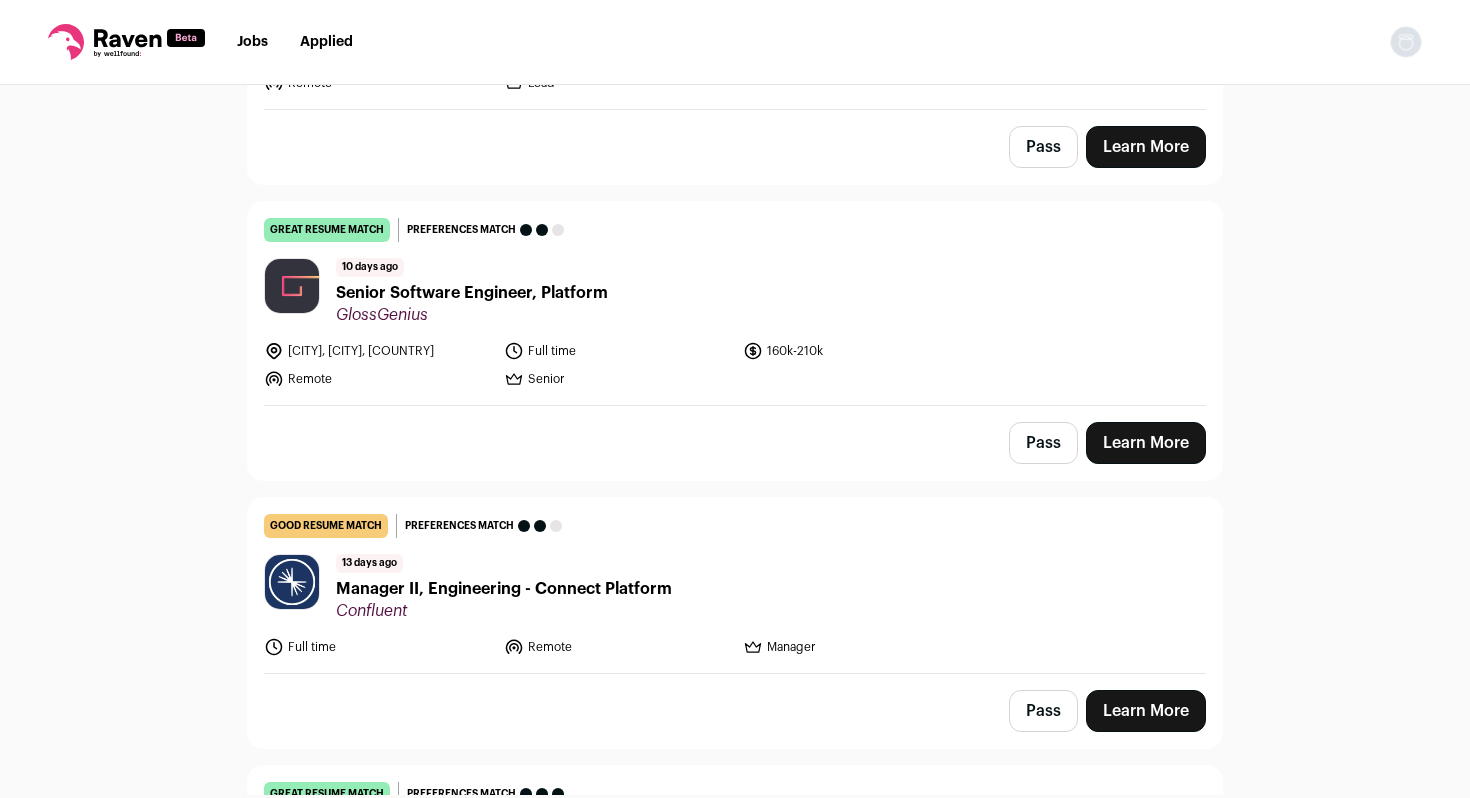 click on "[TIME] ago
Senior Software Engineer, Platform
GlossGenius" at bounding box center (735, 291) 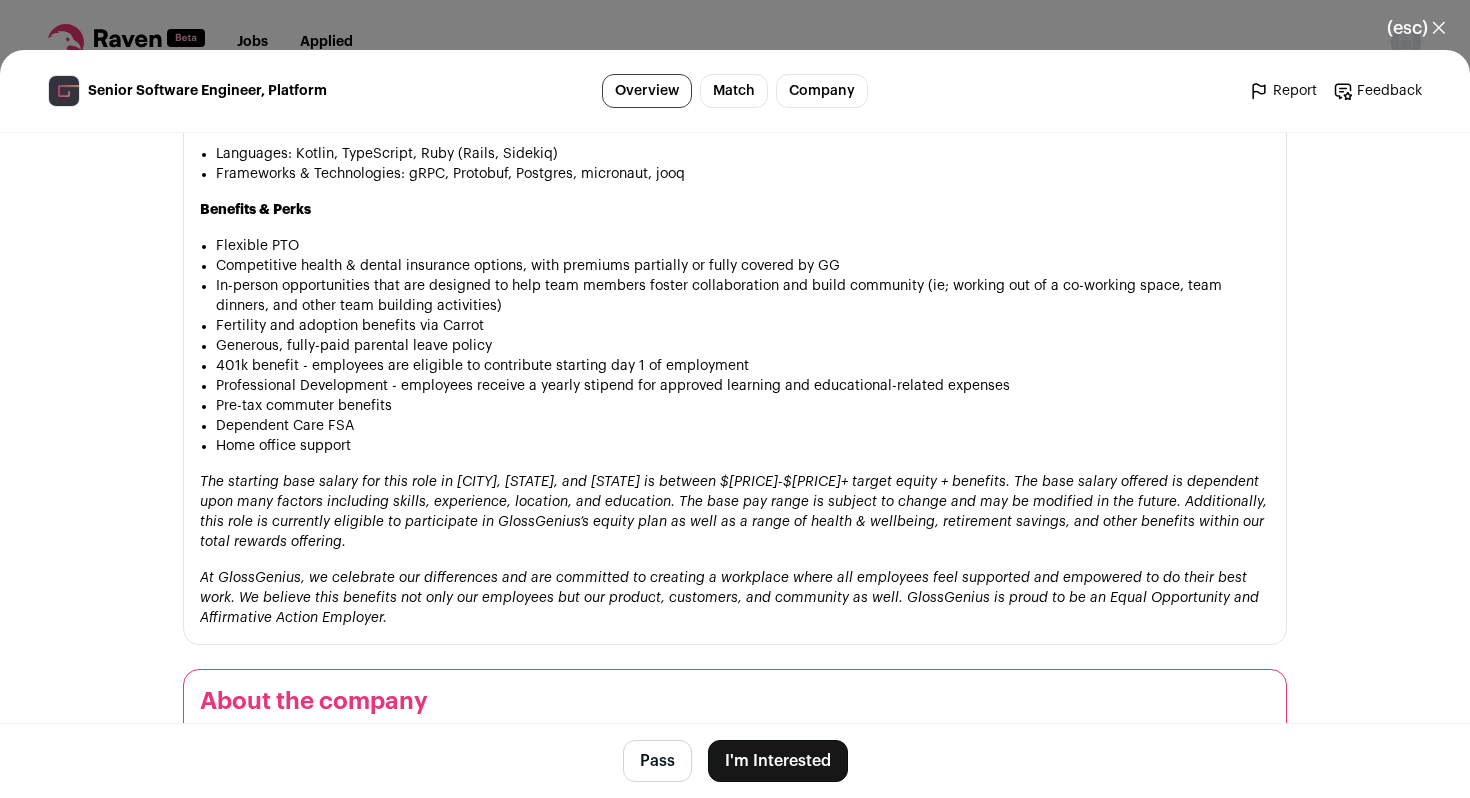 scroll, scrollTop: 1933, scrollLeft: 0, axis: vertical 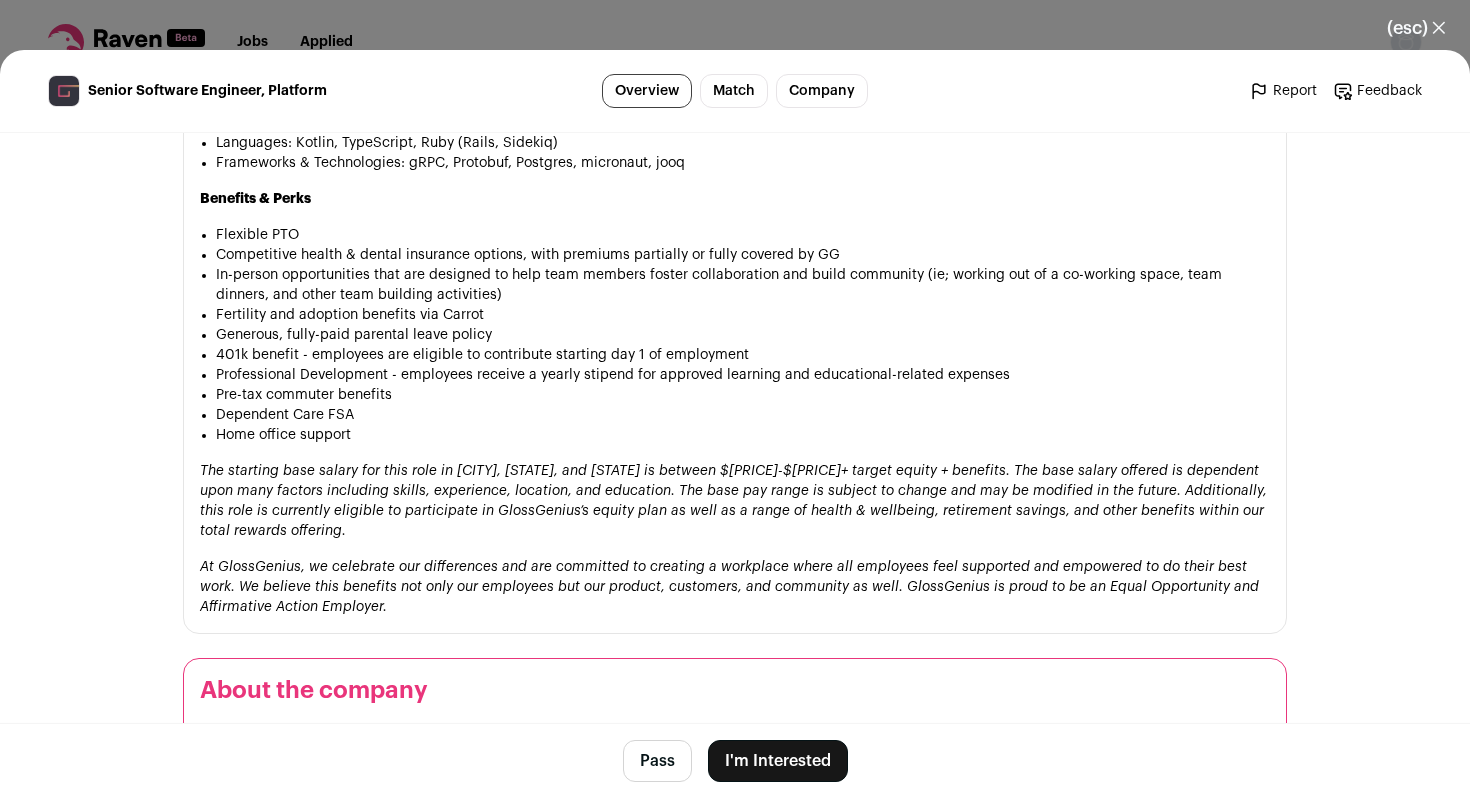 click on "Pass" at bounding box center [657, 761] 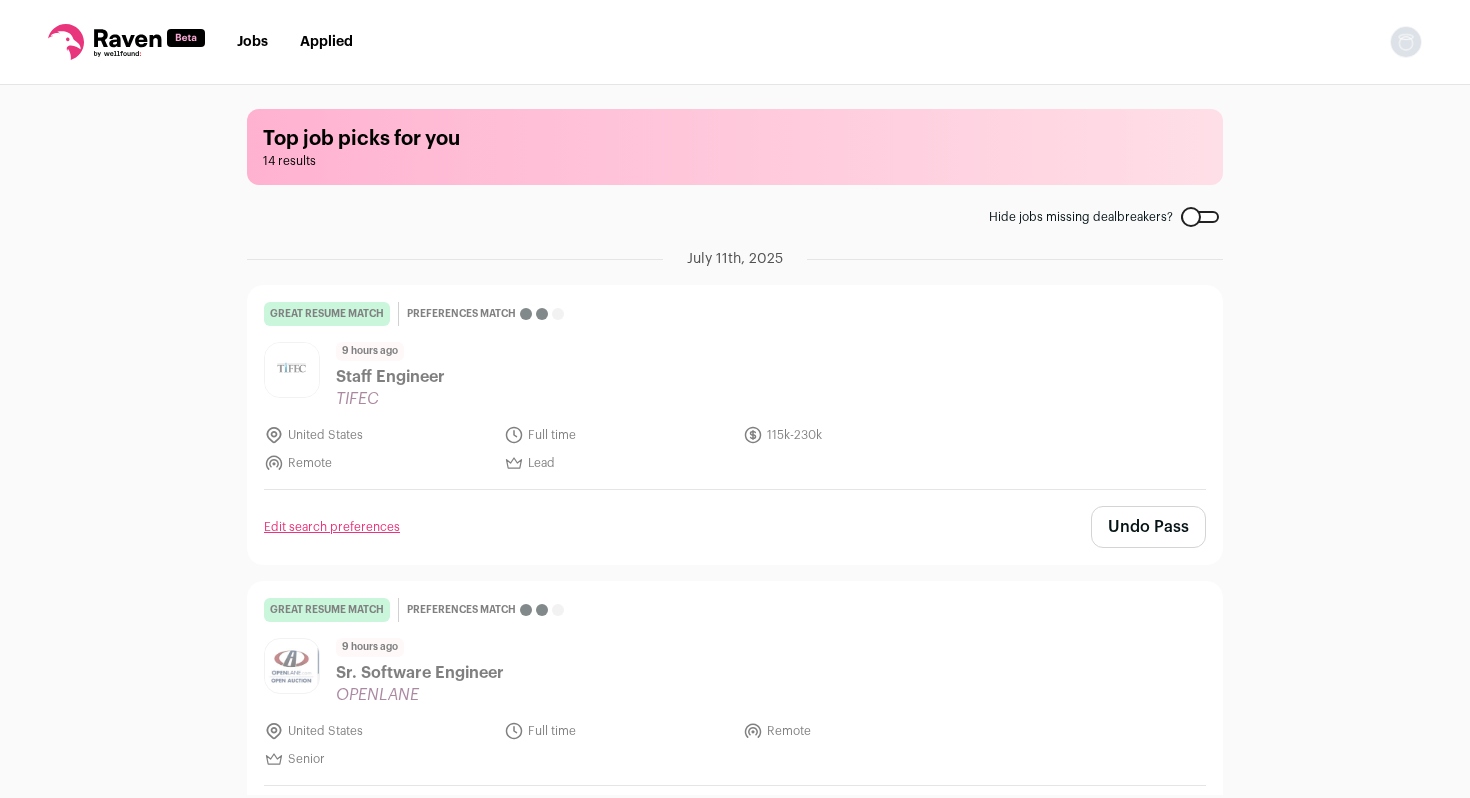 scroll, scrollTop: 0, scrollLeft: 0, axis: both 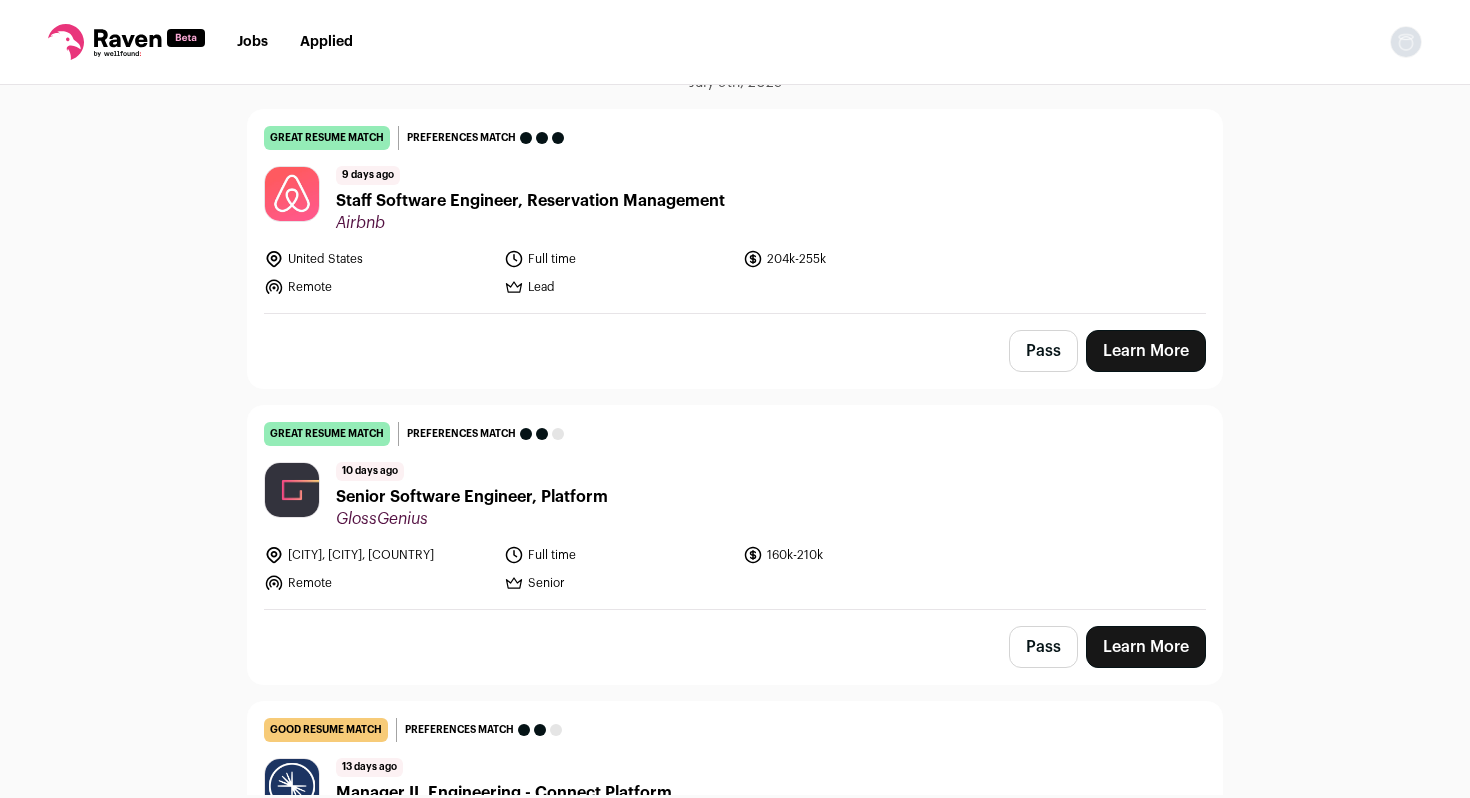 click on "10 days ago
Senior Software Engineer, Platform
[COMPANY]" at bounding box center [735, 495] 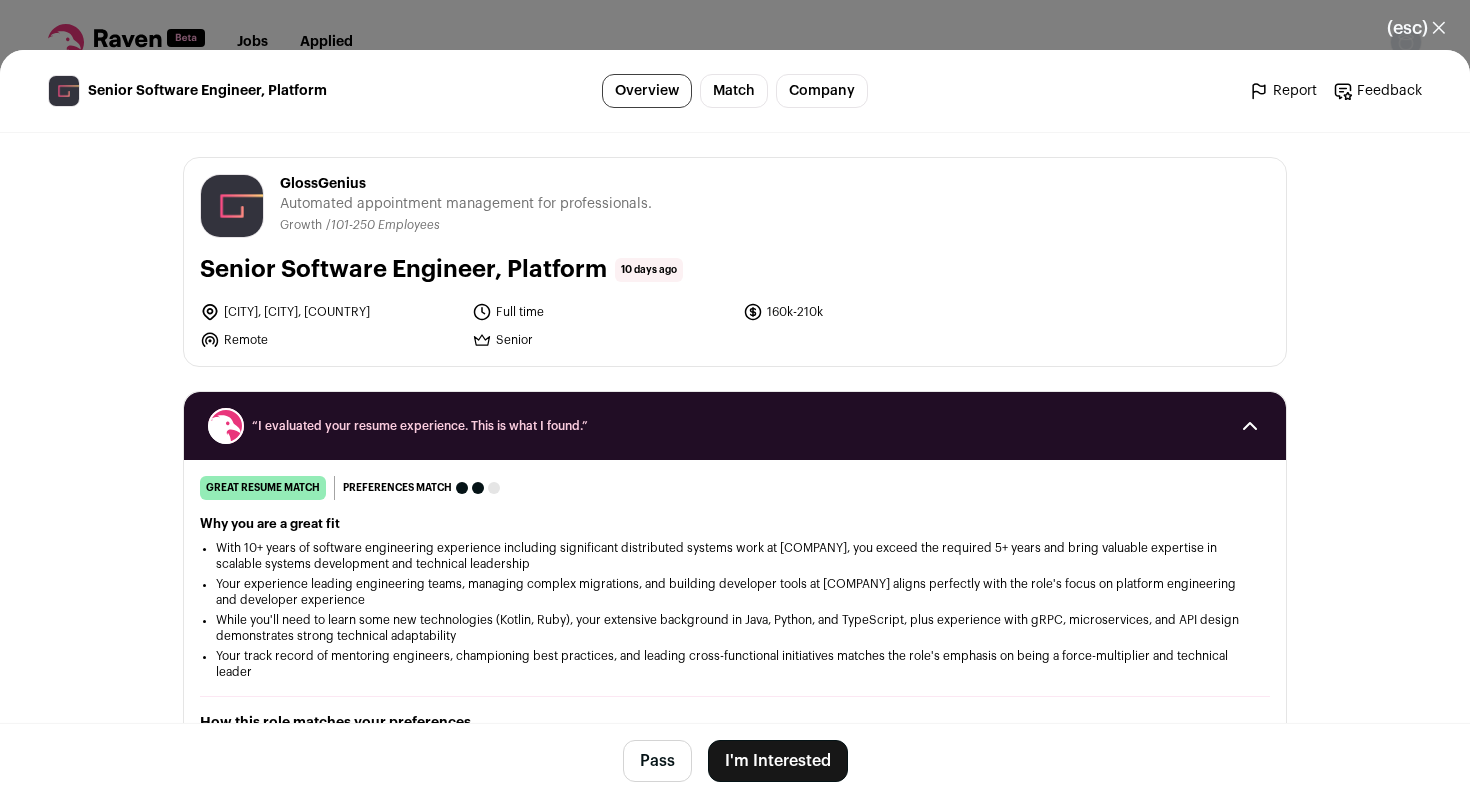 click on "Pass" at bounding box center [657, 761] 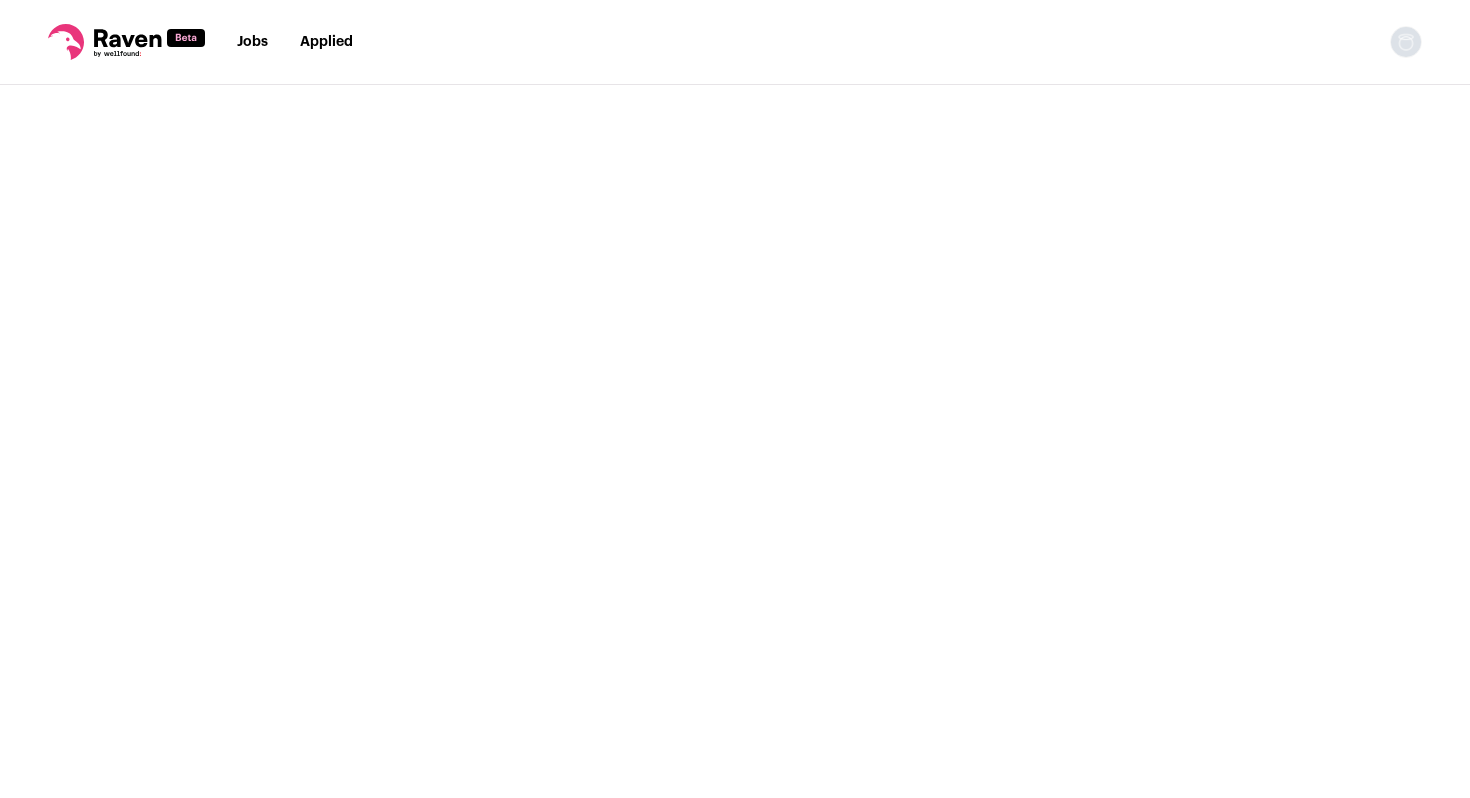 scroll, scrollTop: 0, scrollLeft: 0, axis: both 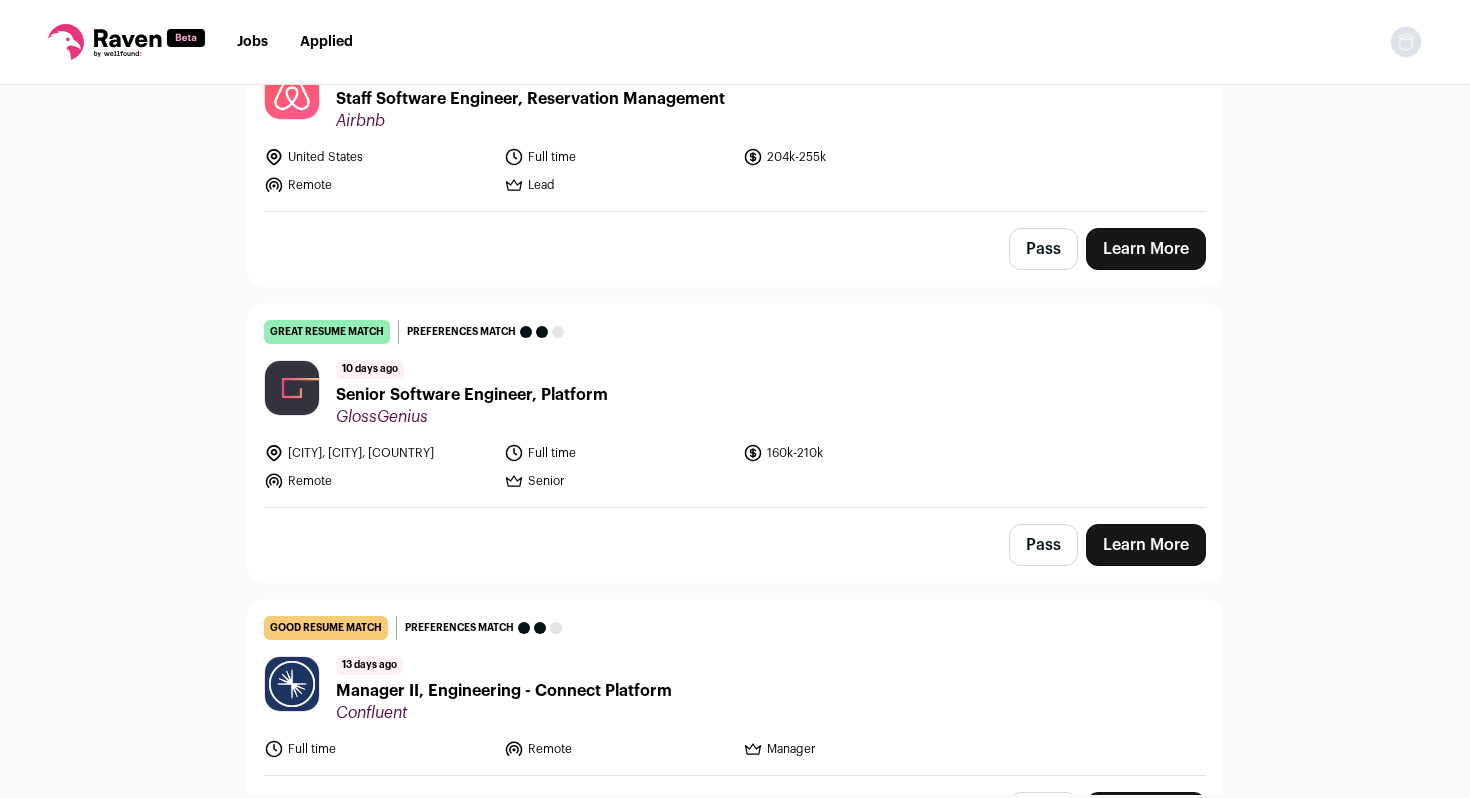 click on "[CITY], [CITY], [COUNTRY]
Full time
160k-210k
Remote
Senior" at bounding box center (617, 467) 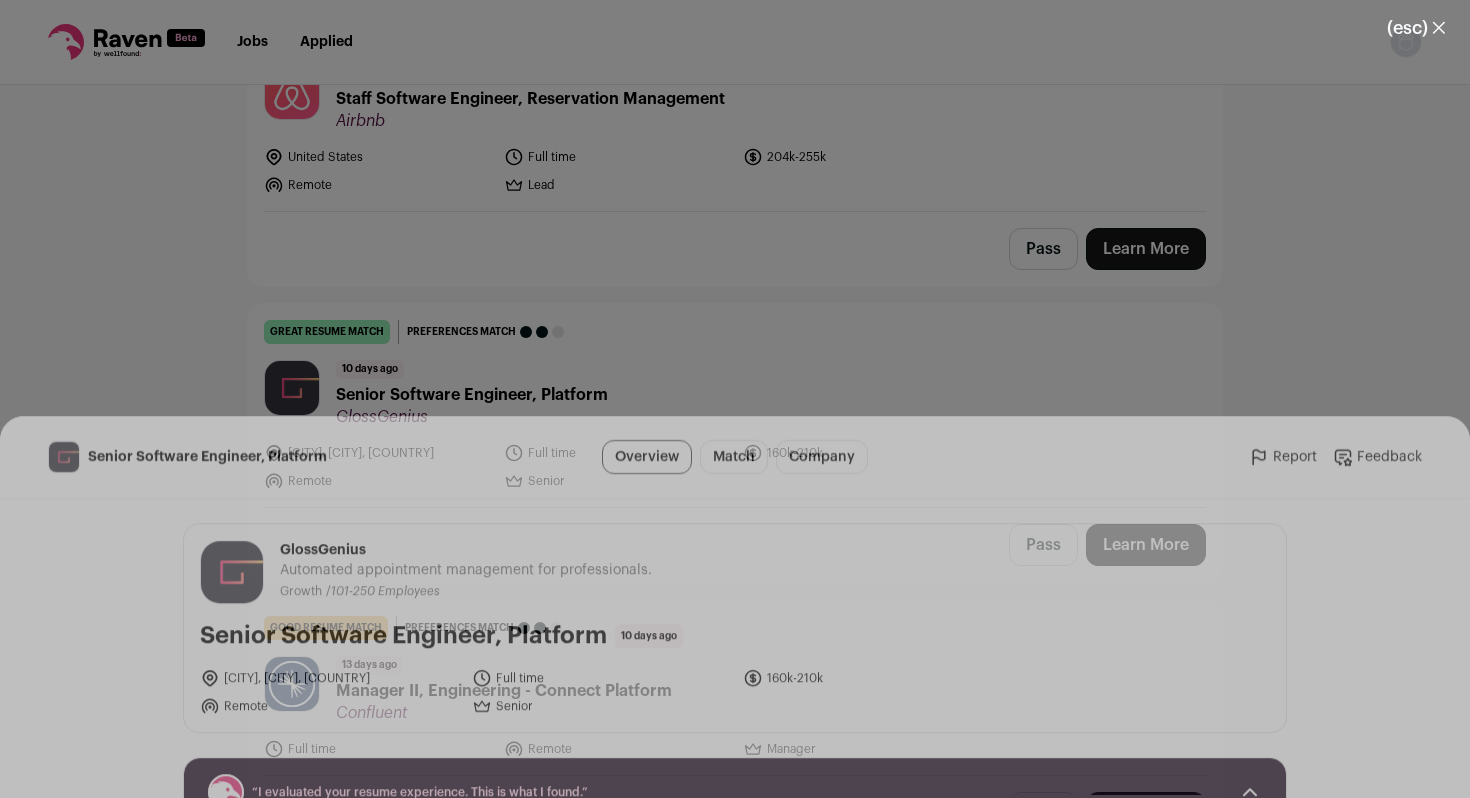 click on "Pass" at bounding box center (657, 761) 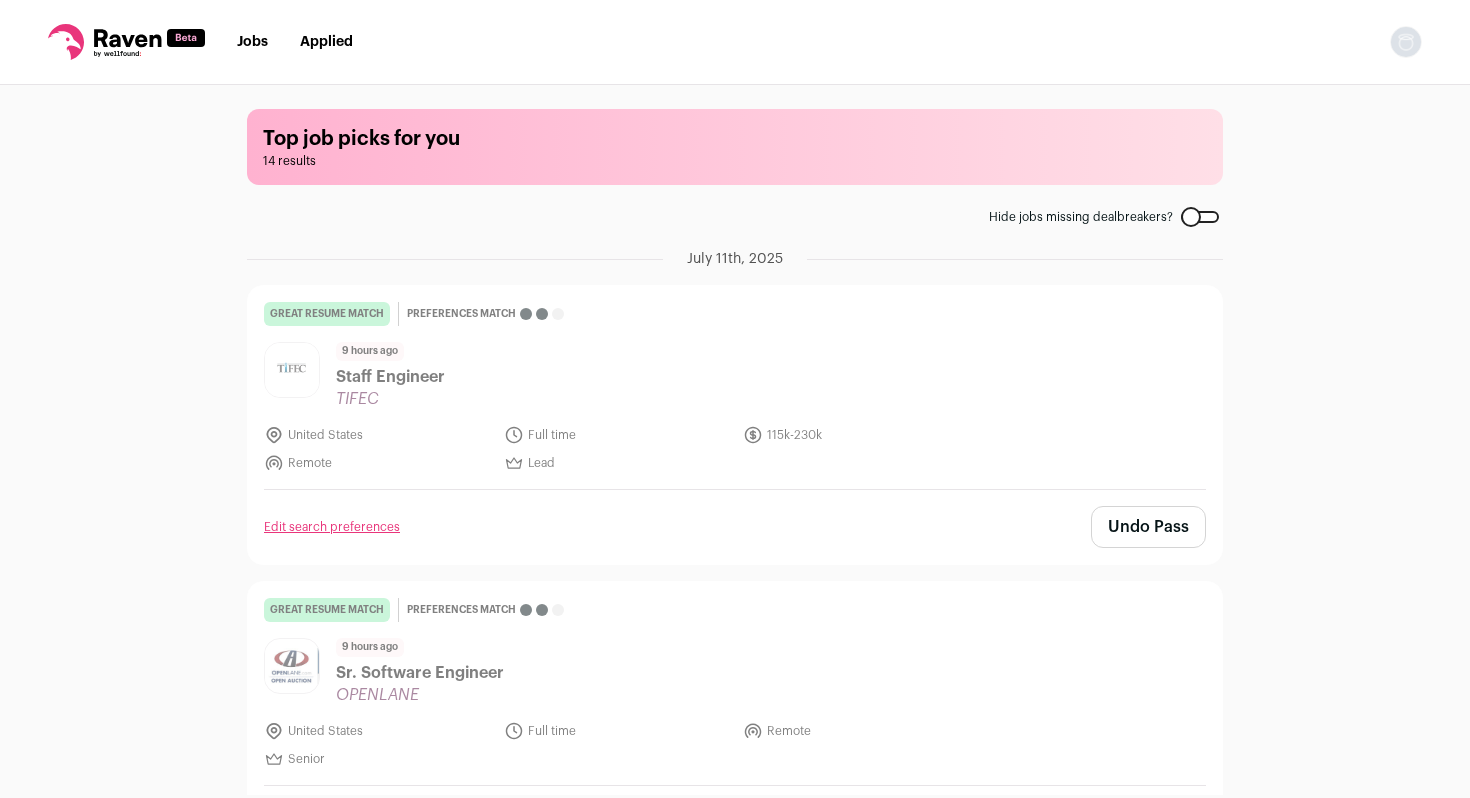 scroll, scrollTop: 0, scrollLeft: 0, axis: both 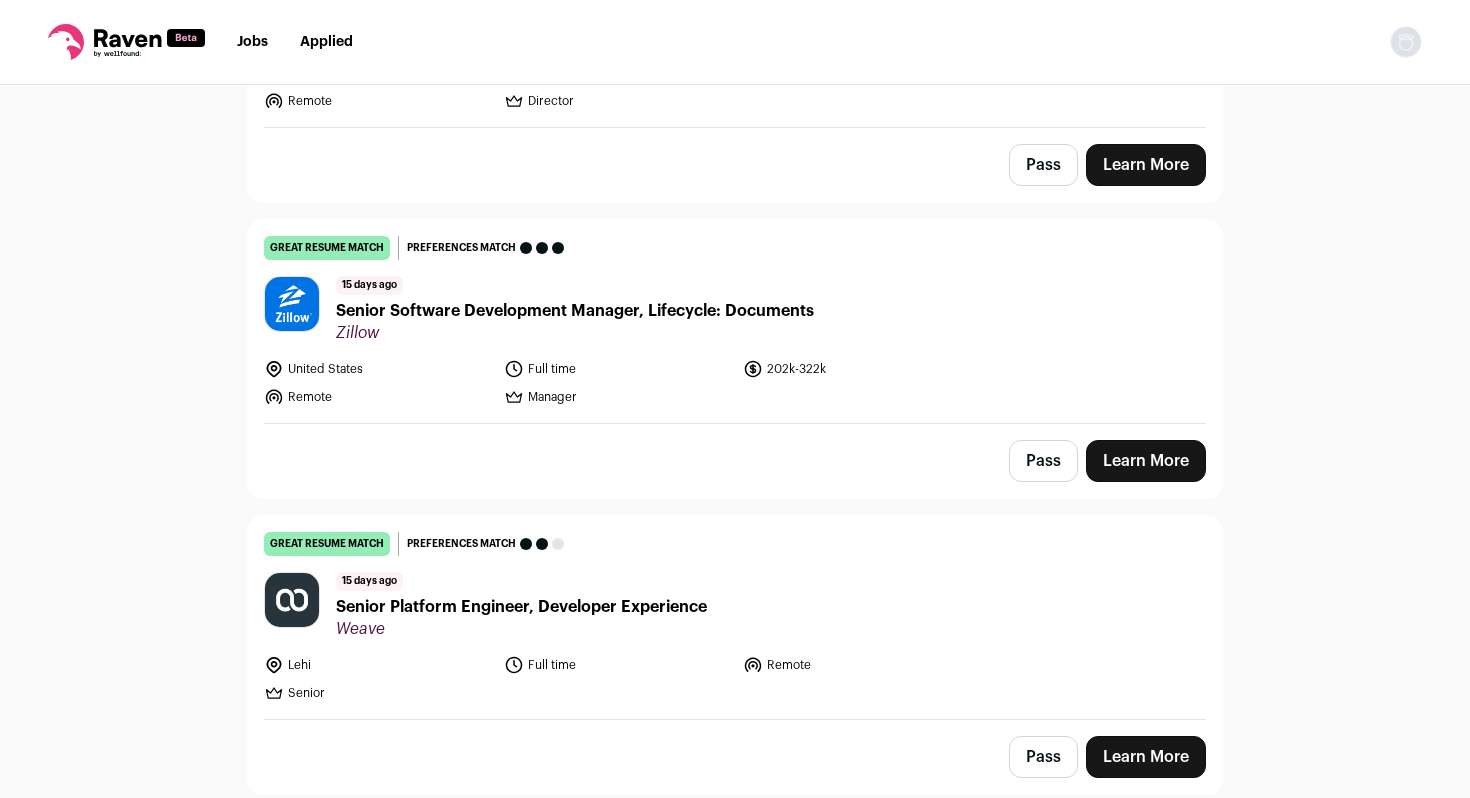 click on "15 days ago
Senior Platform Engineer, Developer Experience
Weave" at bounding box center (735, 605) 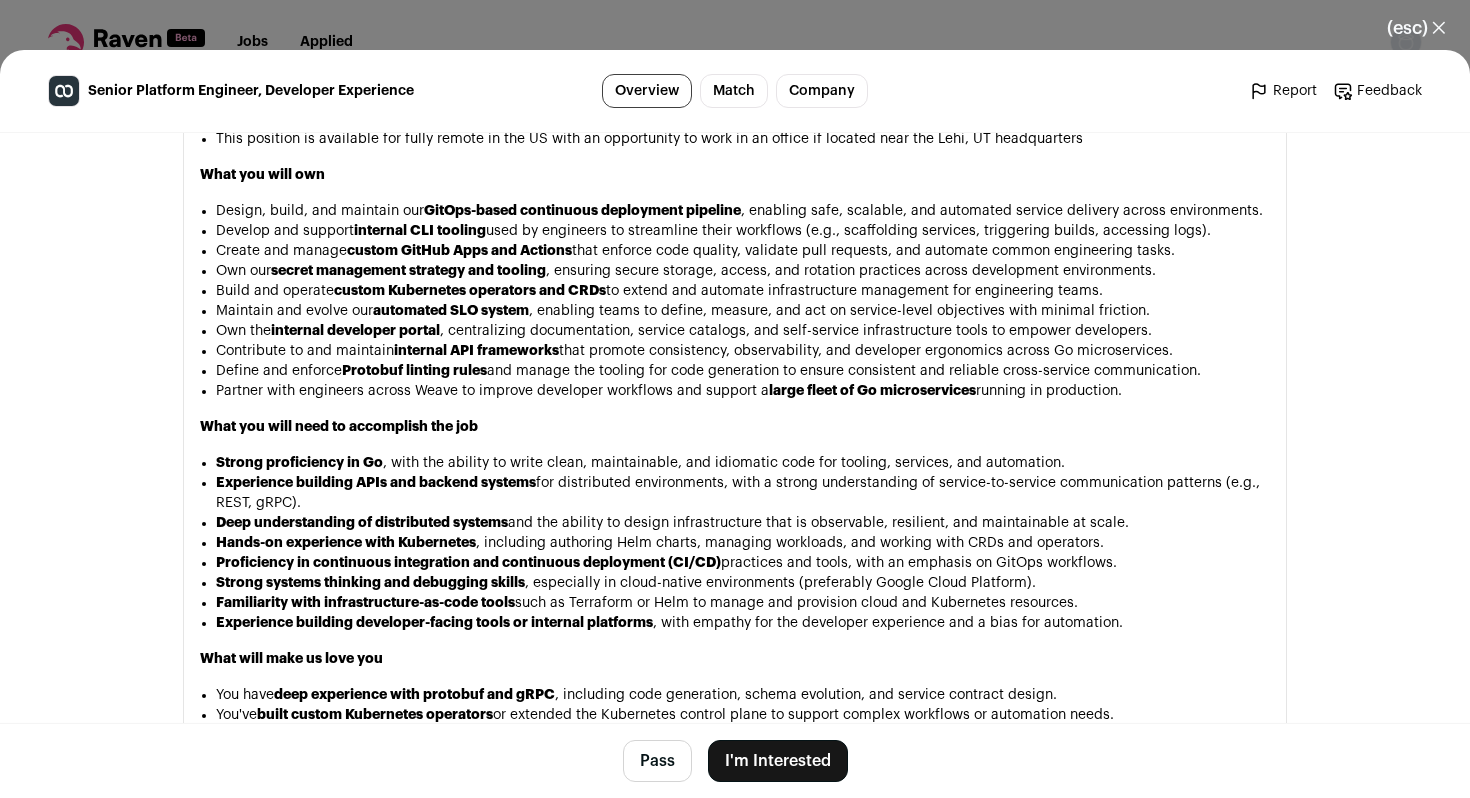 scroll, scrollTop: 1216, scrollLeft: 0, axis: vertical 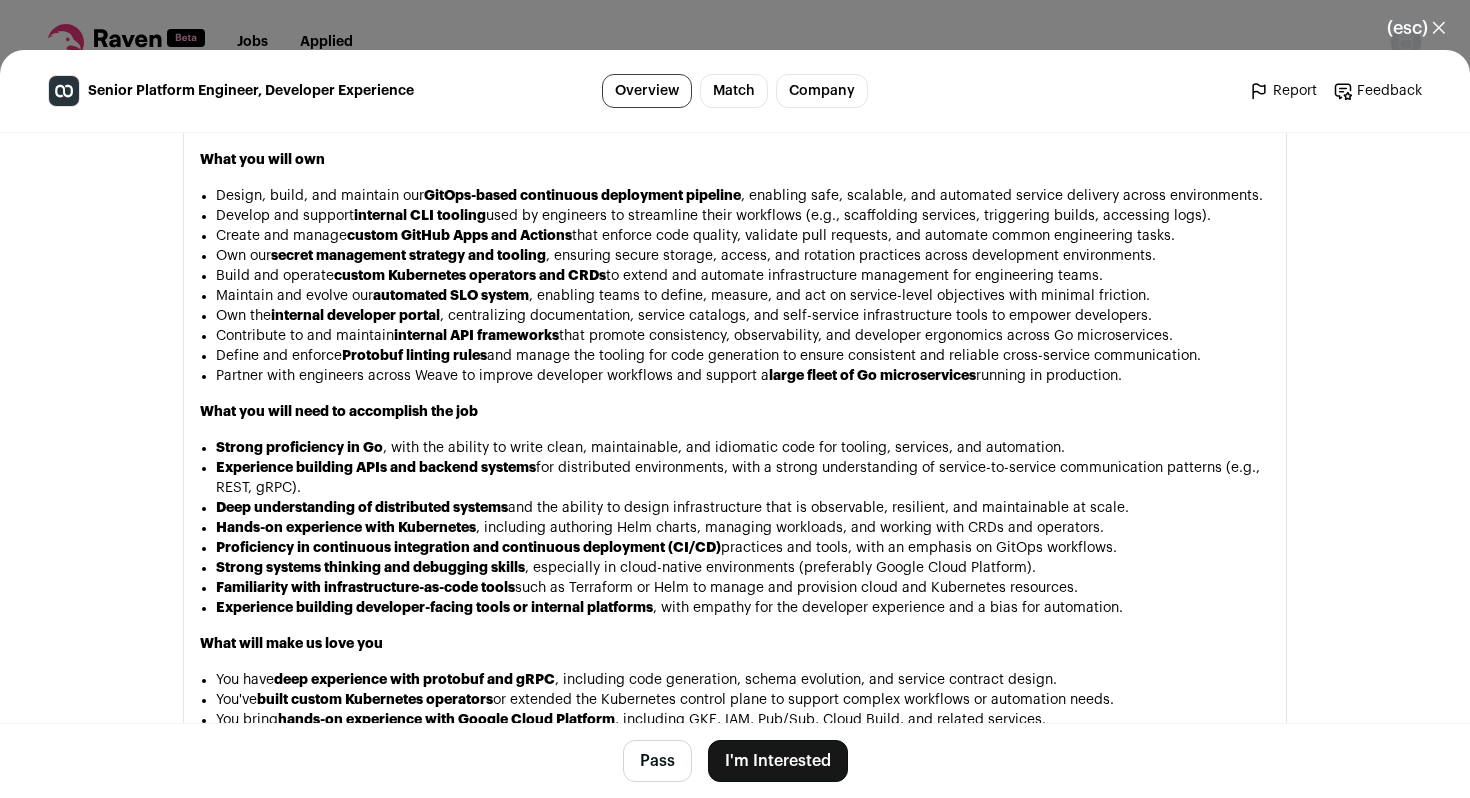 click on "Pass" at bounding box center [657, 761] 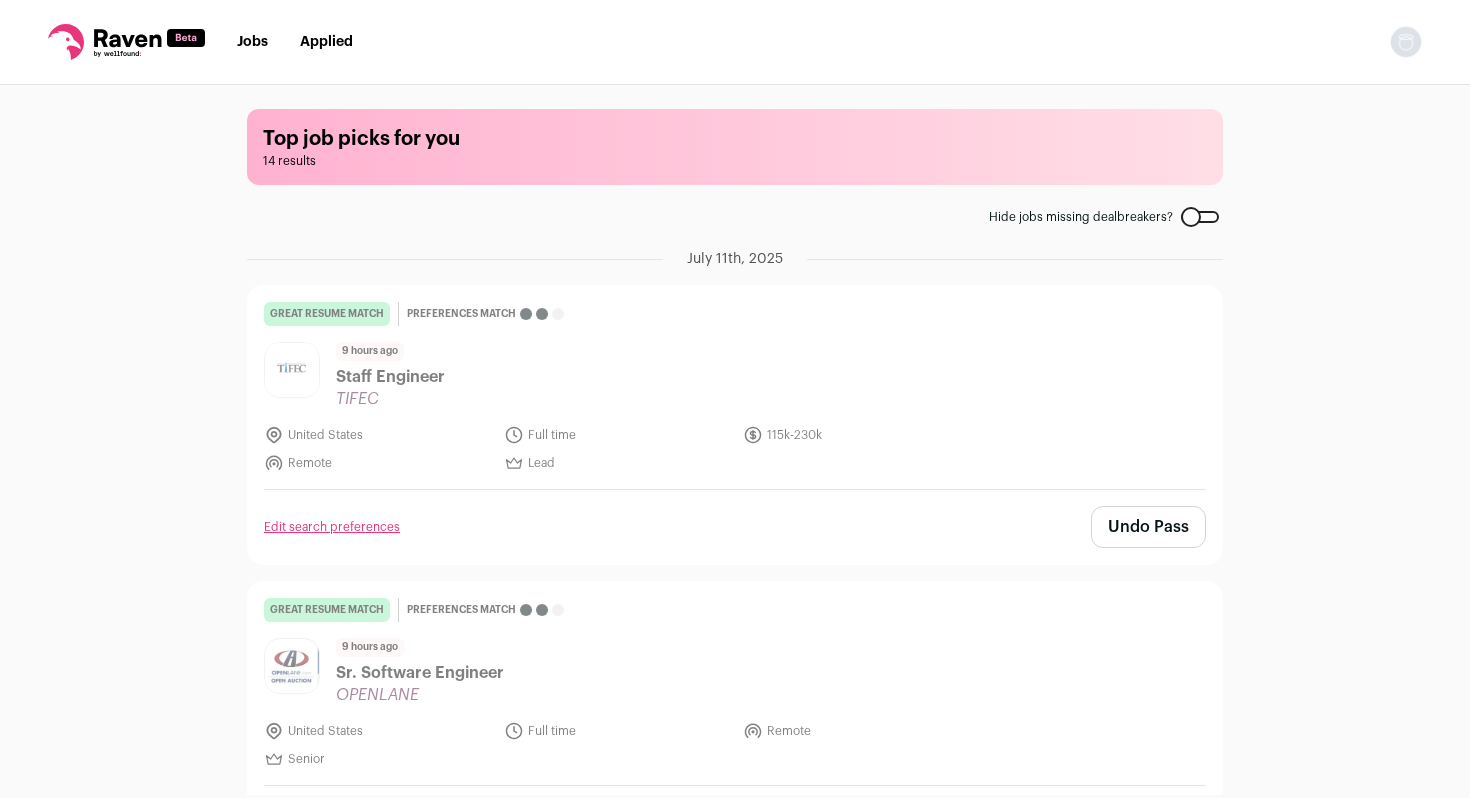 scroll, scrollTop: 0, scrollLeft: 0, axis: both 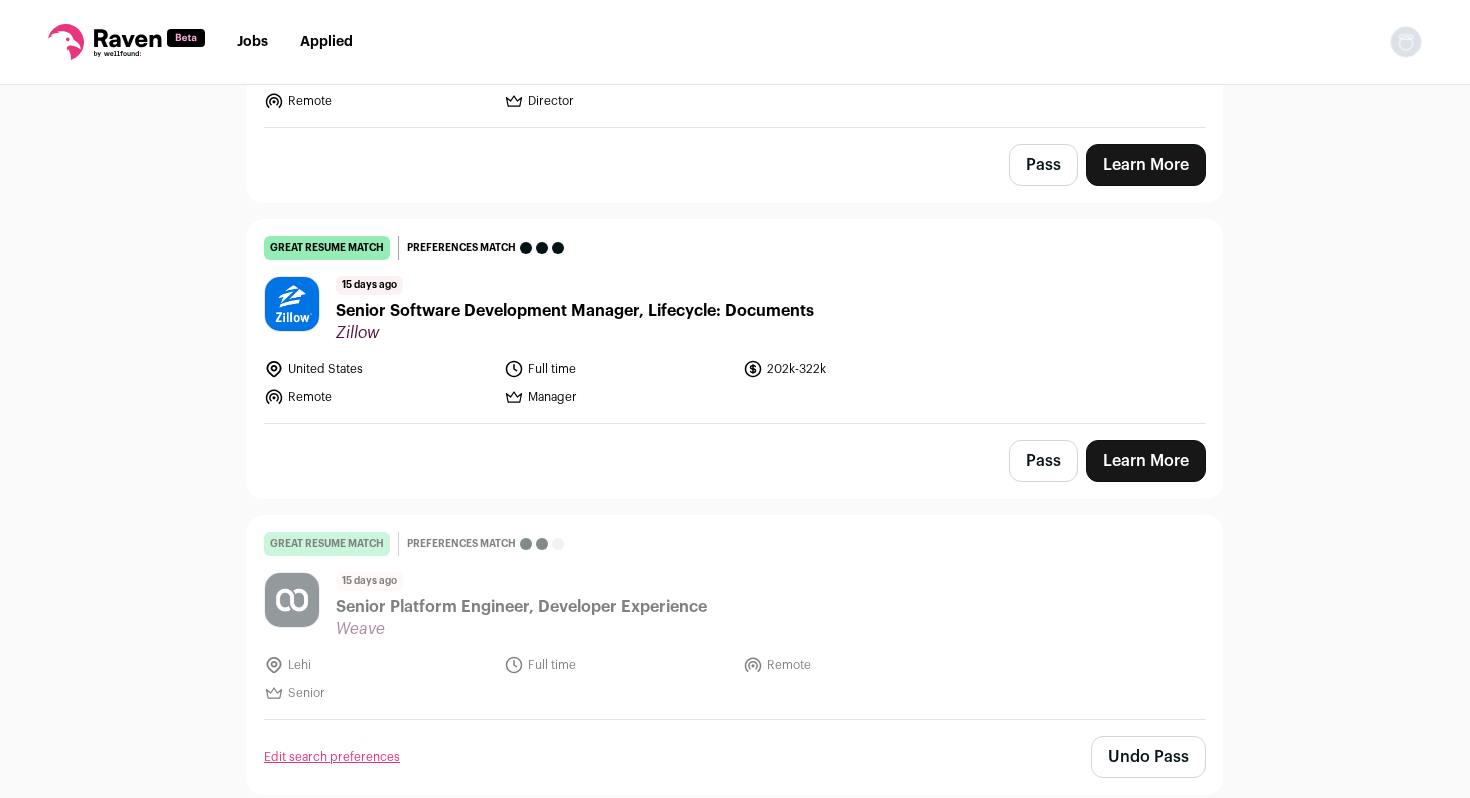 click on "United States
Full time
202k-322k
Remote
Manager" at bounding box center [617, 383] 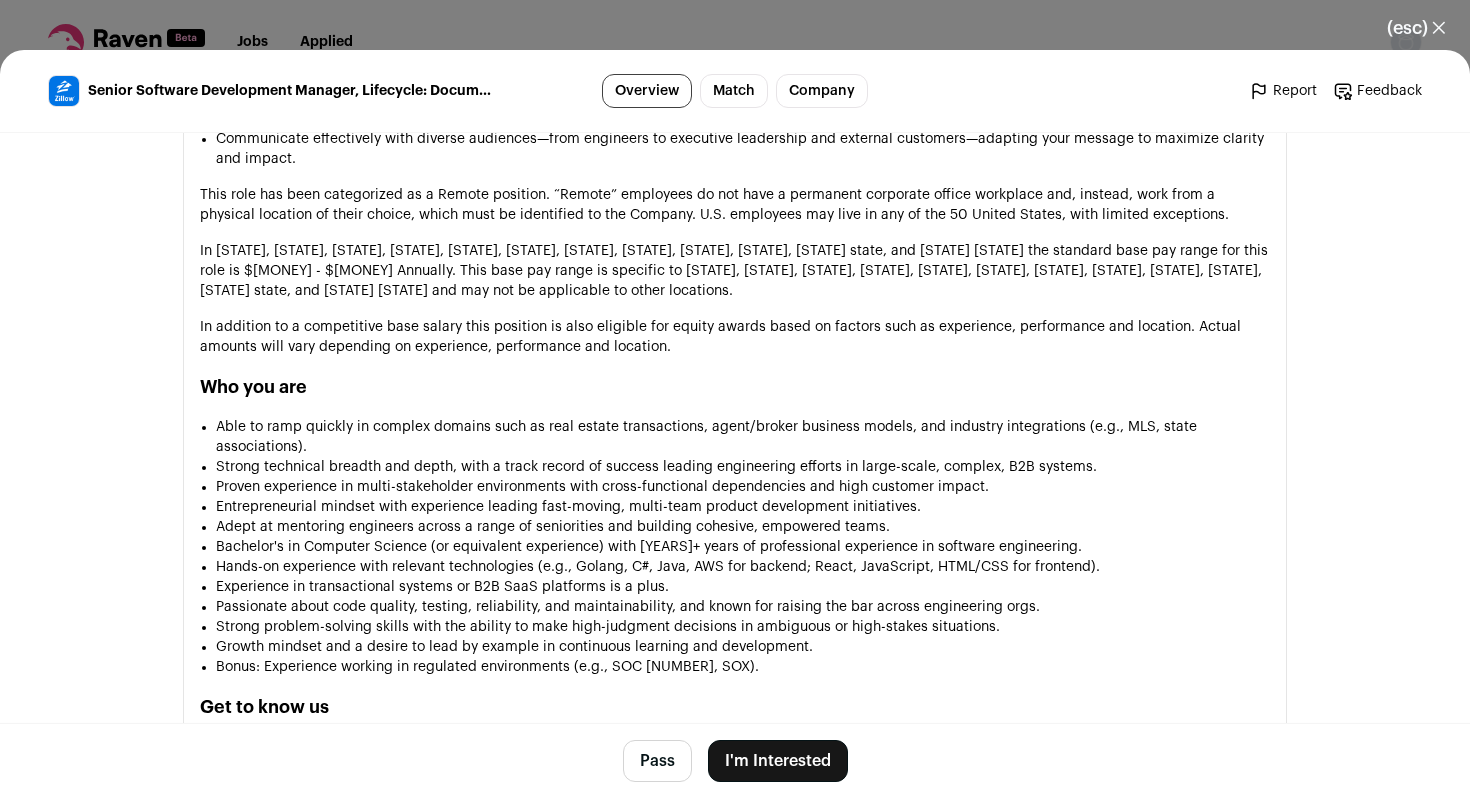 scroll, scrollTop: 1557, scrollLeft: 0, axis: vertical 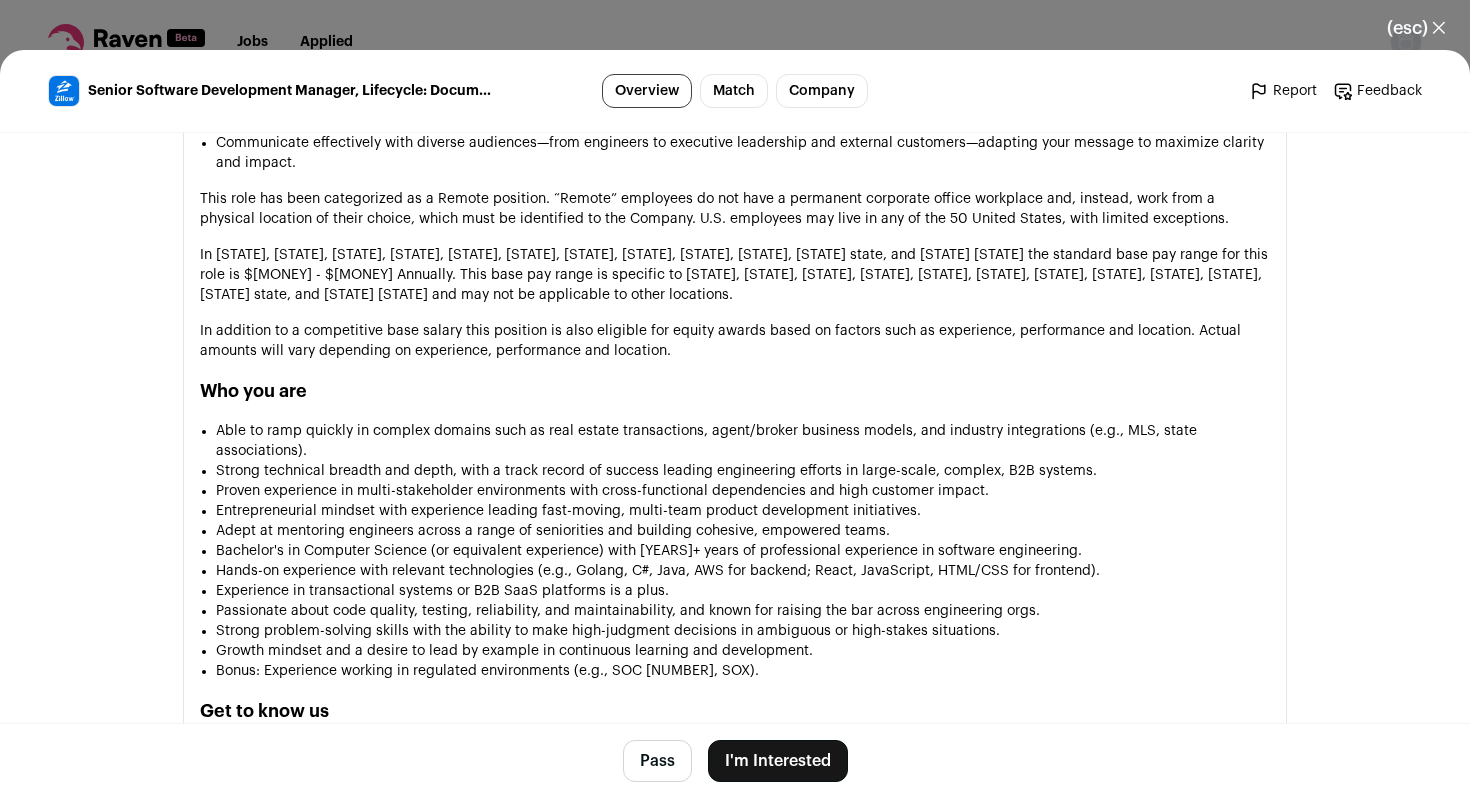click on "Able to ramp quickly in complex domains such as real estate transactions, agent/broker business models, and industry integrations (e.g., MLS, state associations)." at bounding box center [743, 441] 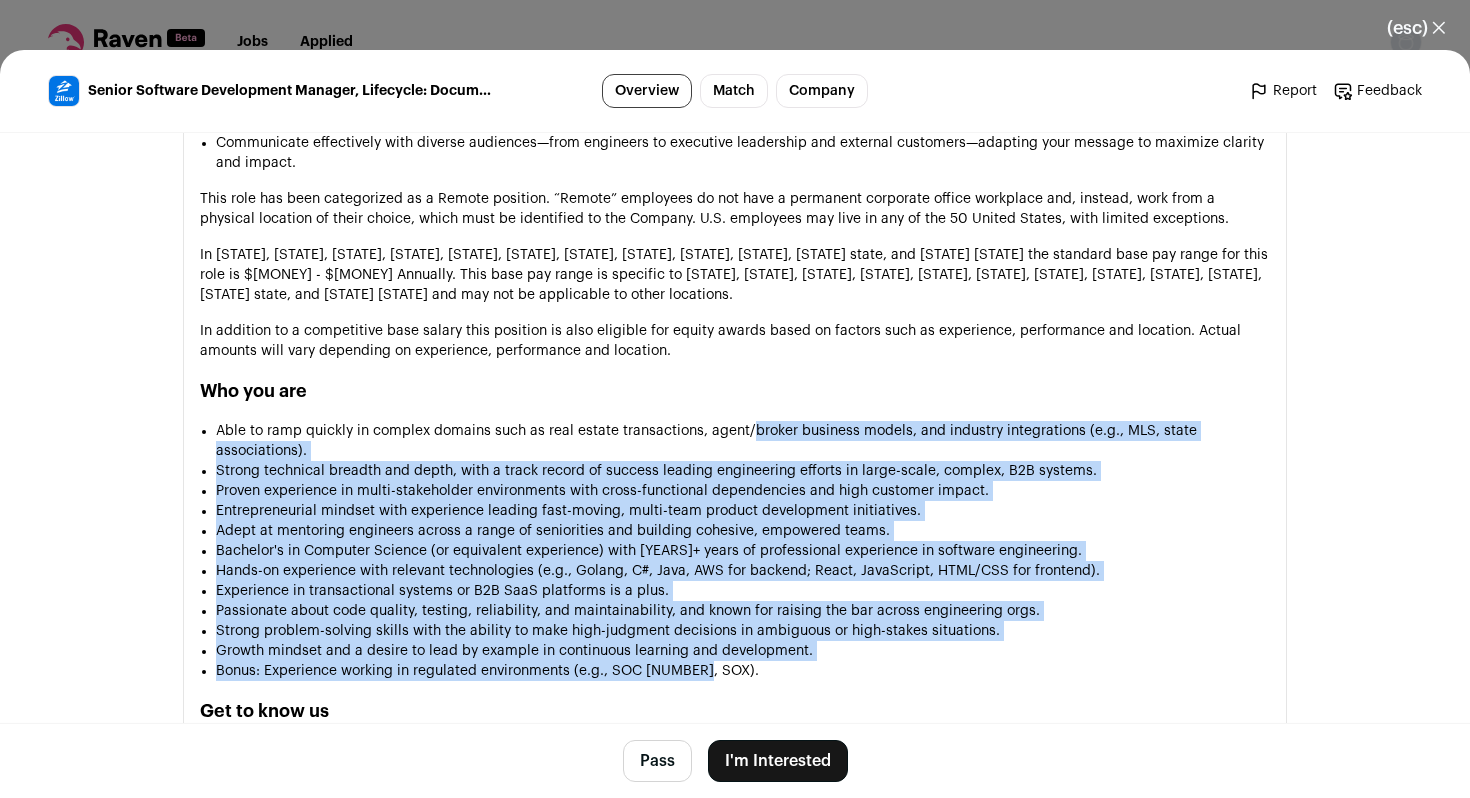 drag, startPoint x: 746, startPoint y: 424, endPoint x: 788, endPoint y: 669, distance: 248.57393 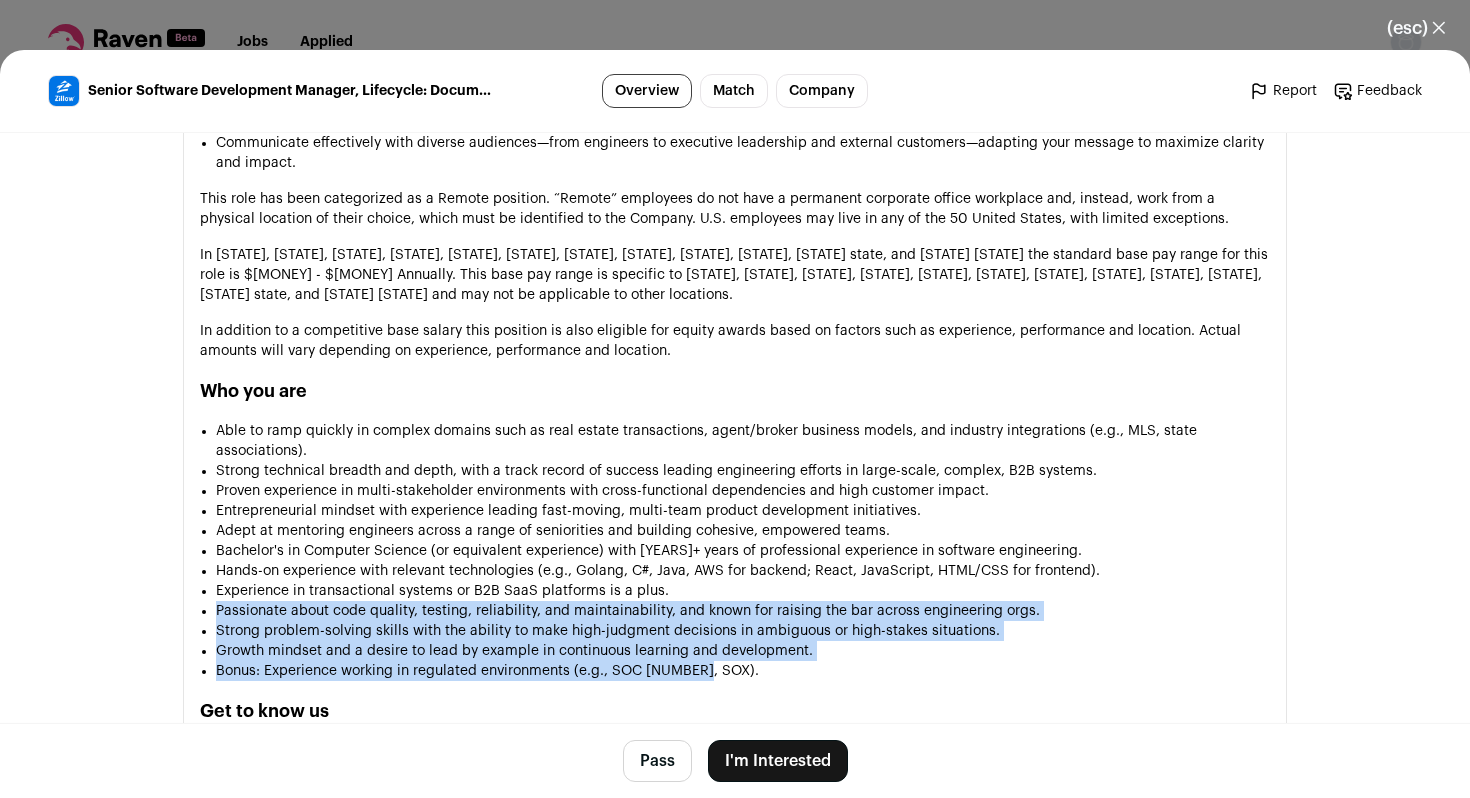 drag, startPoint x: 788, startPoint y: 669, endPoint x: 768, endPoint y: 593, distance: 78.58753 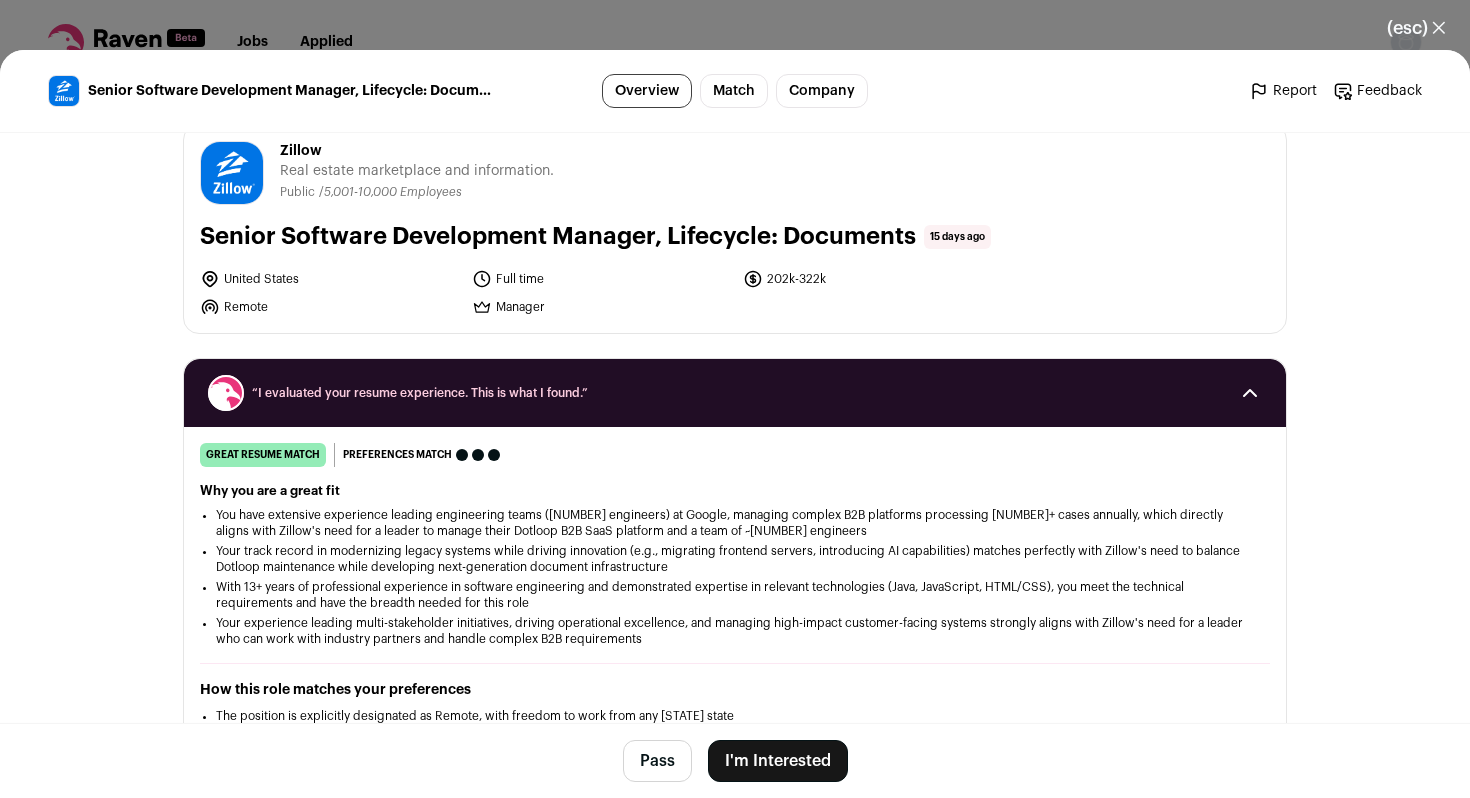 scroll, scrollTop: 35, scrollLeft: 0, axis: vertical 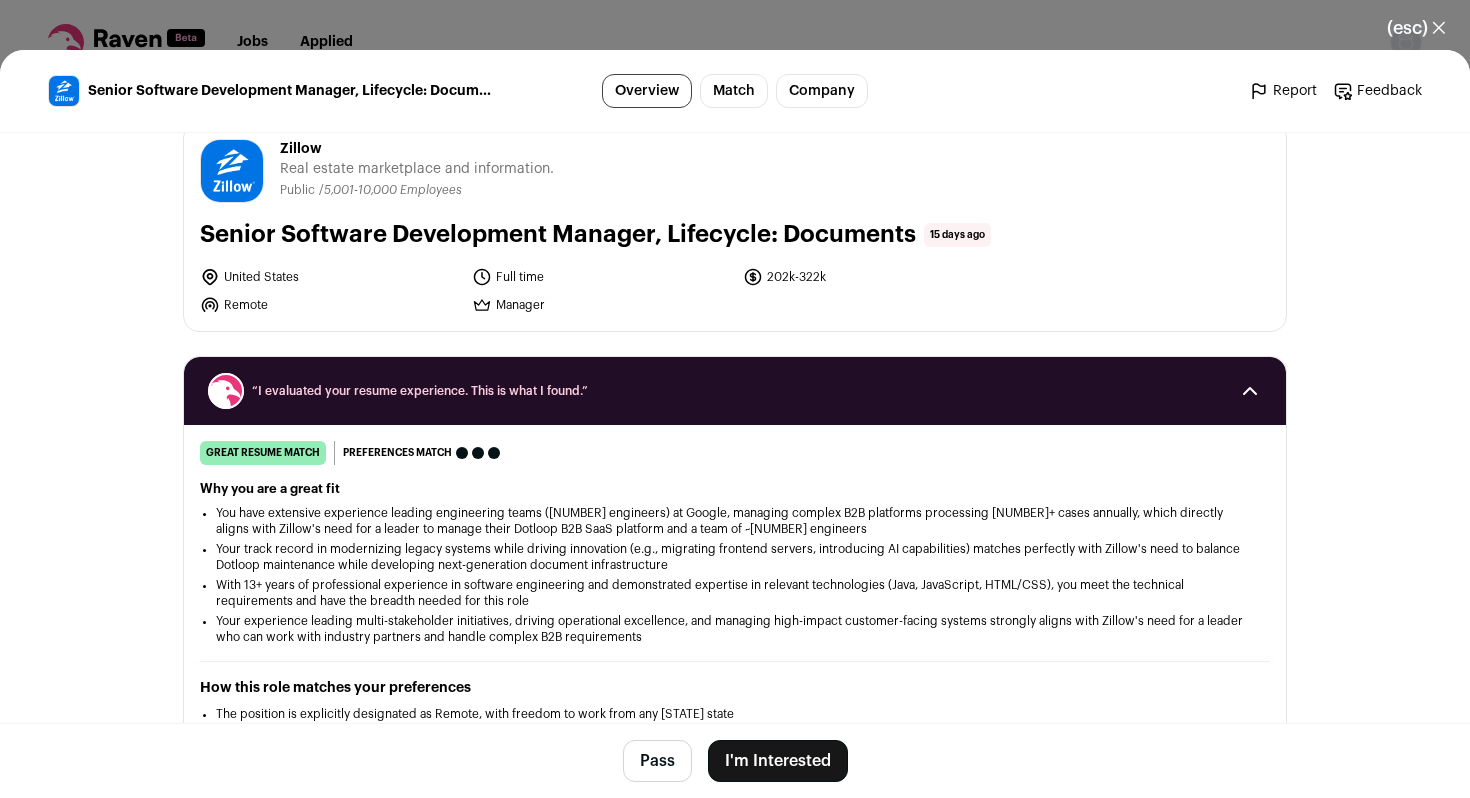 click on "I'm Interested" at bounding box center (778, 761) 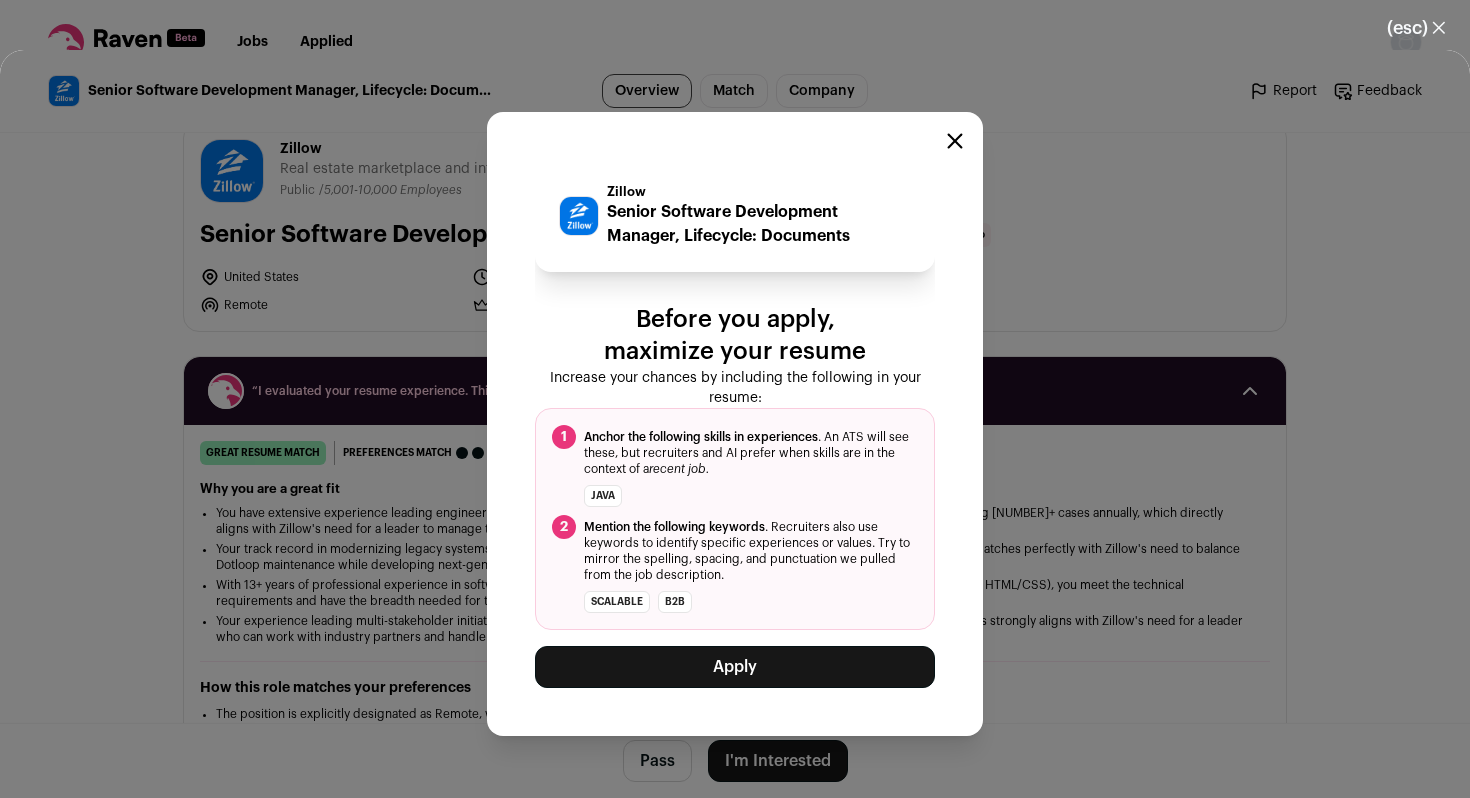 click on "Apply" at bounding box center (735, 667) 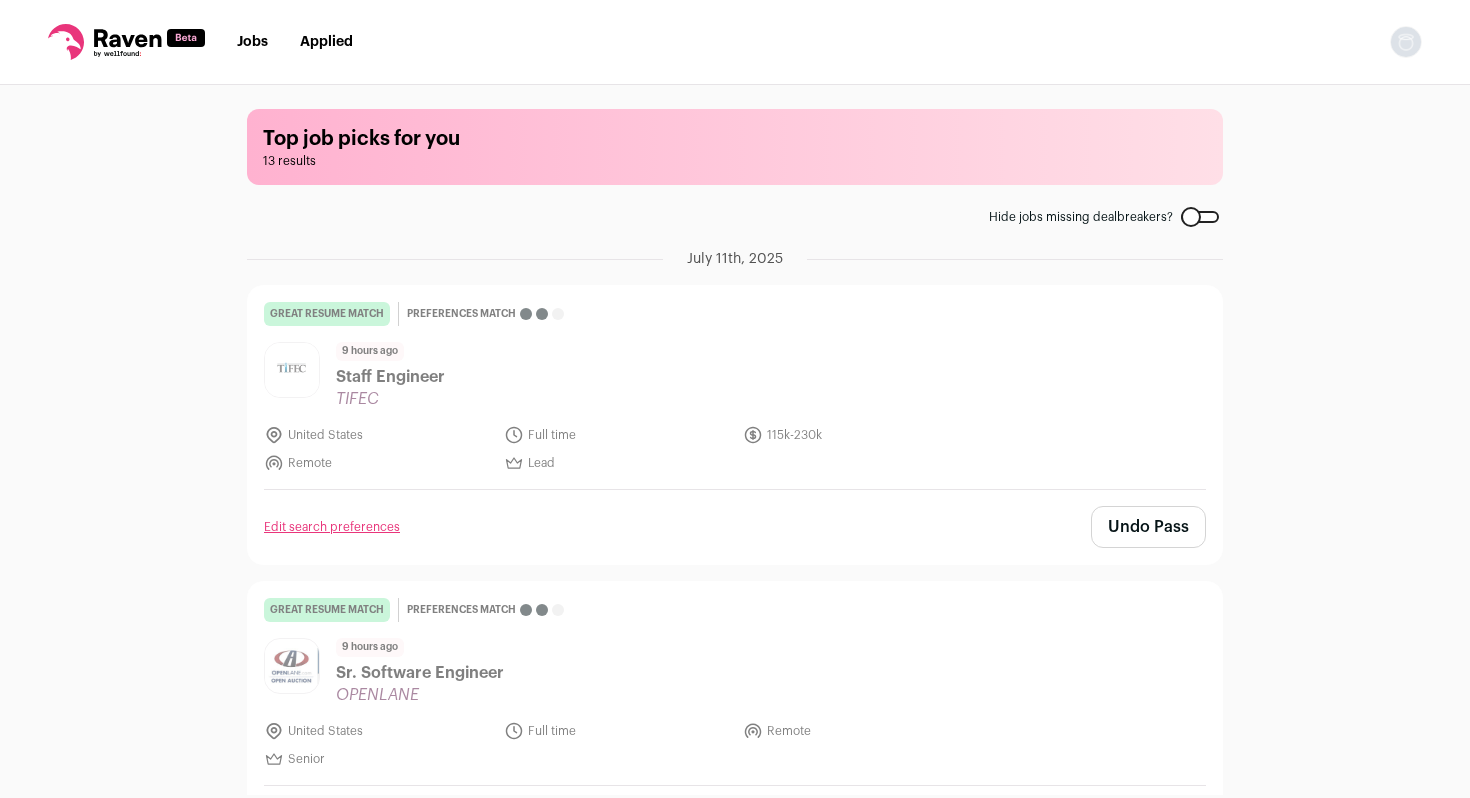 scroll, scrollTop: 0, scrollLeft: 0, axis: both 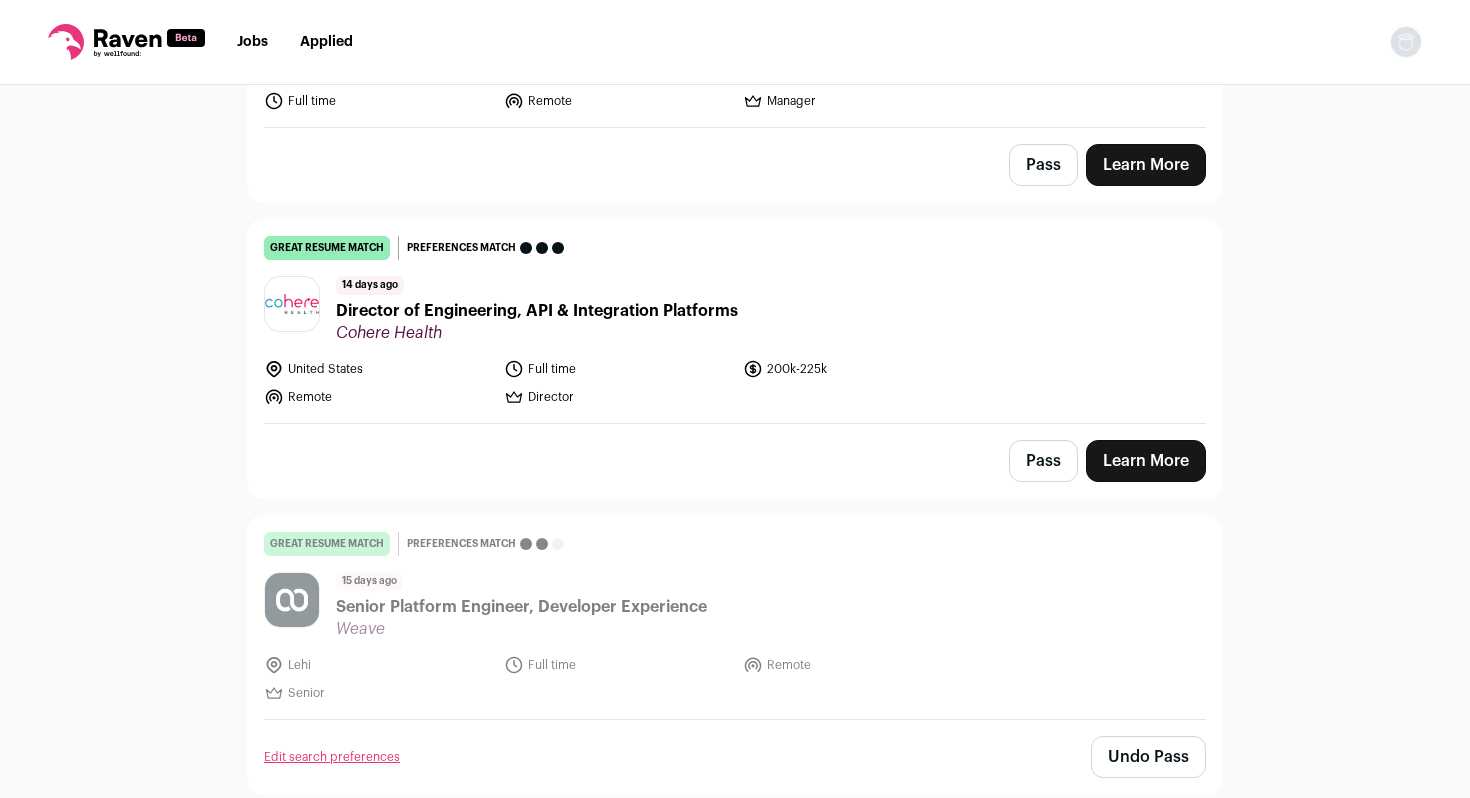 click on "14 days ago
Director of Engineering, API & Integration Platforms
Cohere Health" at bounding box center (735, 309) 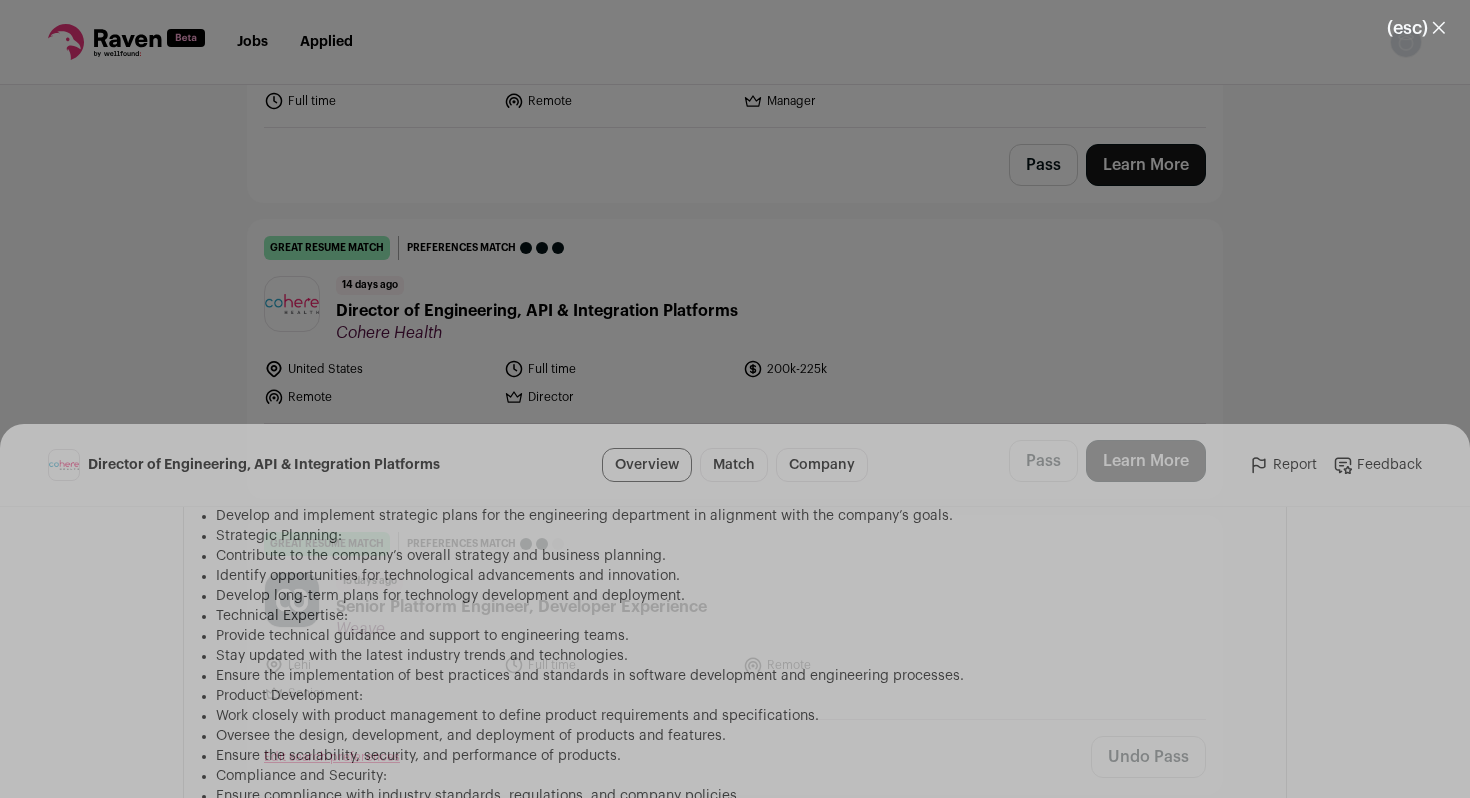 scroll, scrollTop: 1351, scrollLeft: 0, axis: vertical 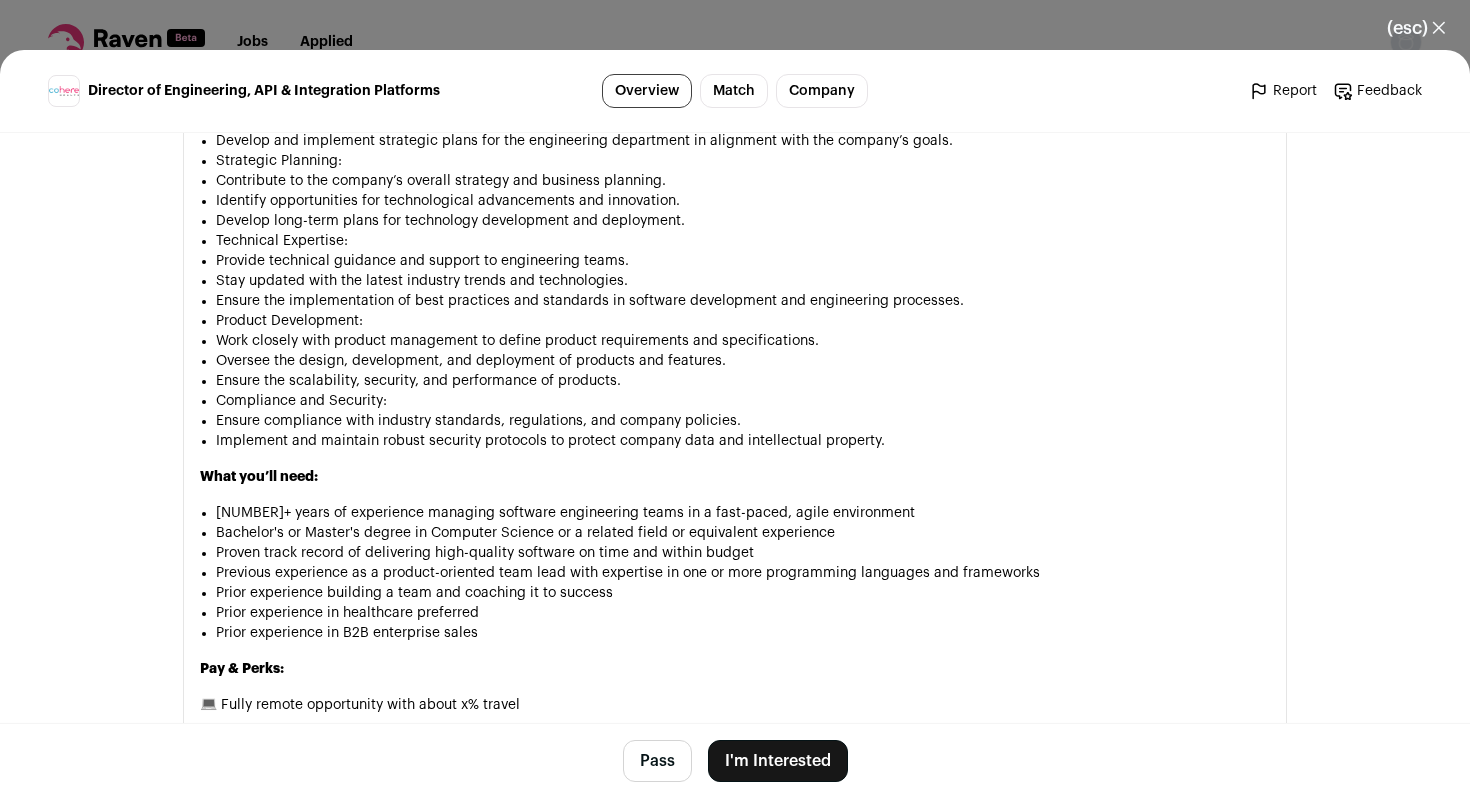 click on "Pass" at bounding box center [657, 761] 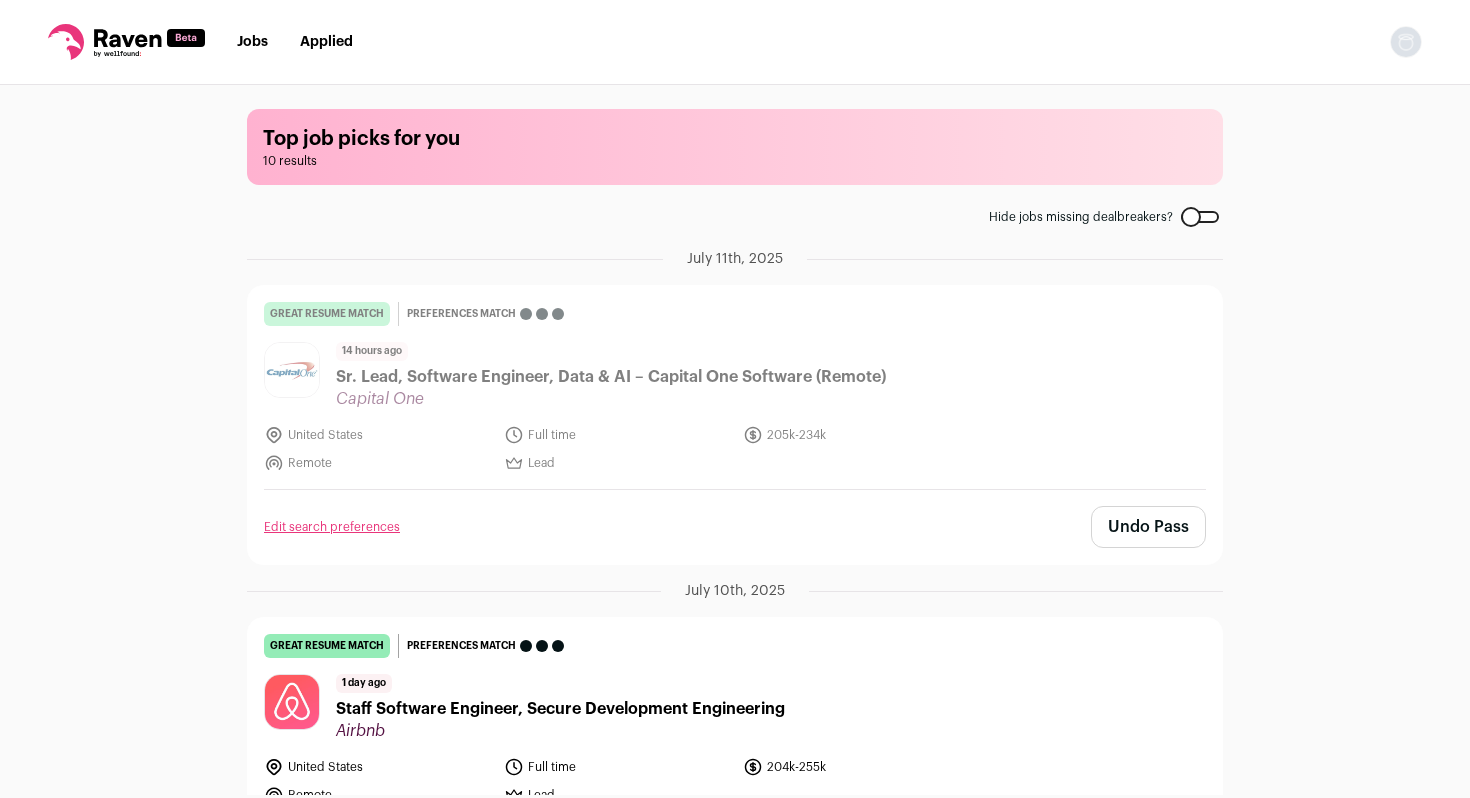 scroll, scrollTop: 0, scrollLeft: 0, axis: both 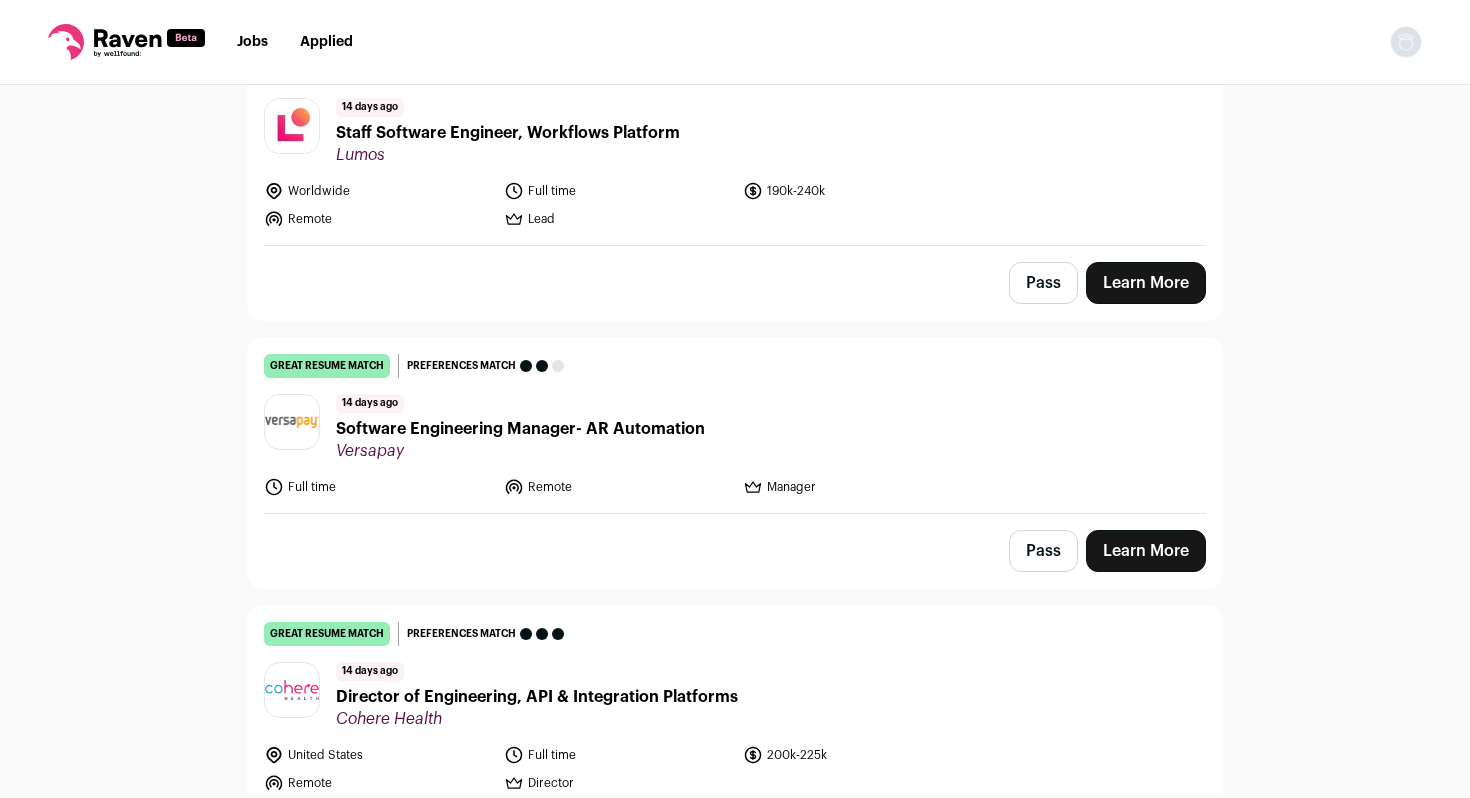 click on "[NUMBER] days ago
Software Engineering Manager- AR Automation
[COMPANY]" at bounding box center [735, 427] 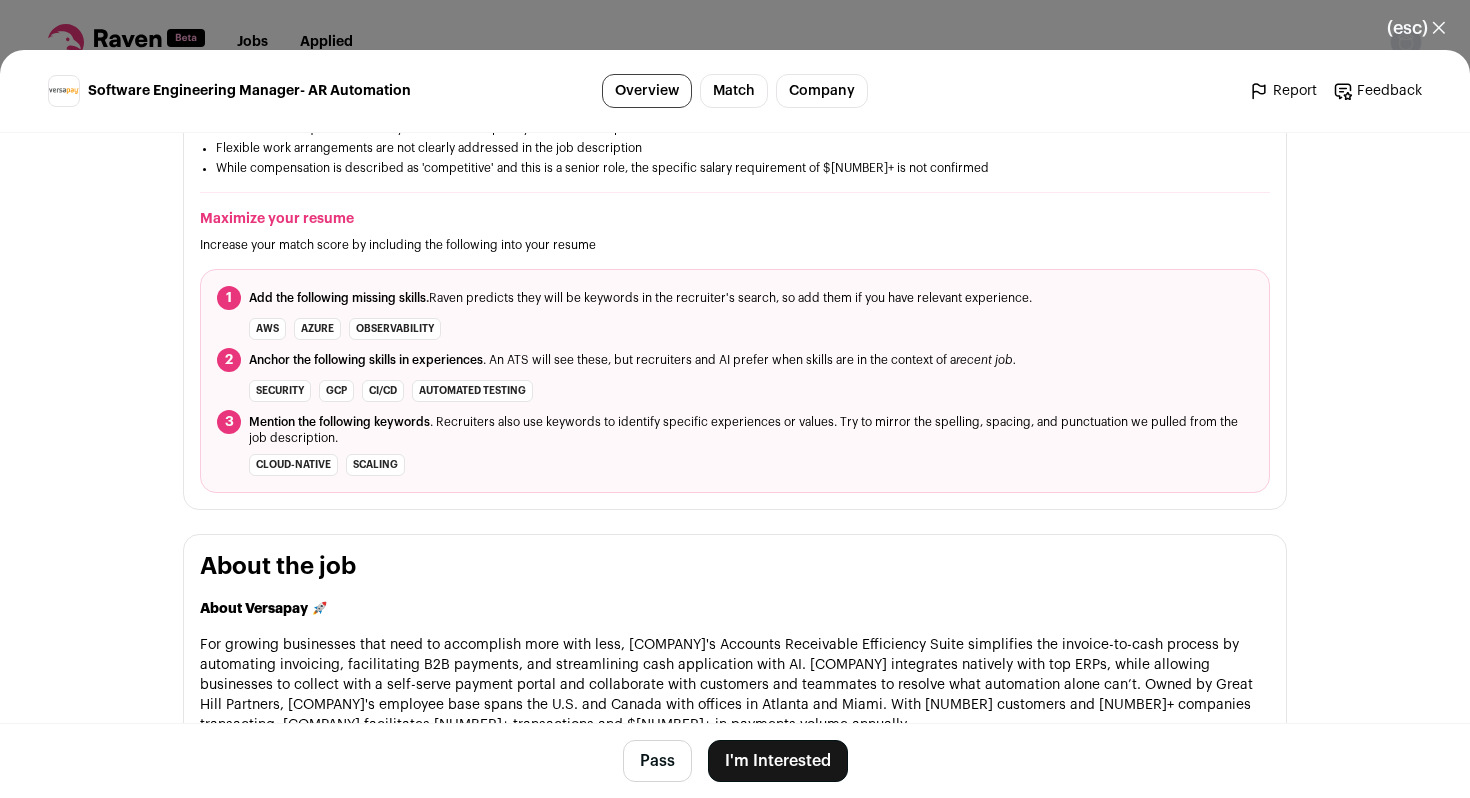 scroll, scrollTop: 604, scrollLeft: 0, axis: vertical 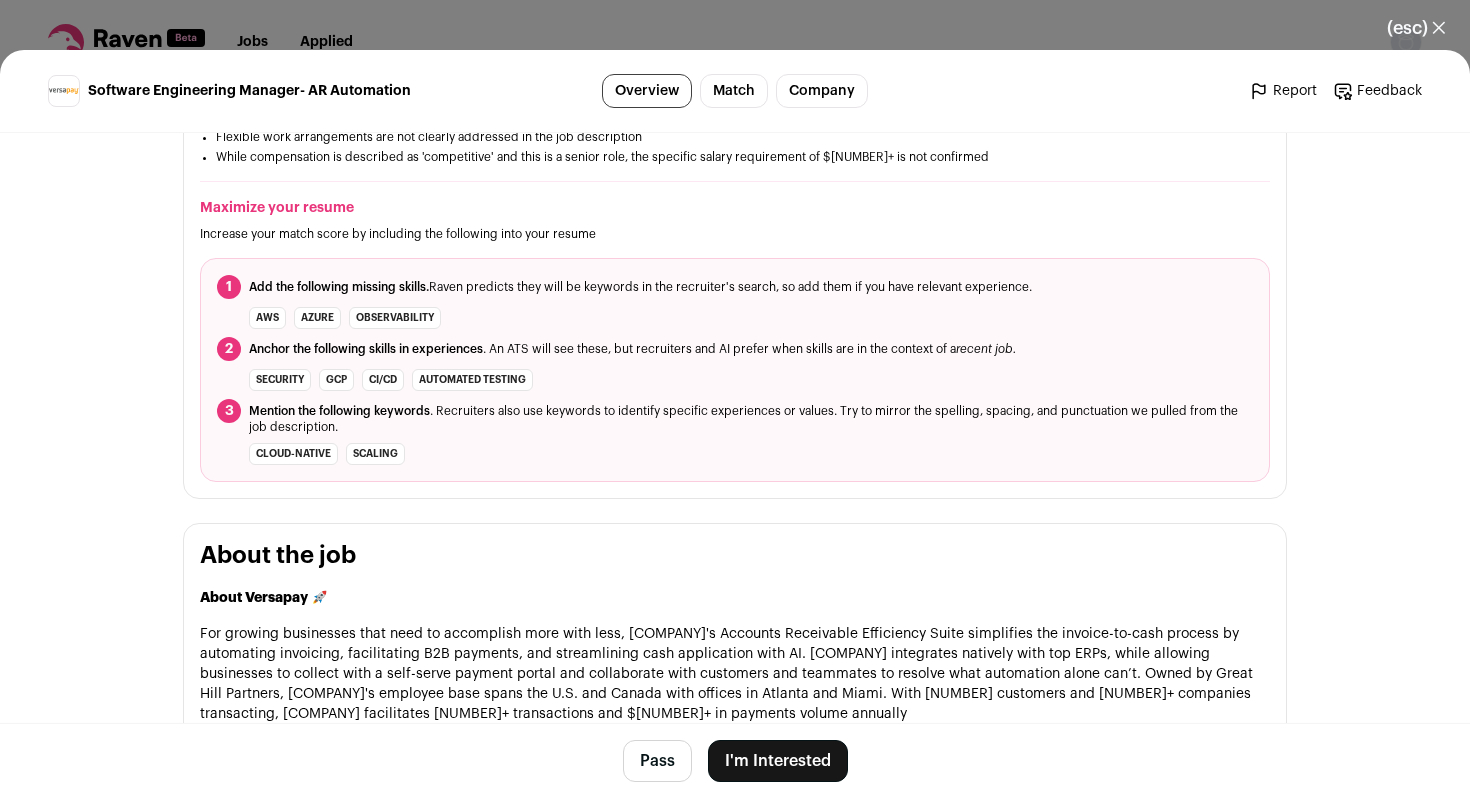 click on "(esc) ✕
Software Engineering Manager- AR Automation
Overview
Match
Company
Report
Feedback
Report
Feedback
Versapay
versapay.com
Tags" at bounding box center (735, 399) 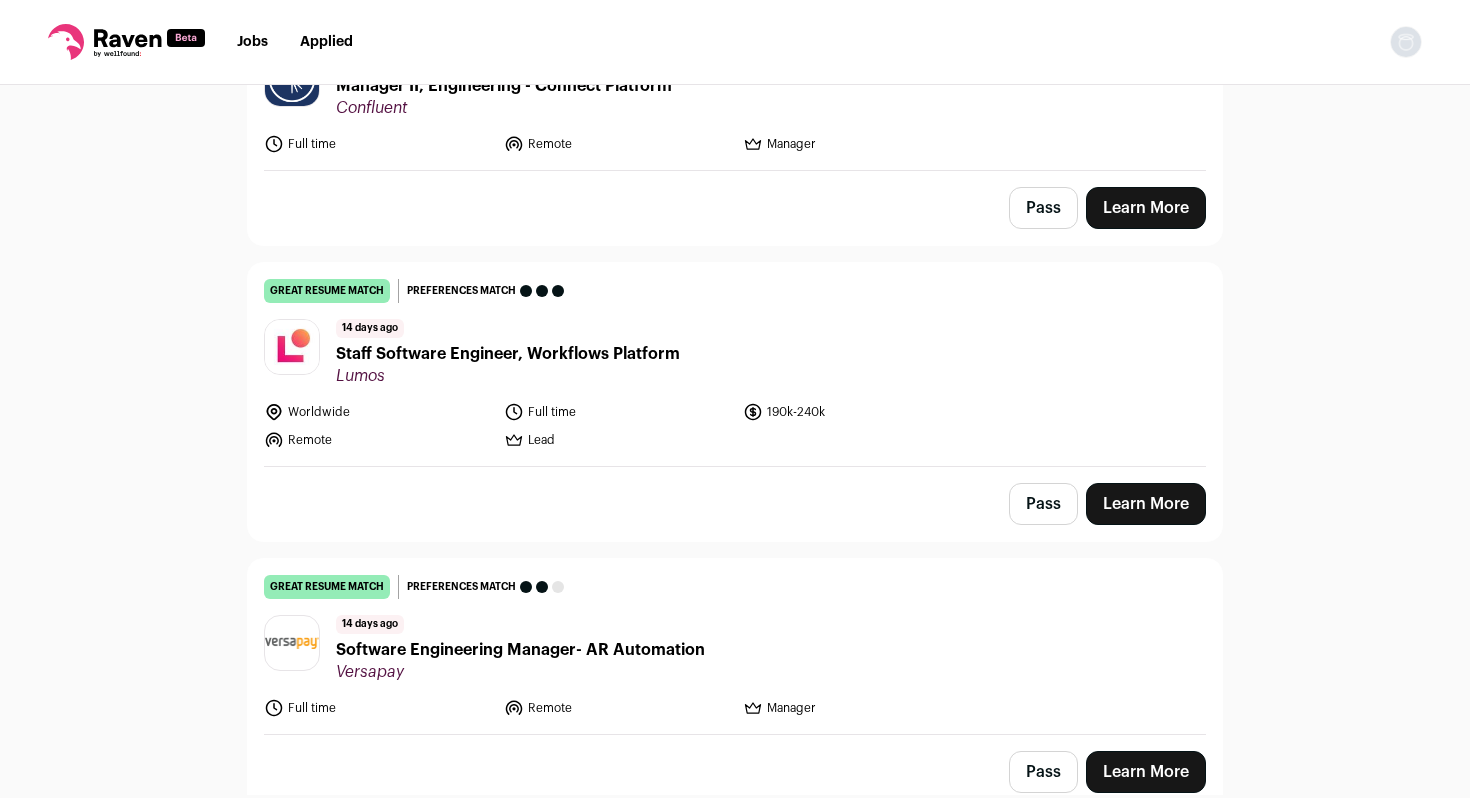 scroll, scrollTop: 1838, scrollLeft: 0, axis: vertical 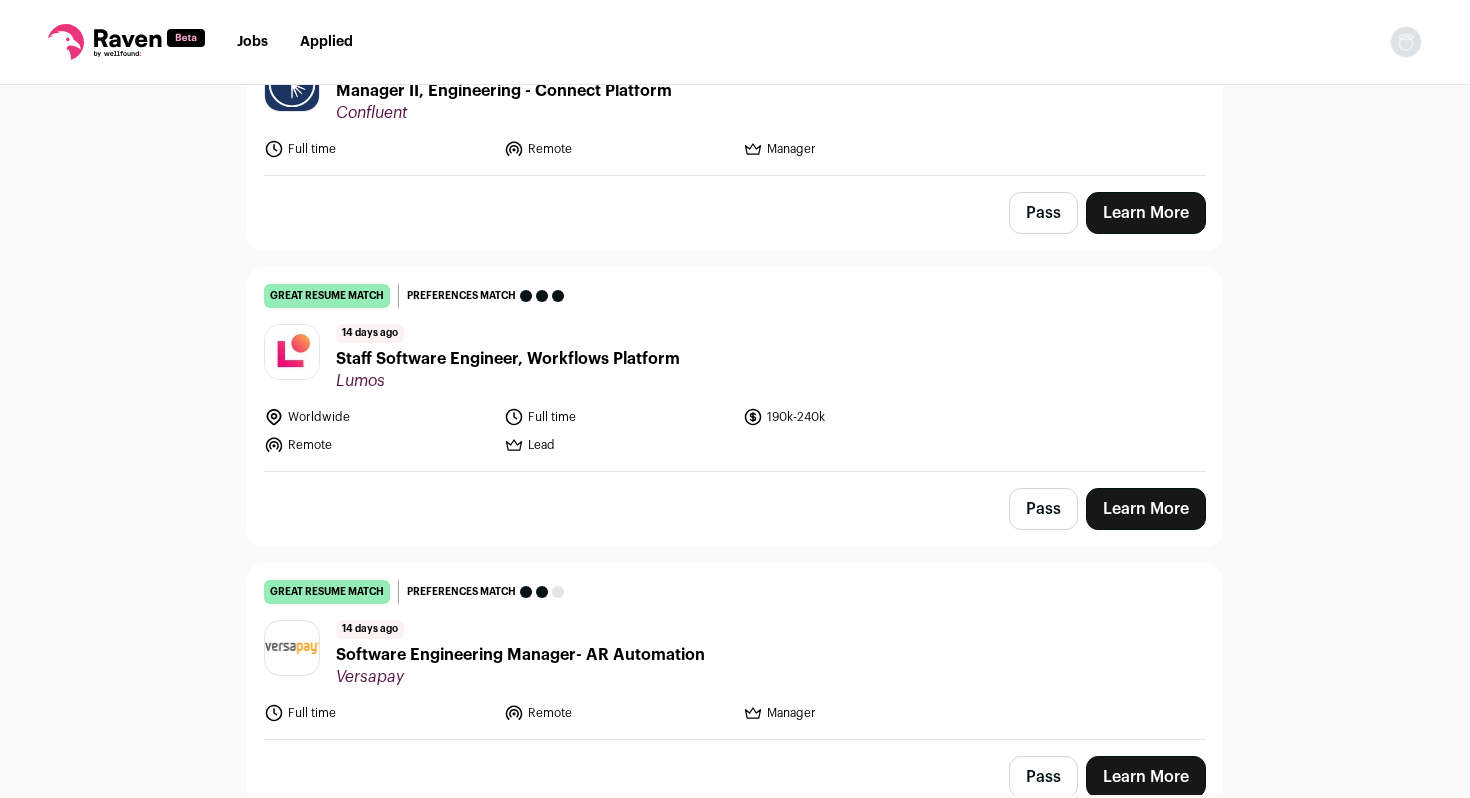 click on "[NUMBER] days ago
Staff Software Engineer, Workflows Platform
[COMPANY]" at bounding box center [735, 357] 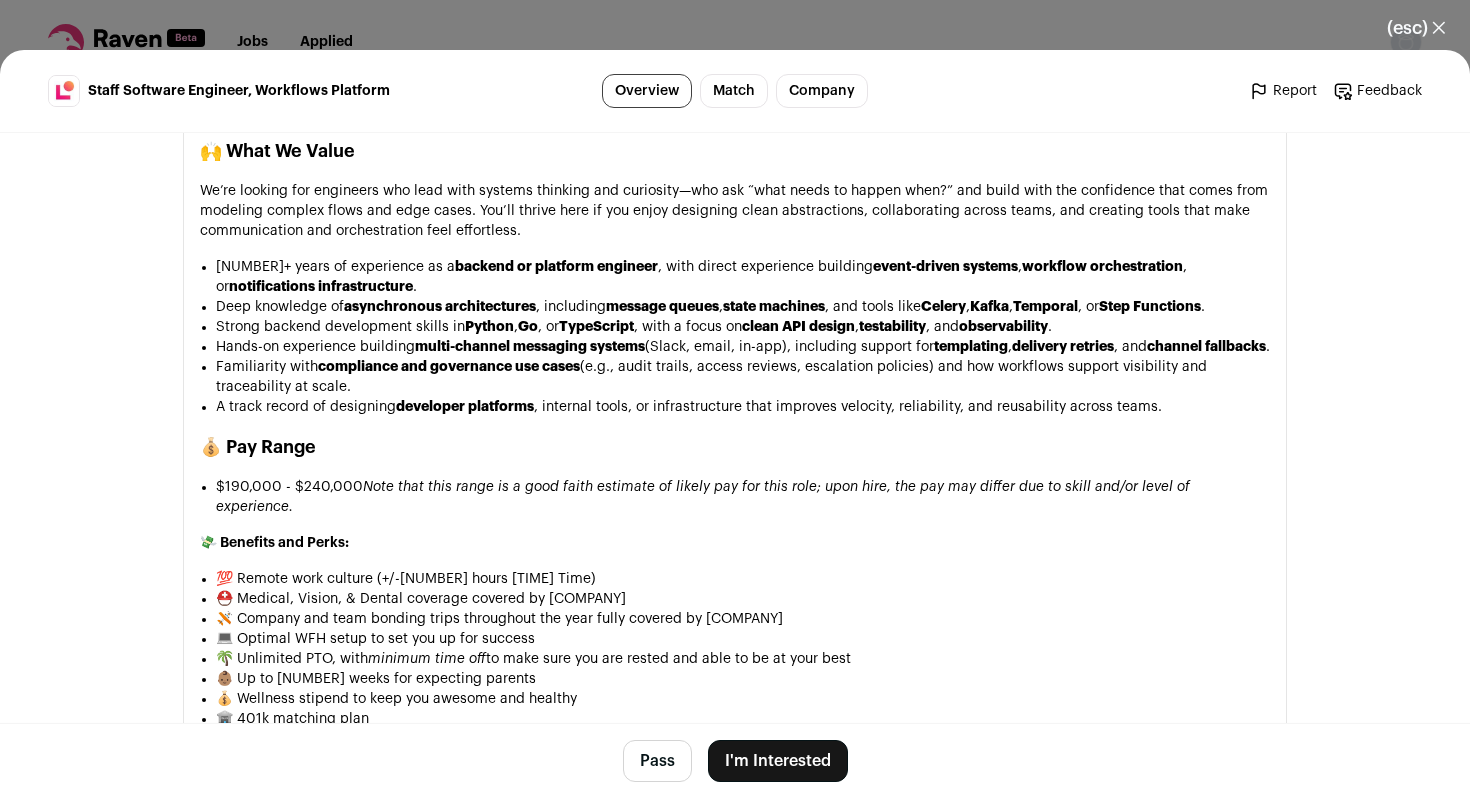 scroll, scrollTop: 1790, scrollLeft: 0, axis: vertical 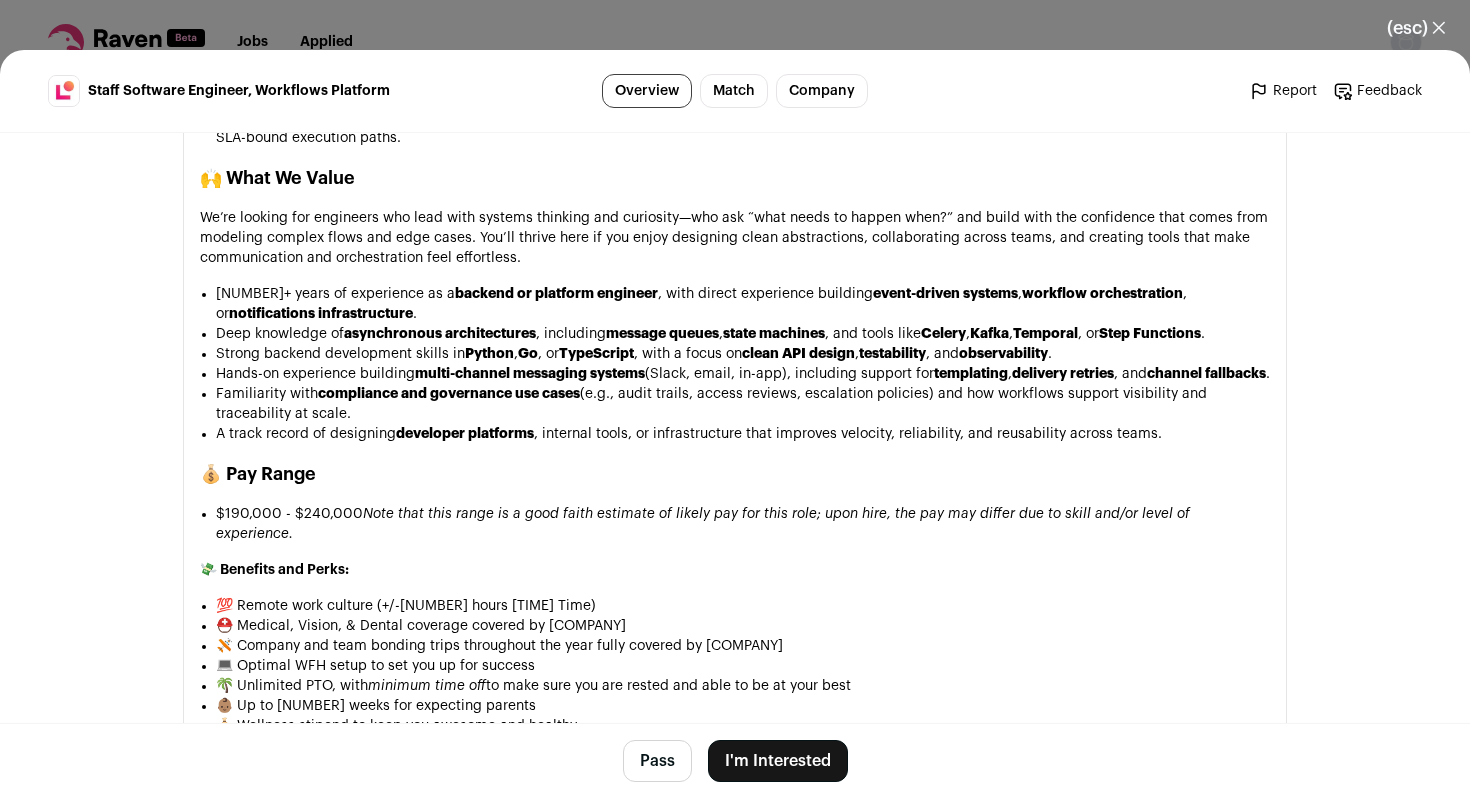 click on "I'm Interested" at bounding box center [778, 761] 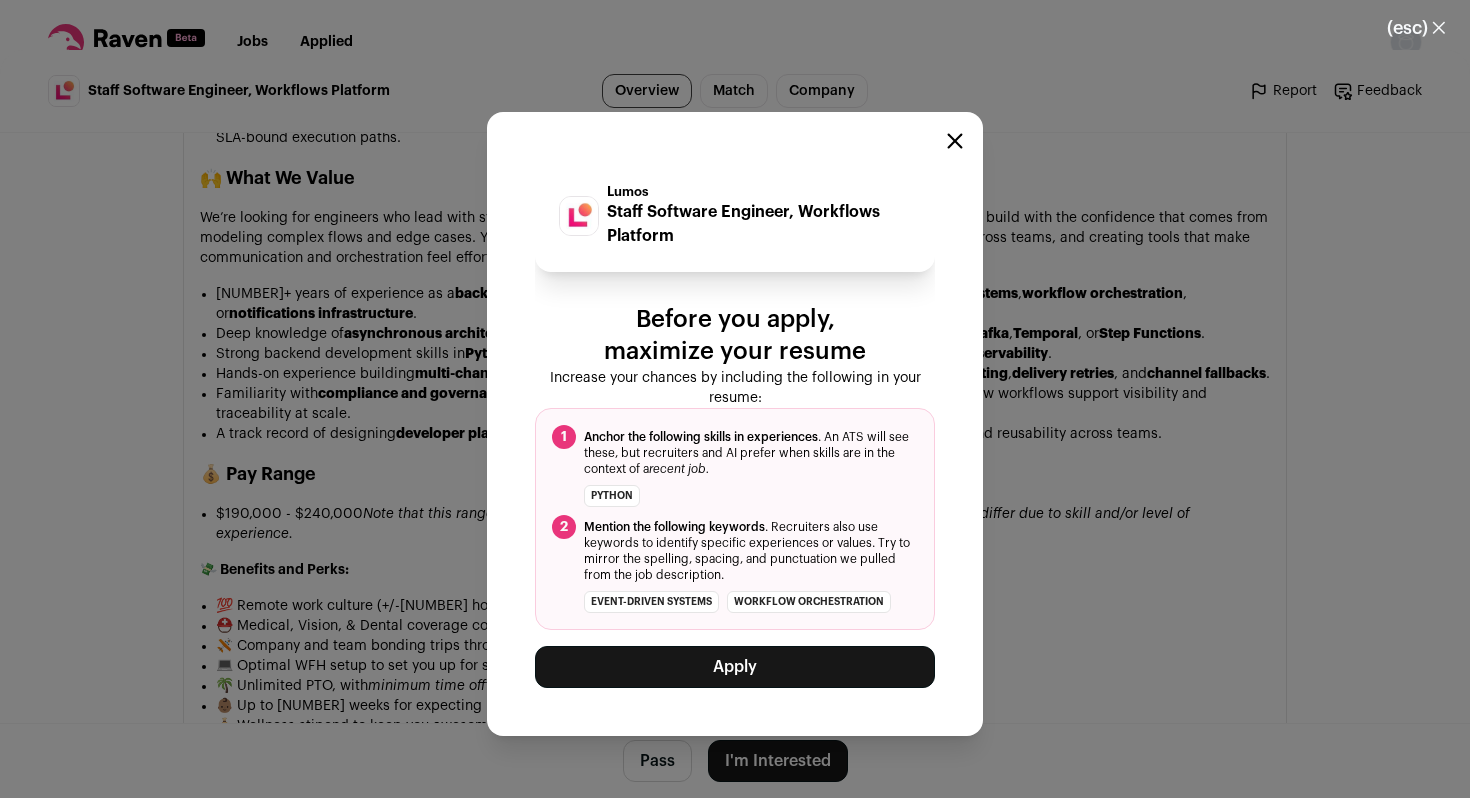 click on "Apply" at bounding box center (735, 667) 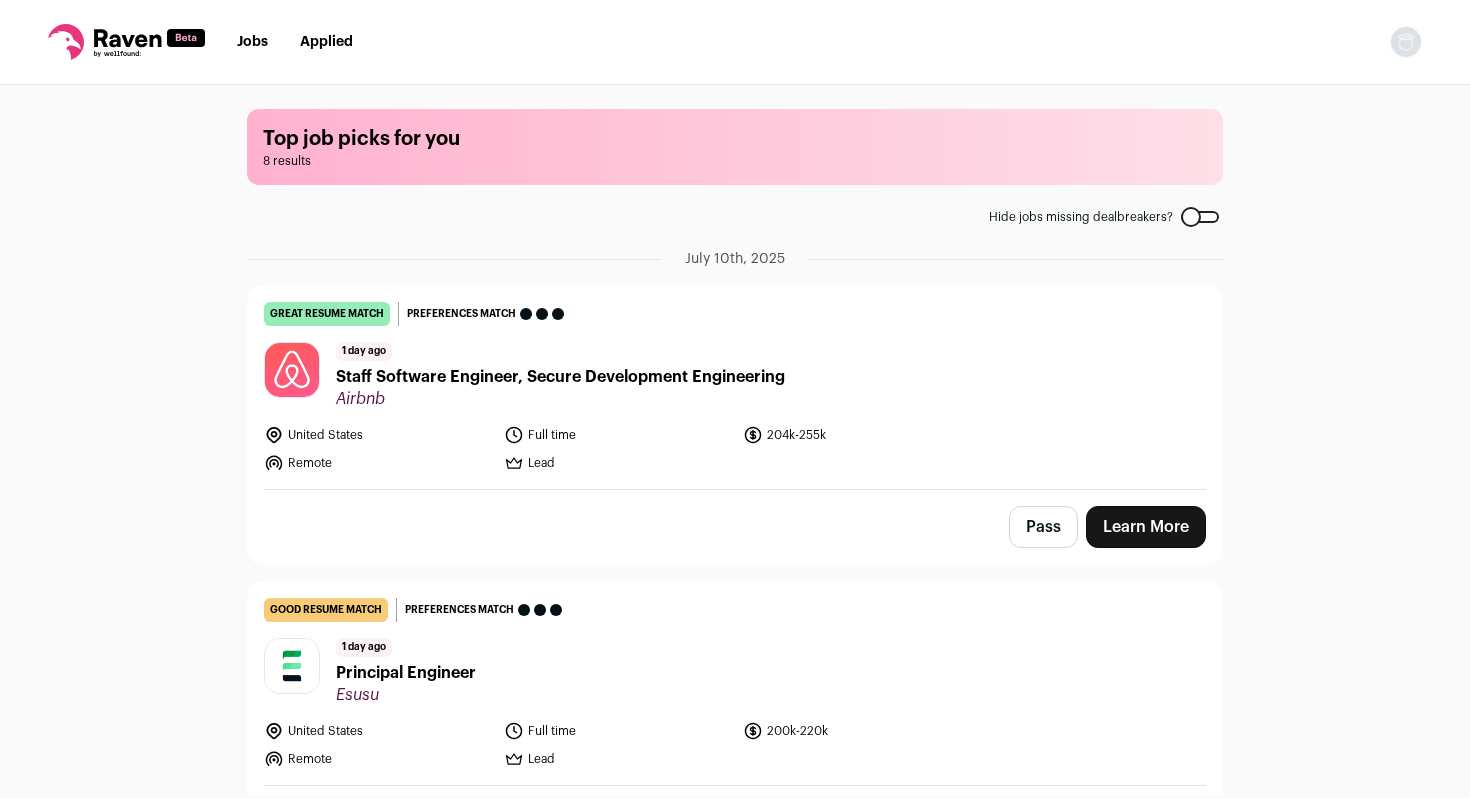 scroll, scrollTop: 0, scrollLeft: 0, axis: both 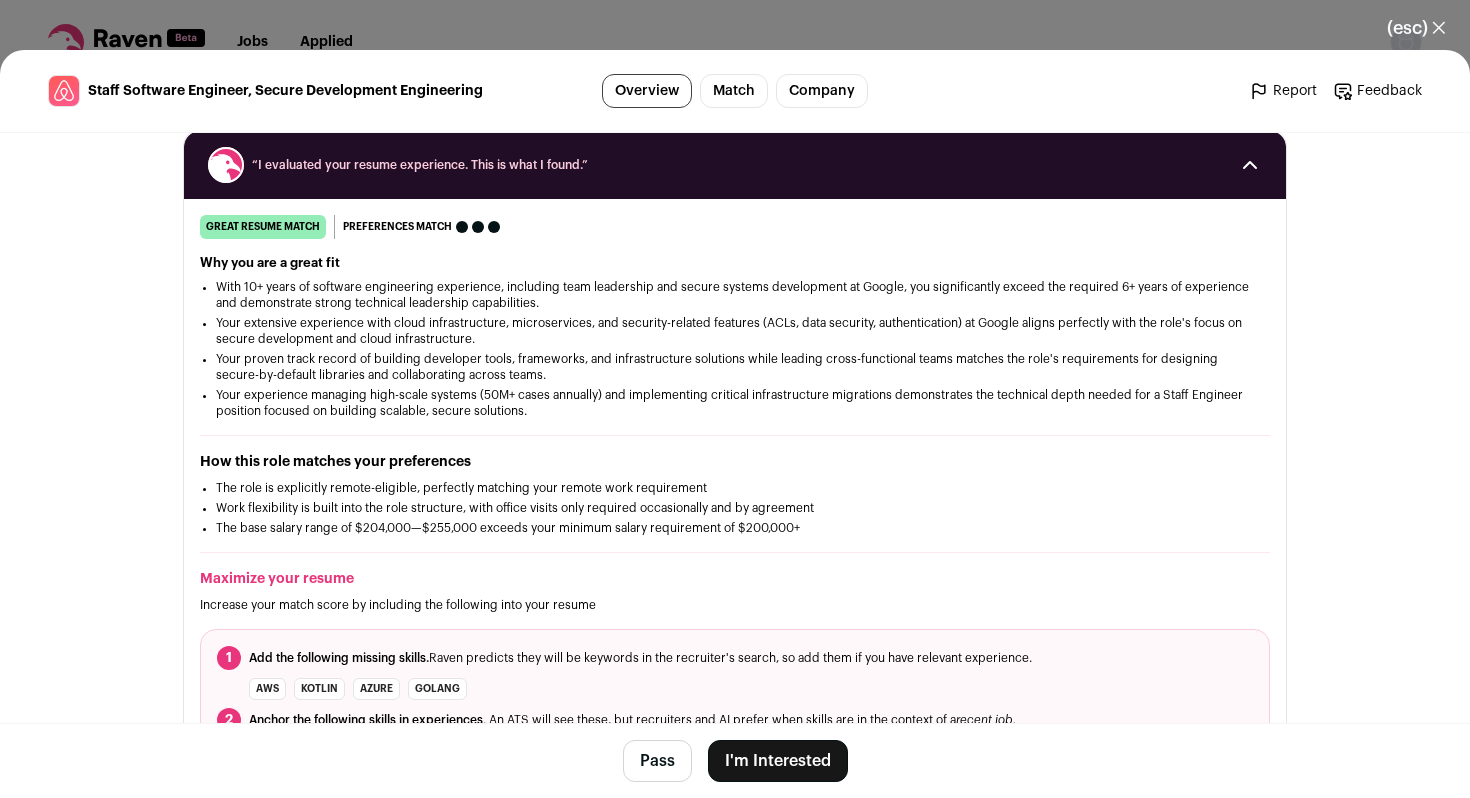 click on "(esc) ✕
Staff Software Engineer, Secure Development Engineering
Overview
Match
Company
Report
Feedback
Report
Feedback
Airbnb
airbnb.com
Public" at bounding box center (735, 399) 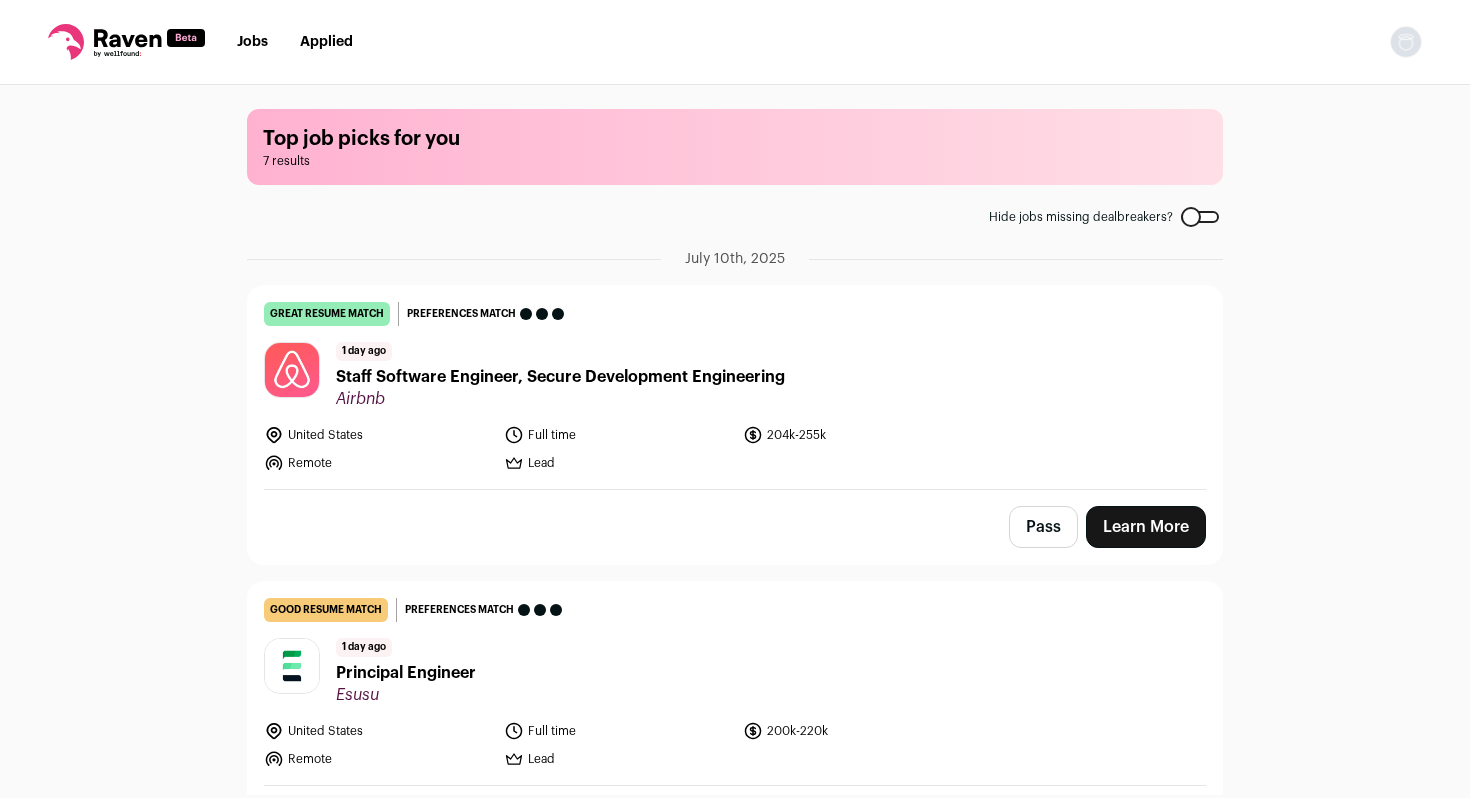 scroll, scrollTop: 0, scrollLeft: 0, axis: both 